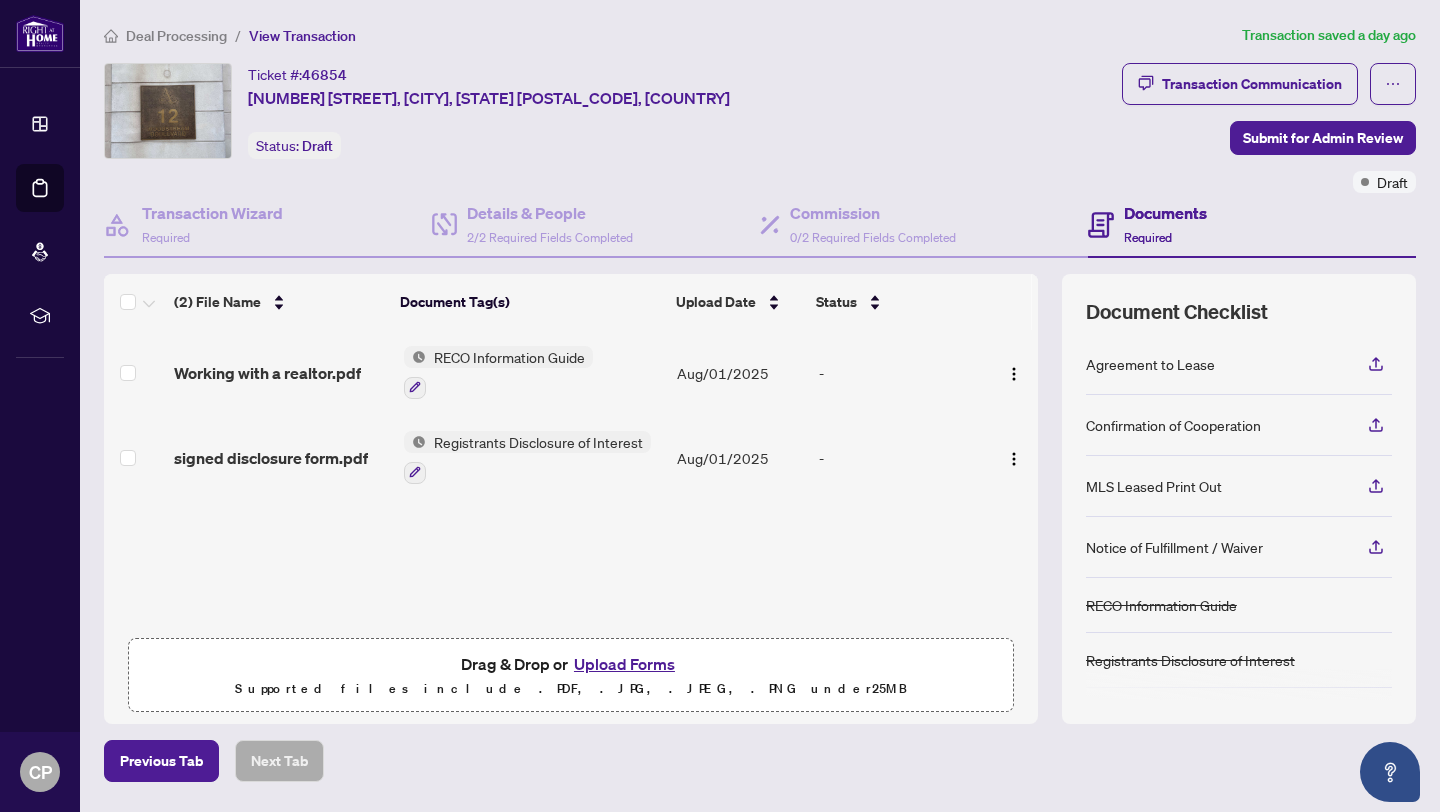 scroll, scrollTop: 0, scrollLeft: 0, axis: both 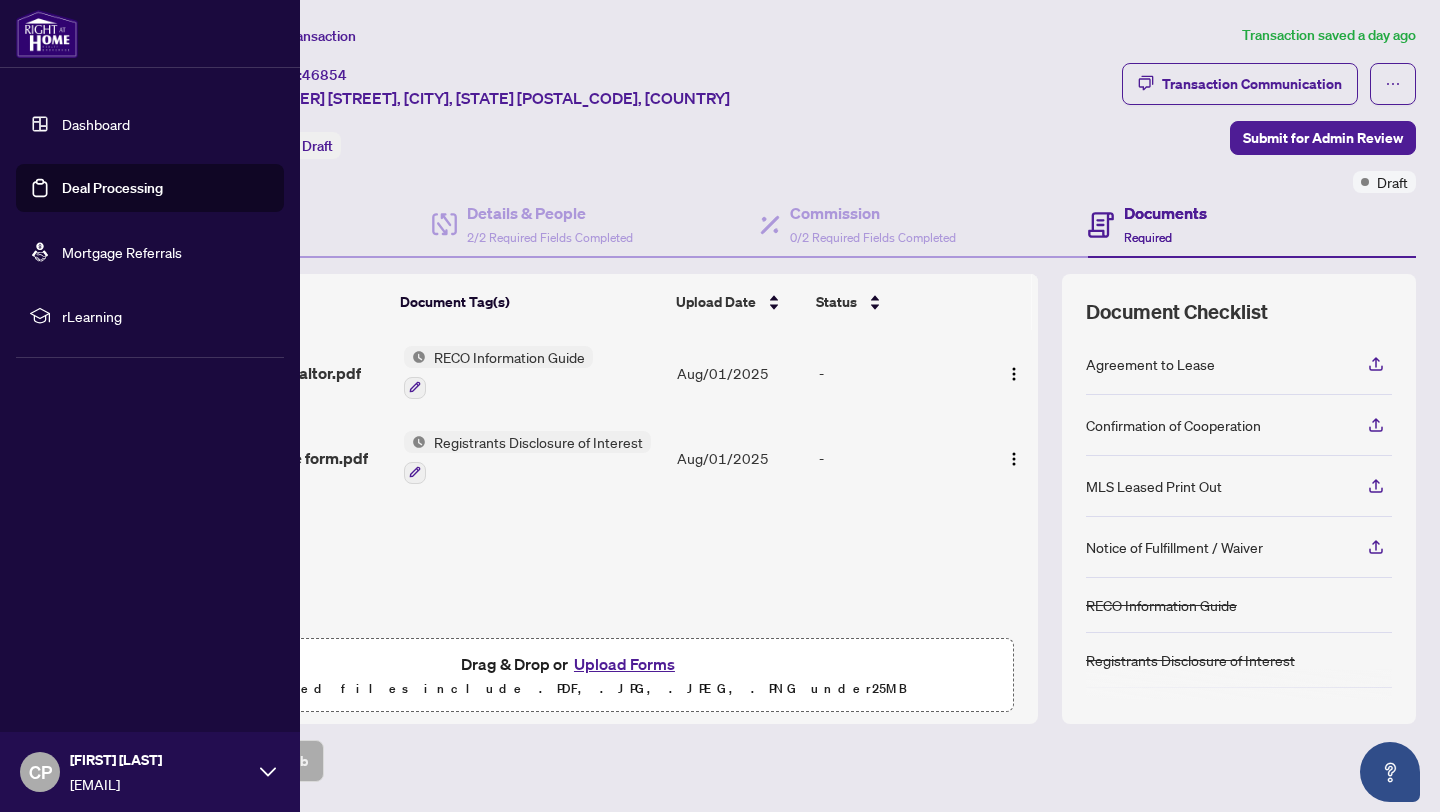 click on "Dashboard" at bounding box center [96, 124] 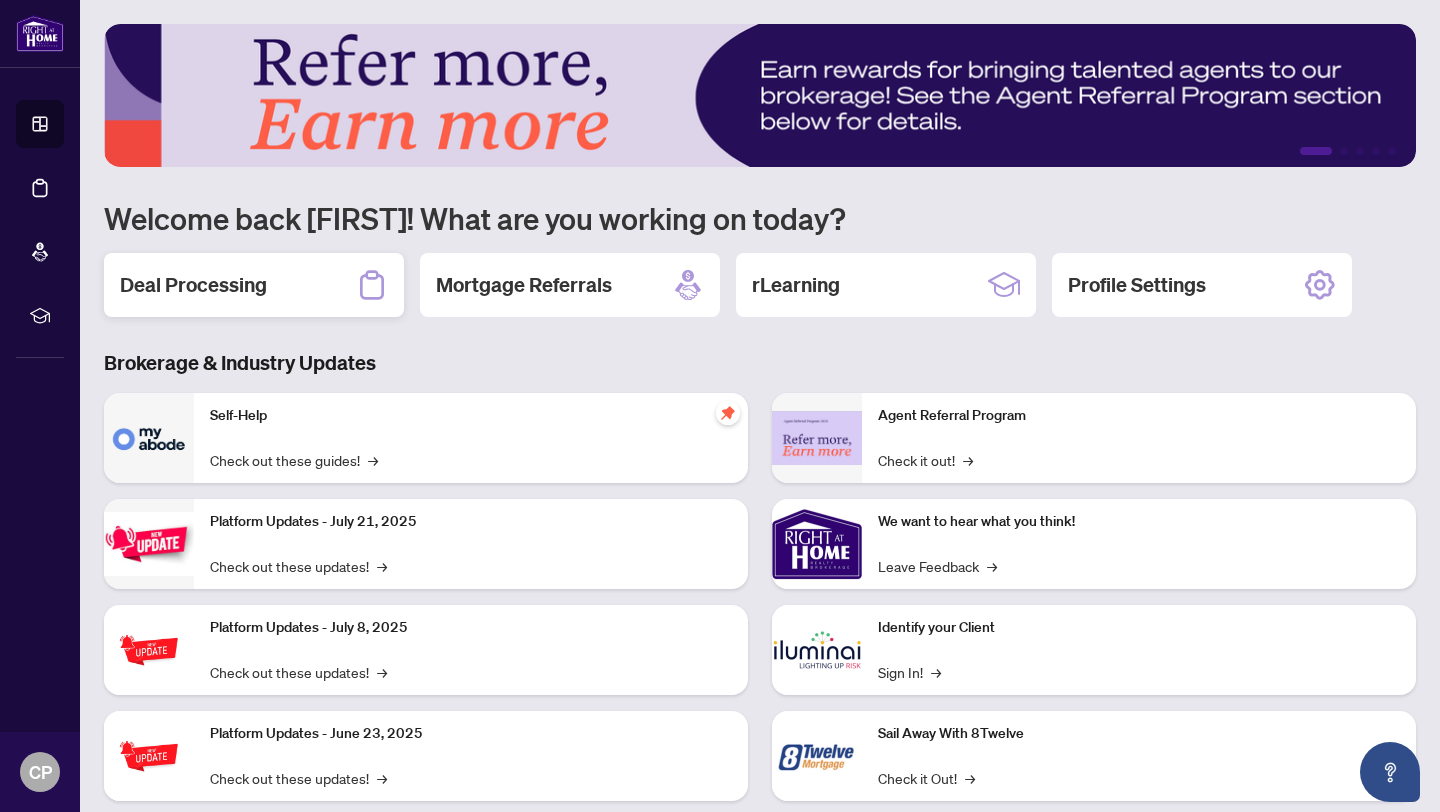 click on "Deal Processing" at bounding box center [254, 285] 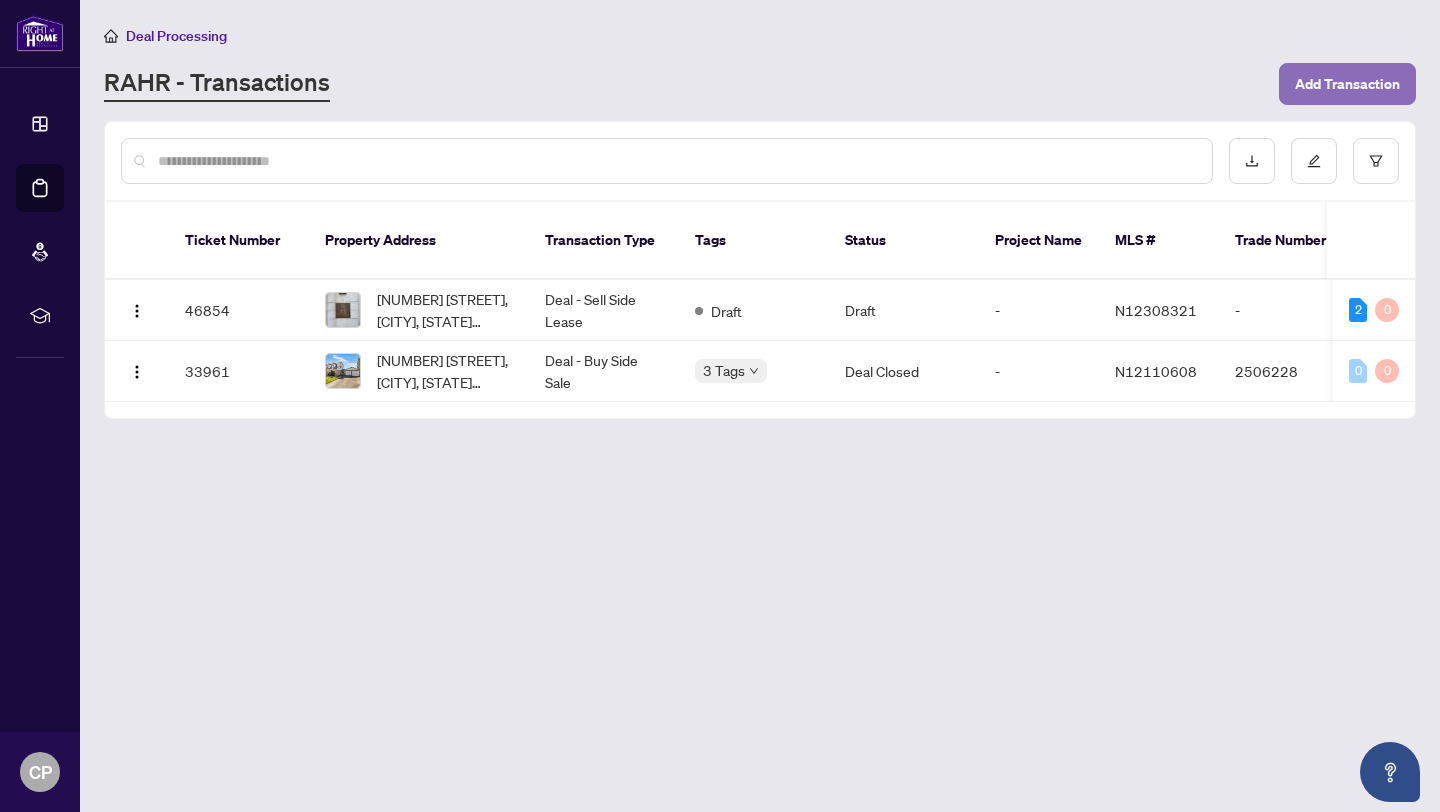 click on "Add Transaction" at bounding box center [1347, 84] 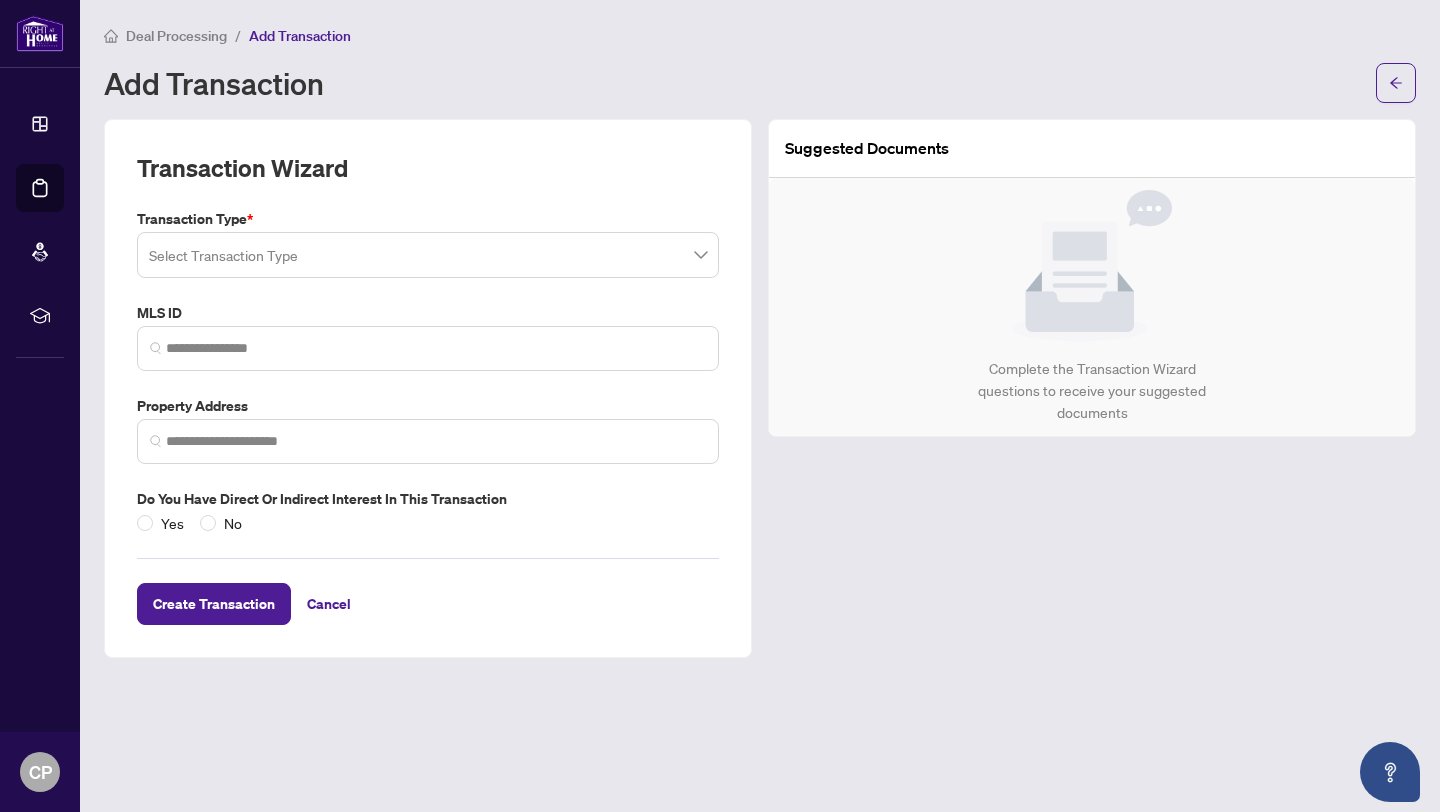 click at bounding box center [428, 255] 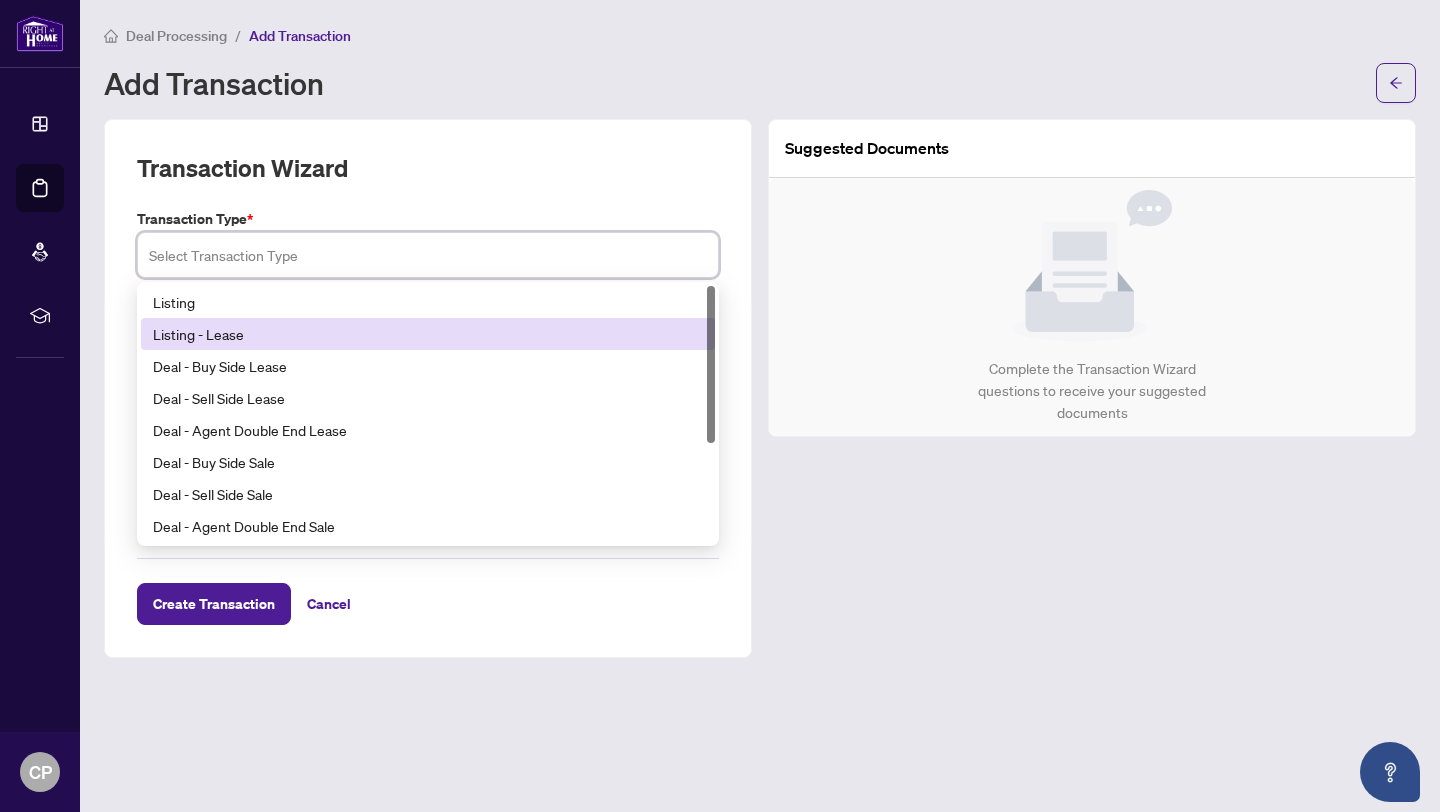 click on "Listing - Lease" at bounding box center (428, 334) 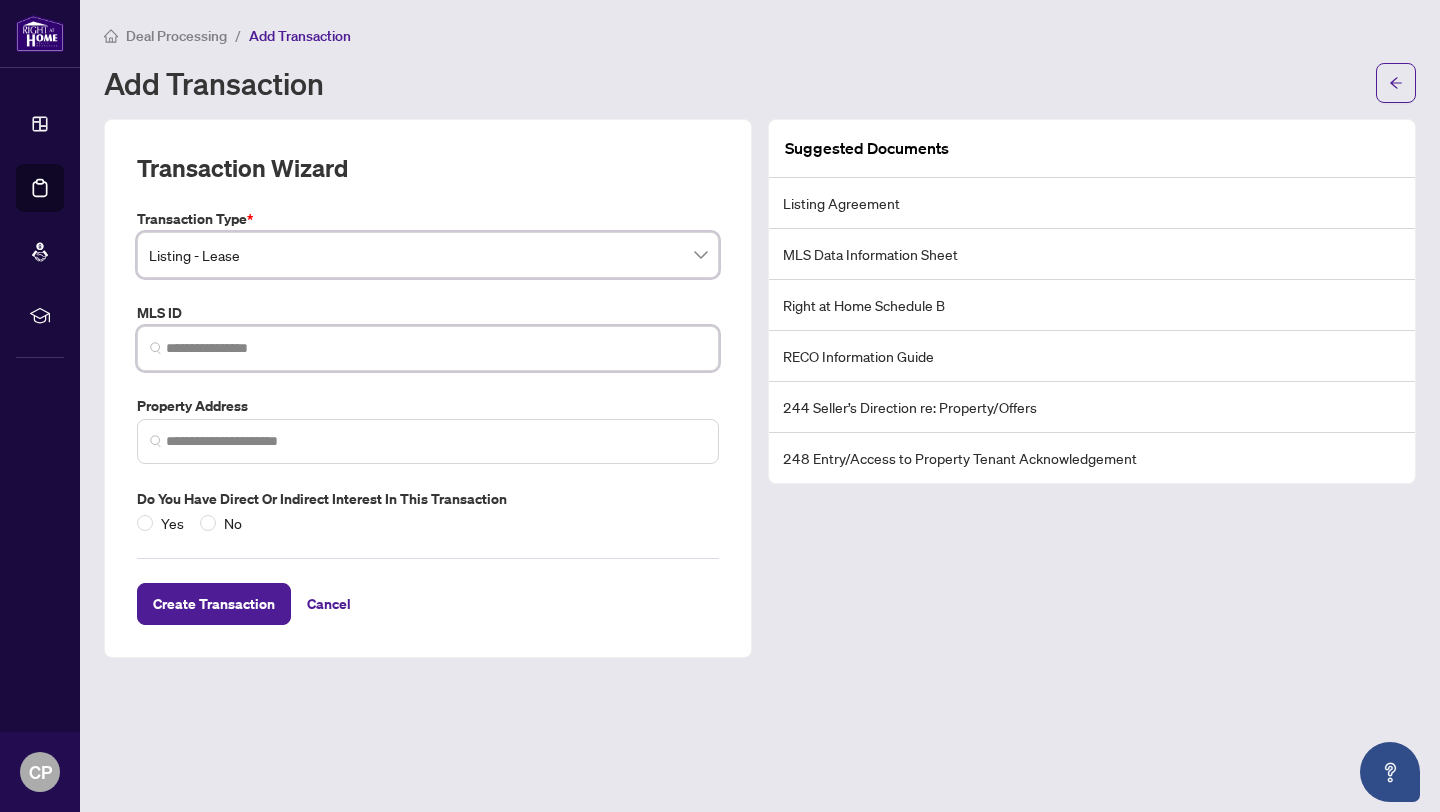 click at bounding box center (436, 348) 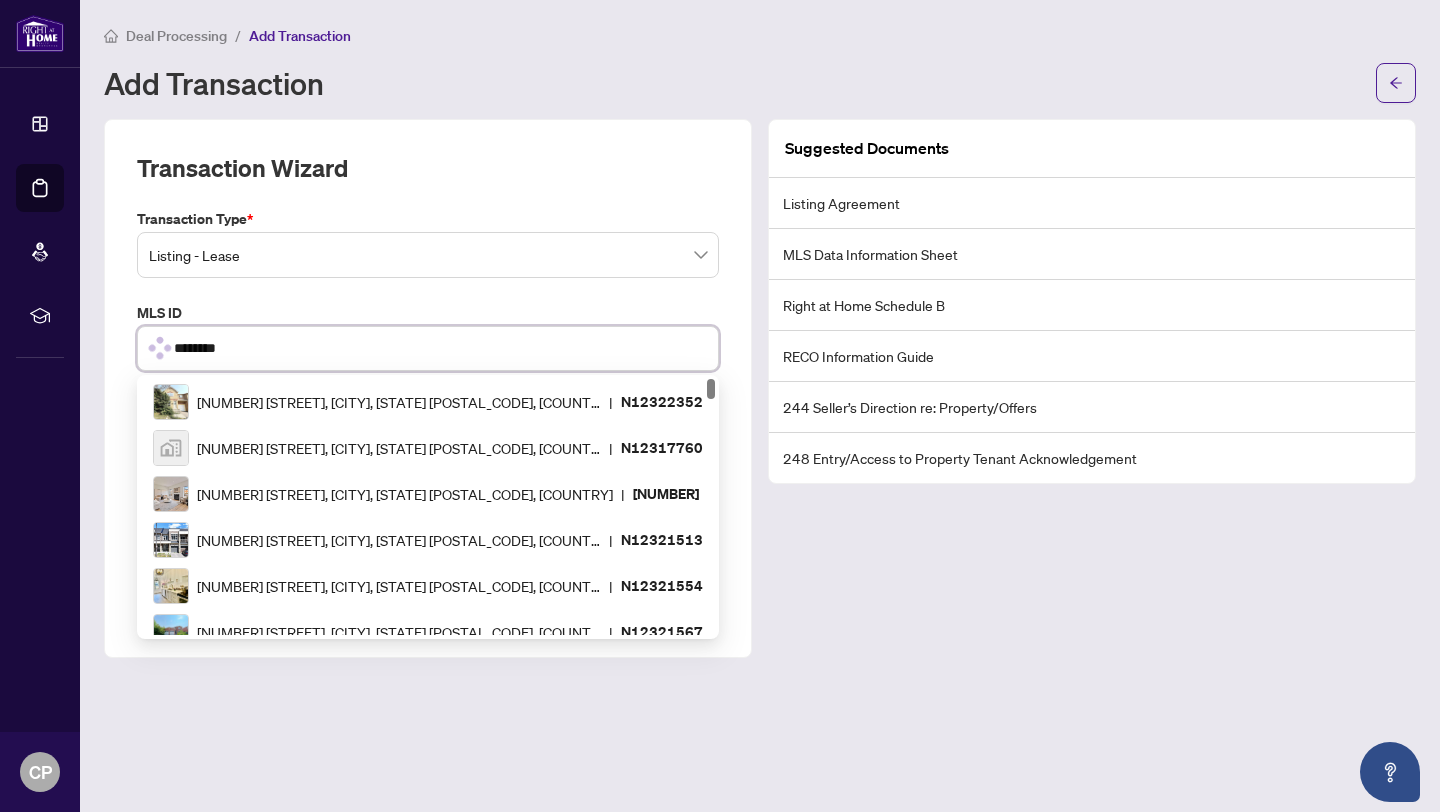 type on "*********" 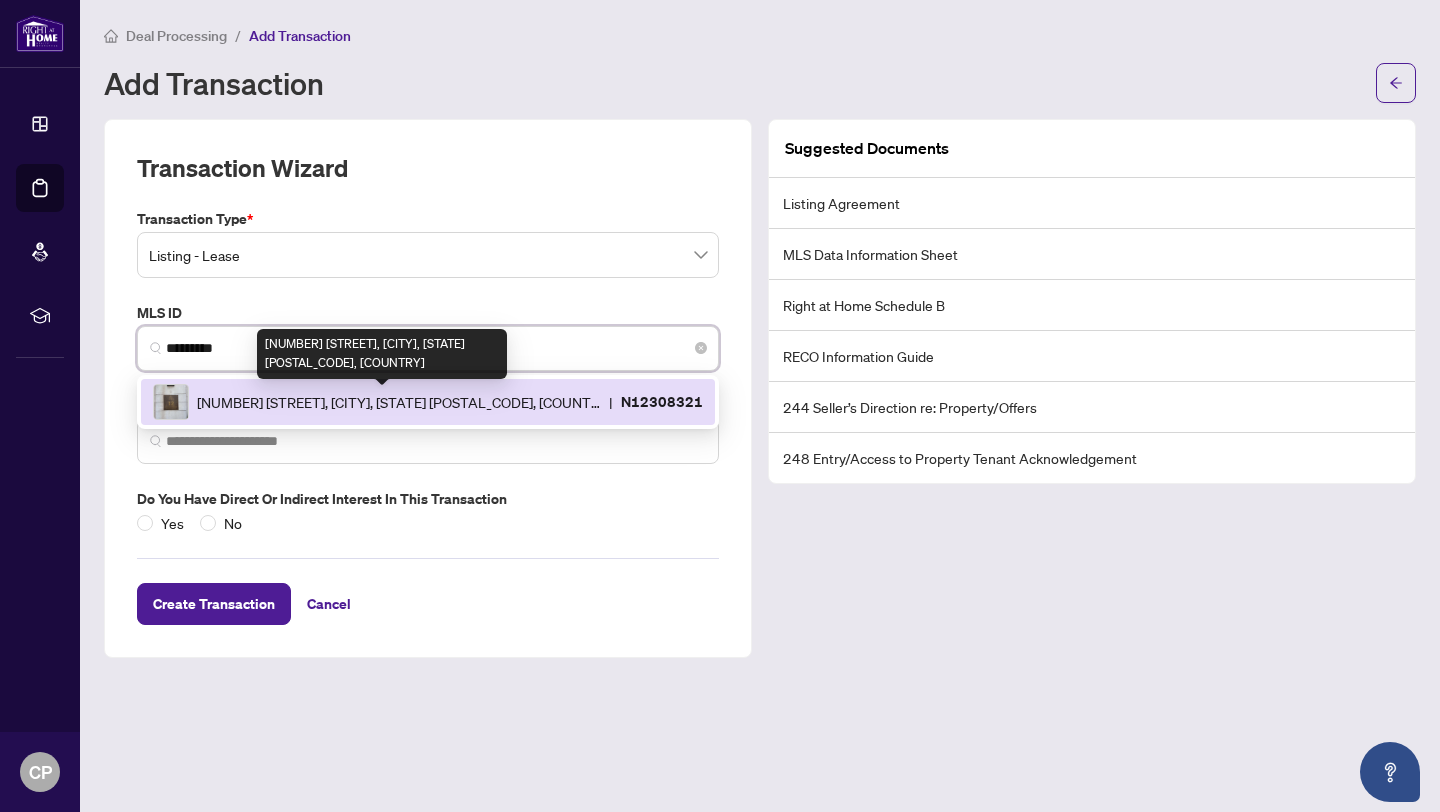 click on "[NUMBER] [STREET], [CITY], [STATE] [POSTAL_CODE], [COUNTRY]" at bounding box center [399, 402] 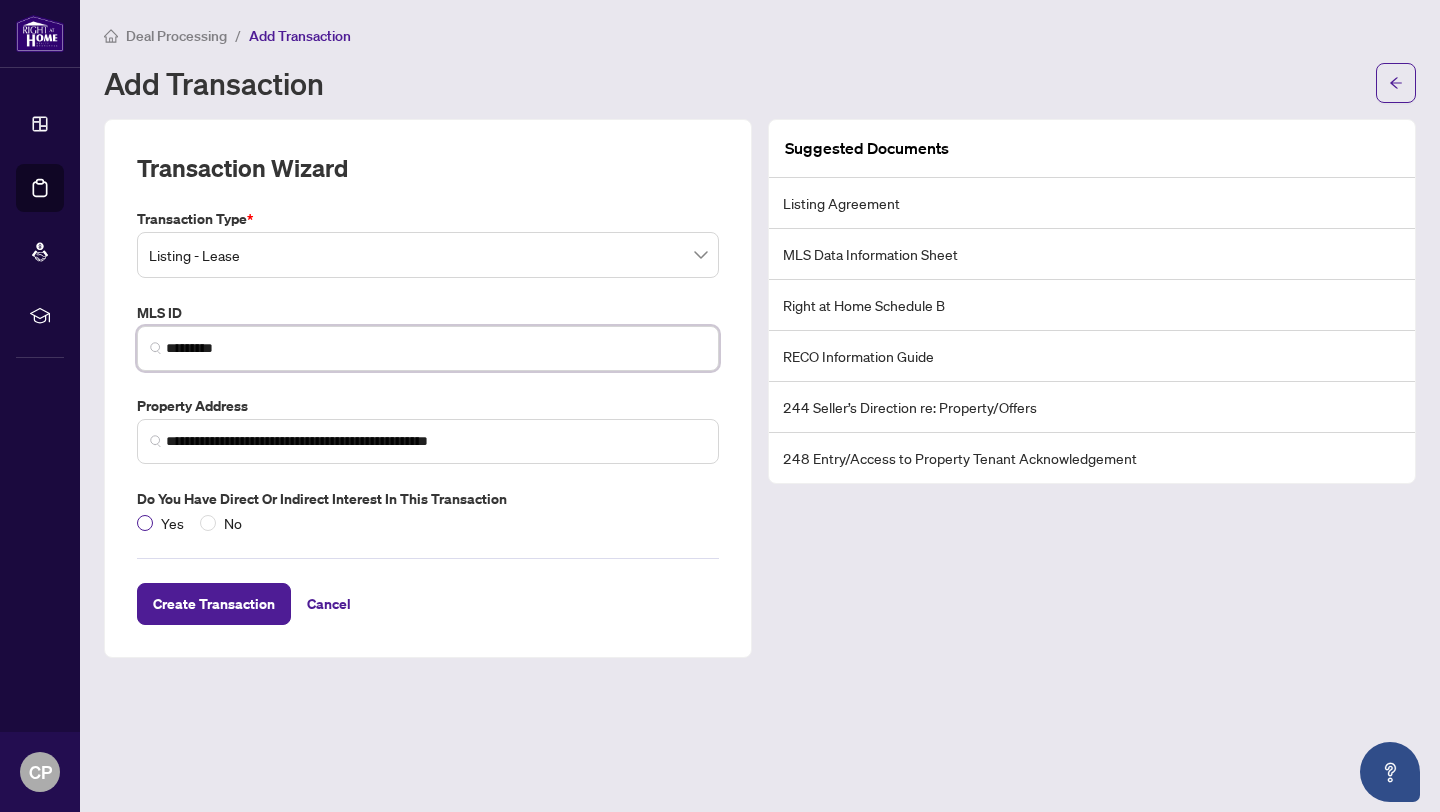 type on "*********" 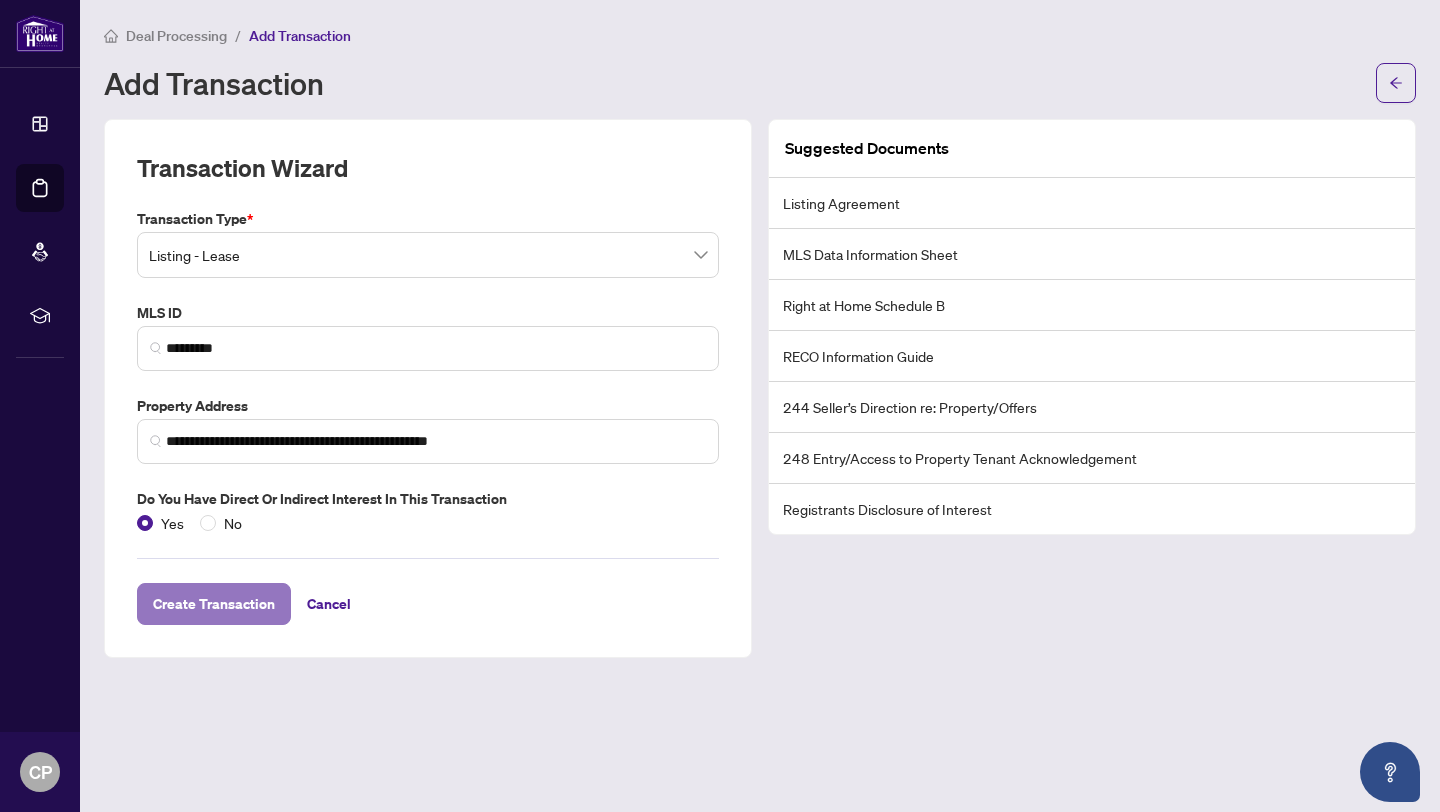 click on "Create Transaction" at bounding box center [214, 604] 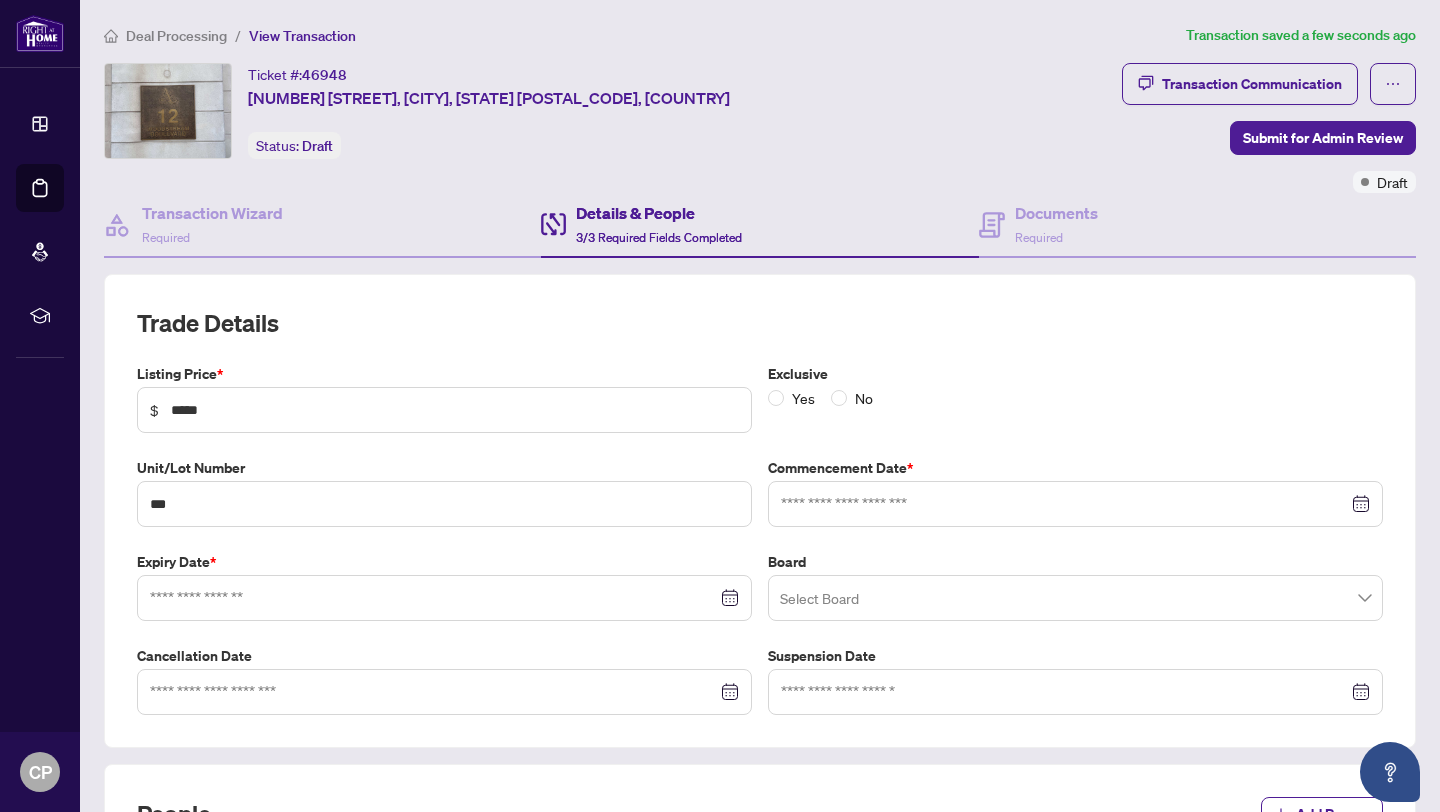 type on "**********" 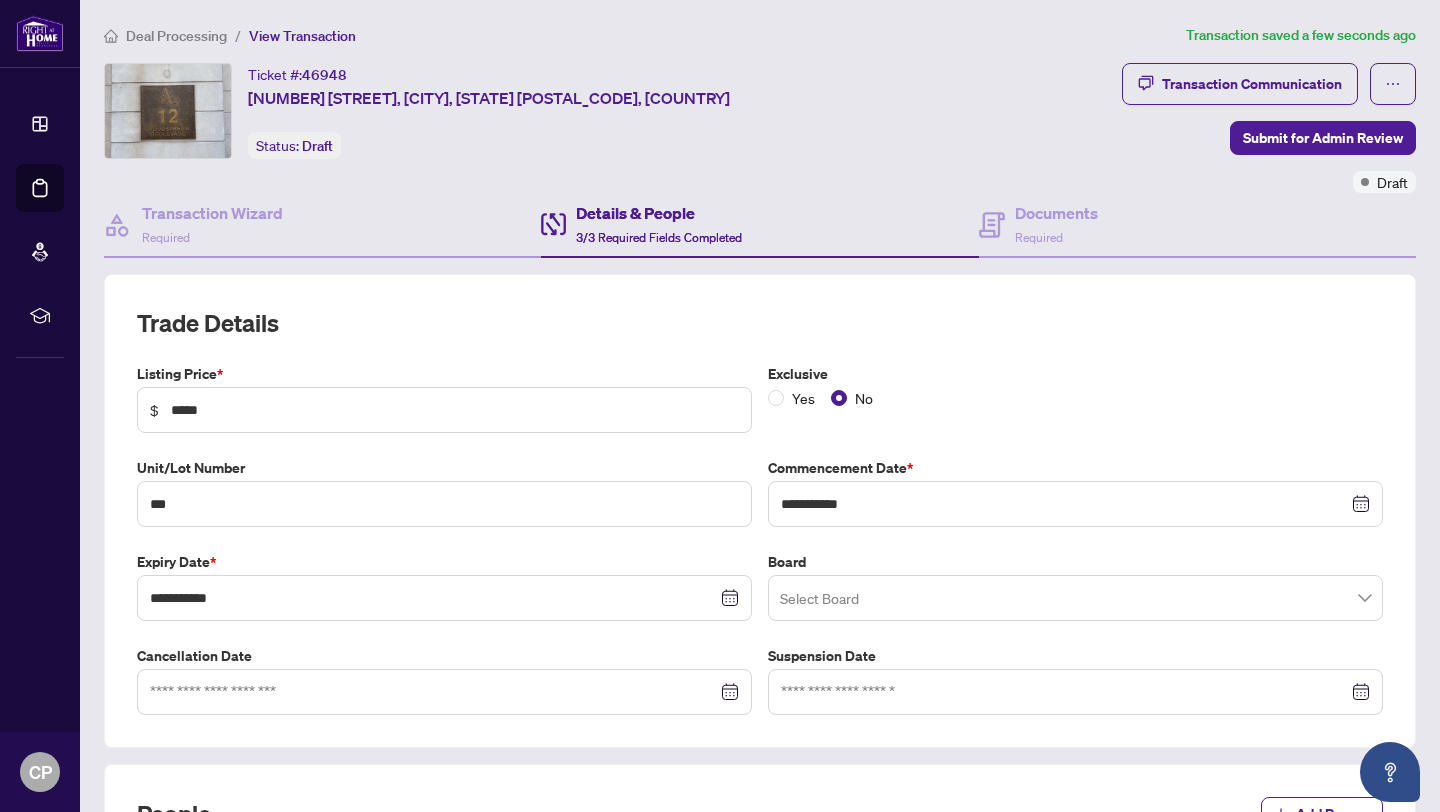 click on "**********" at bounding box center (760, 511) 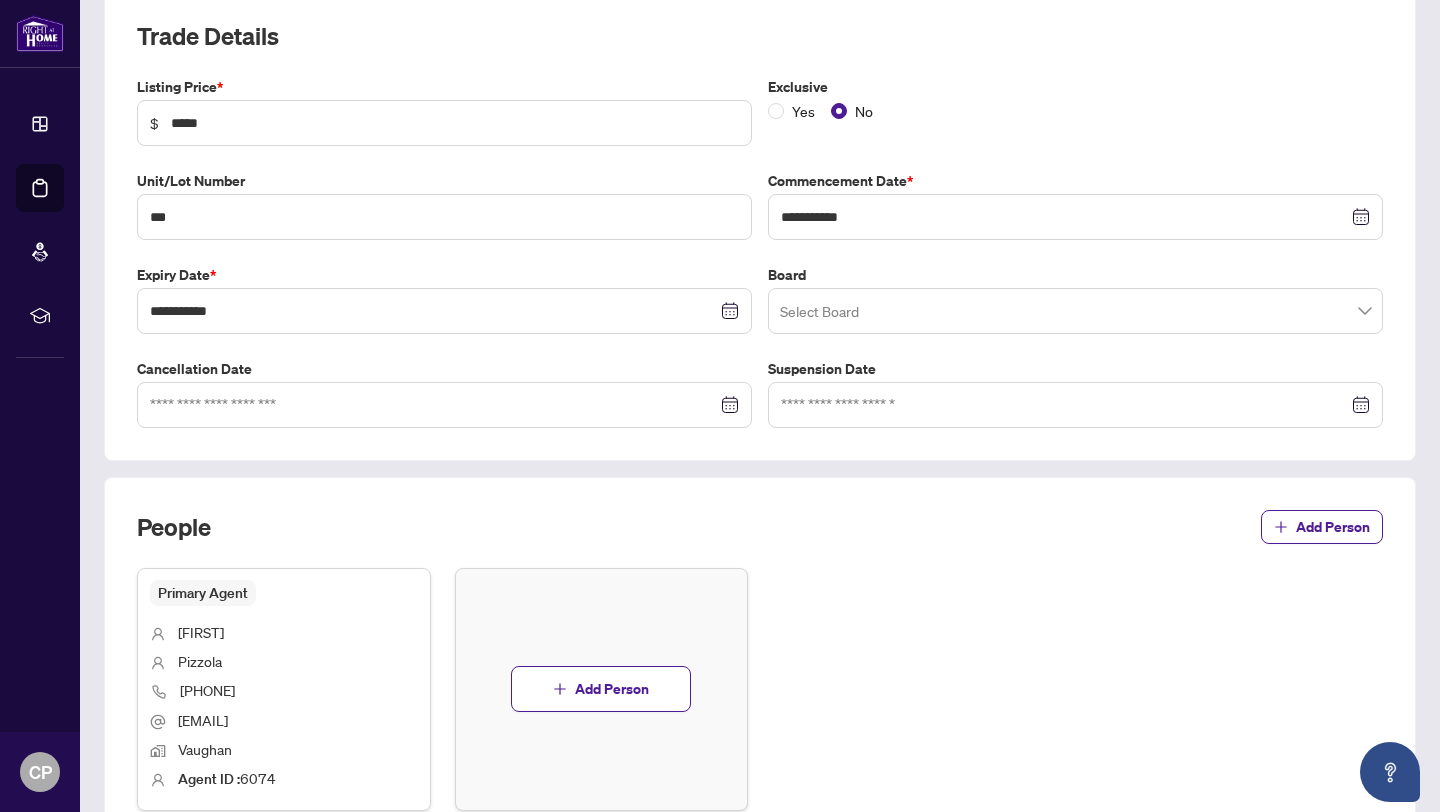 scroll, scrollTop: 320, scrollLeft: 0, axis: vertical 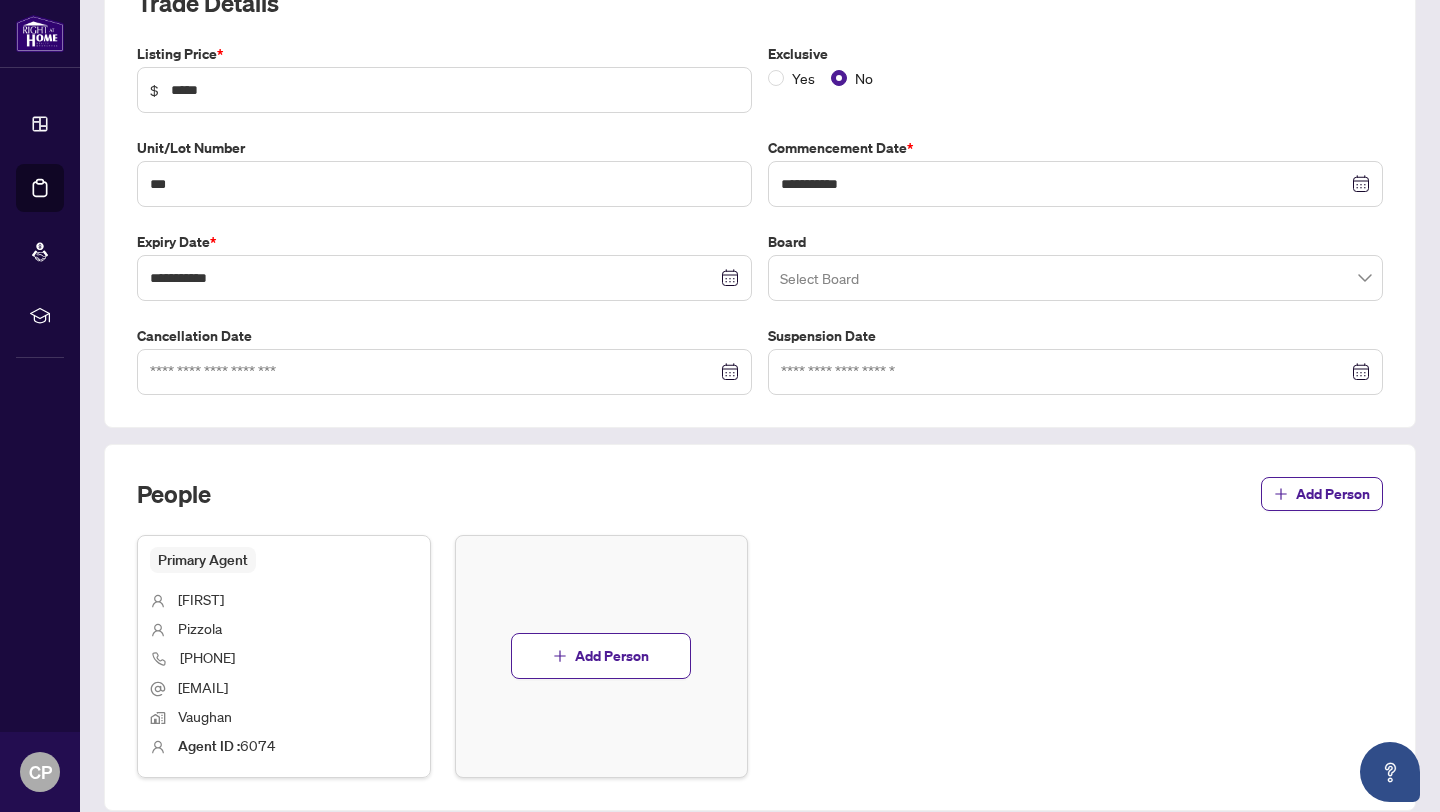 click at bounding box center [1075, 278] 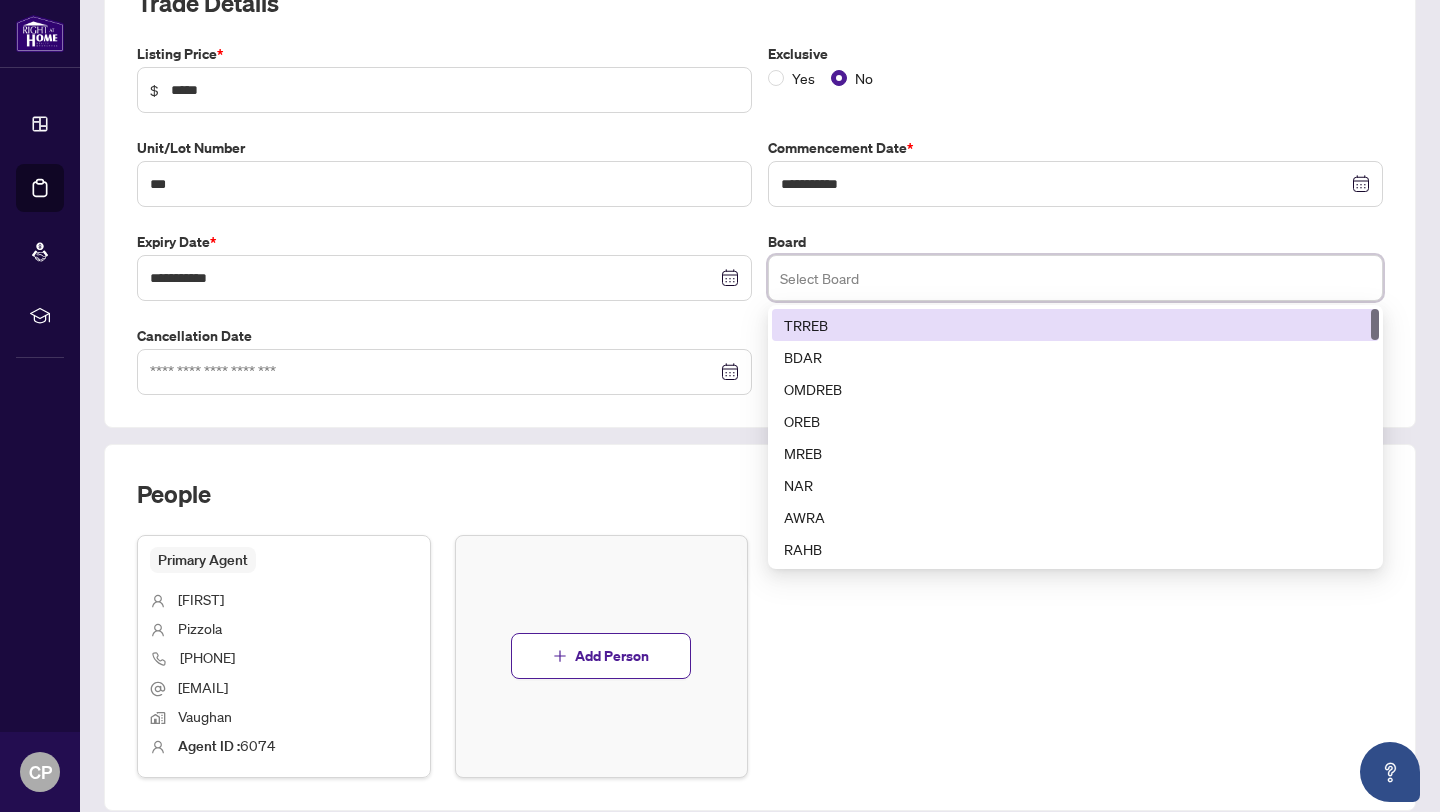 click on "TRREB" at bounding box center [1075, 325] 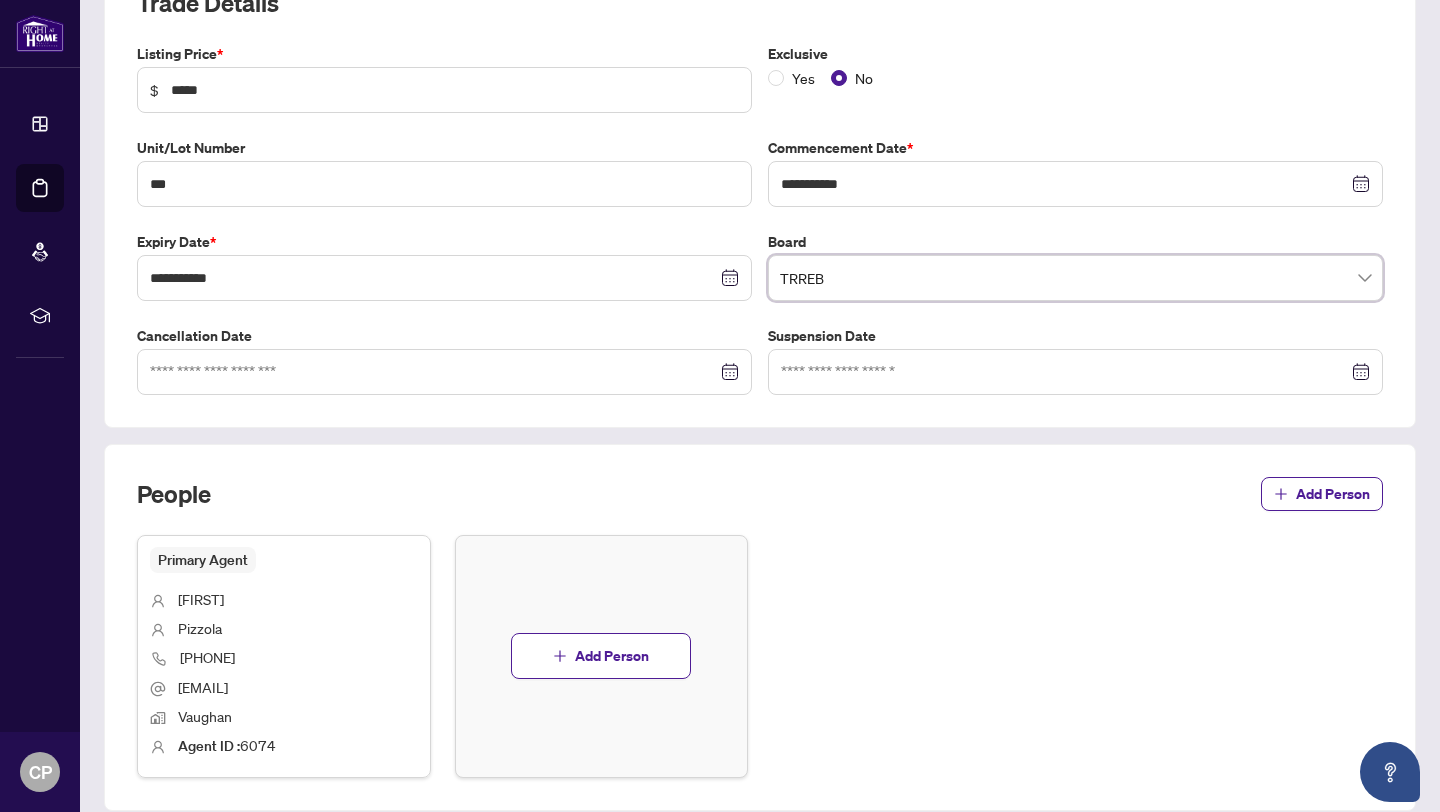 click on "People Add Person" at bounding box center [760, 506] 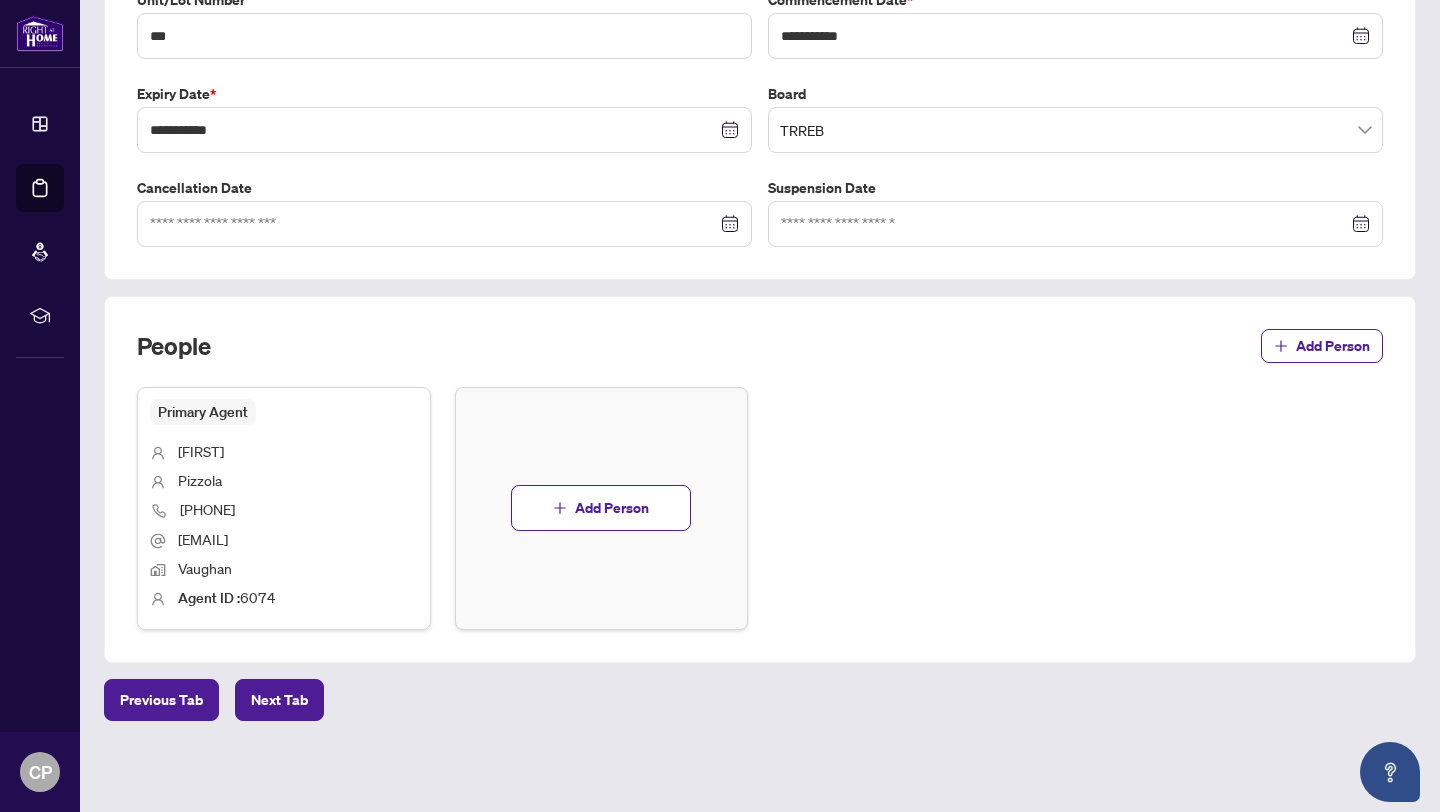 scroll, scrollTop: 469, scrollLeft: 0, axis: vertical 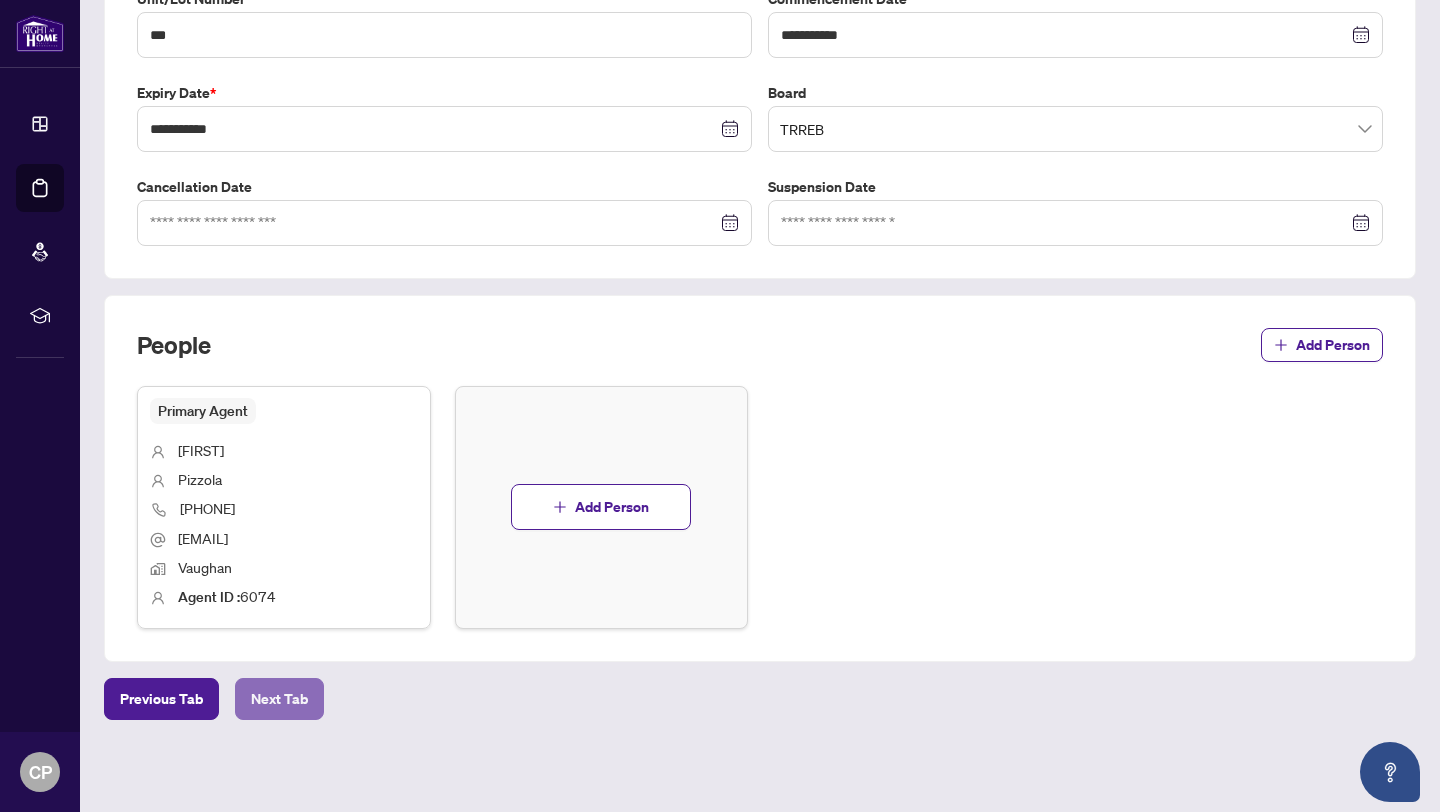 click on "Next Tab" at bounding box center (279, 699) 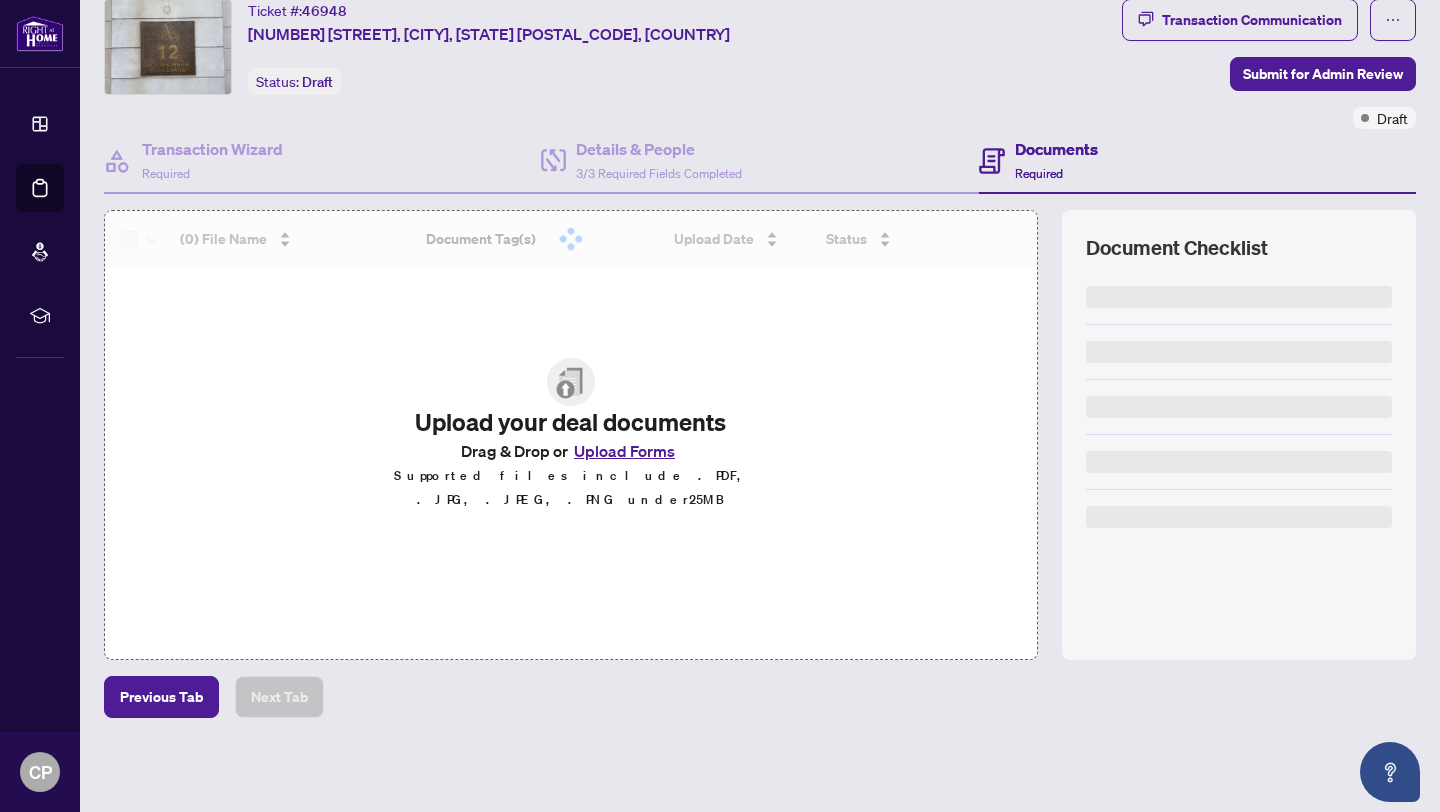 scroll, scrollTop: 0, scrollLeft: 0, axis: both 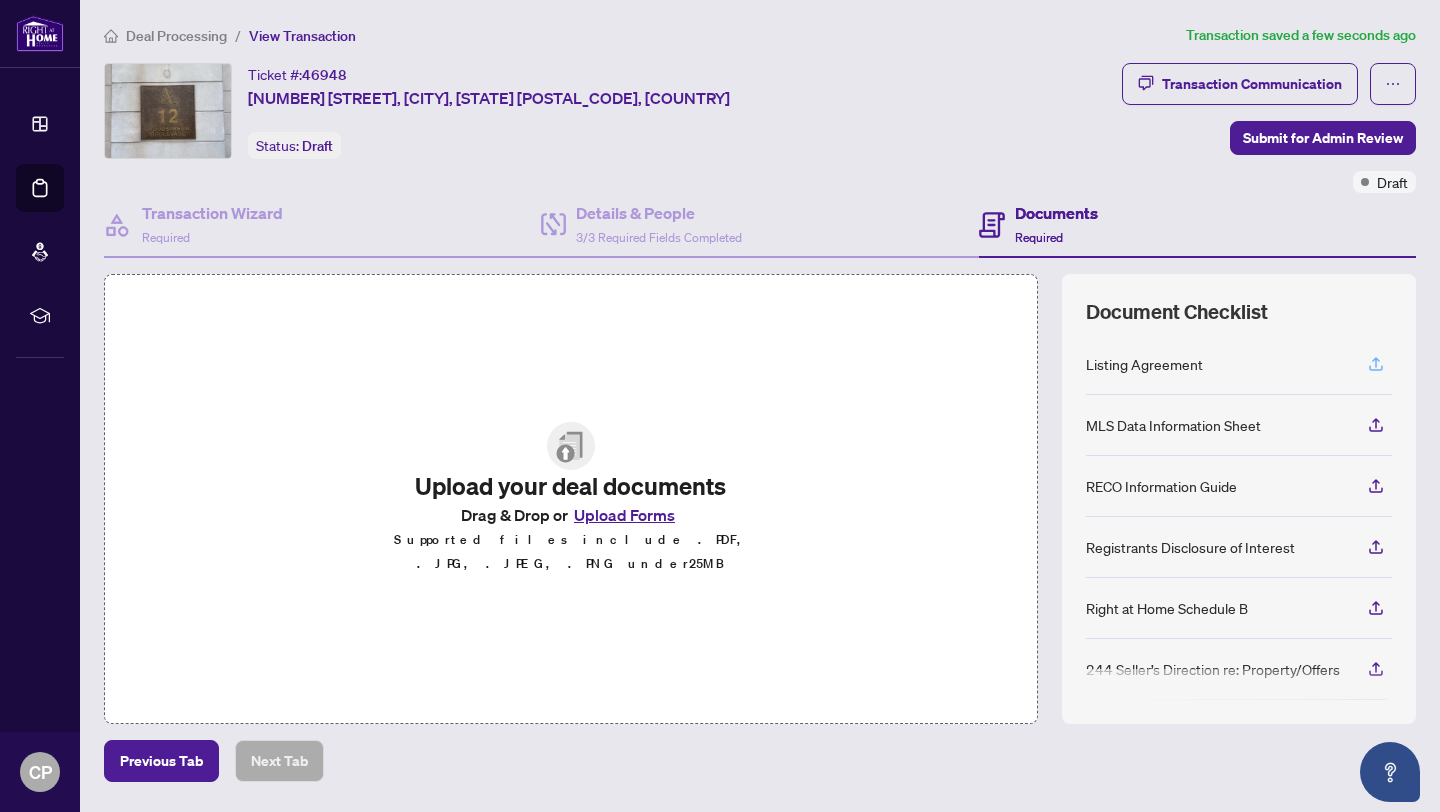 click 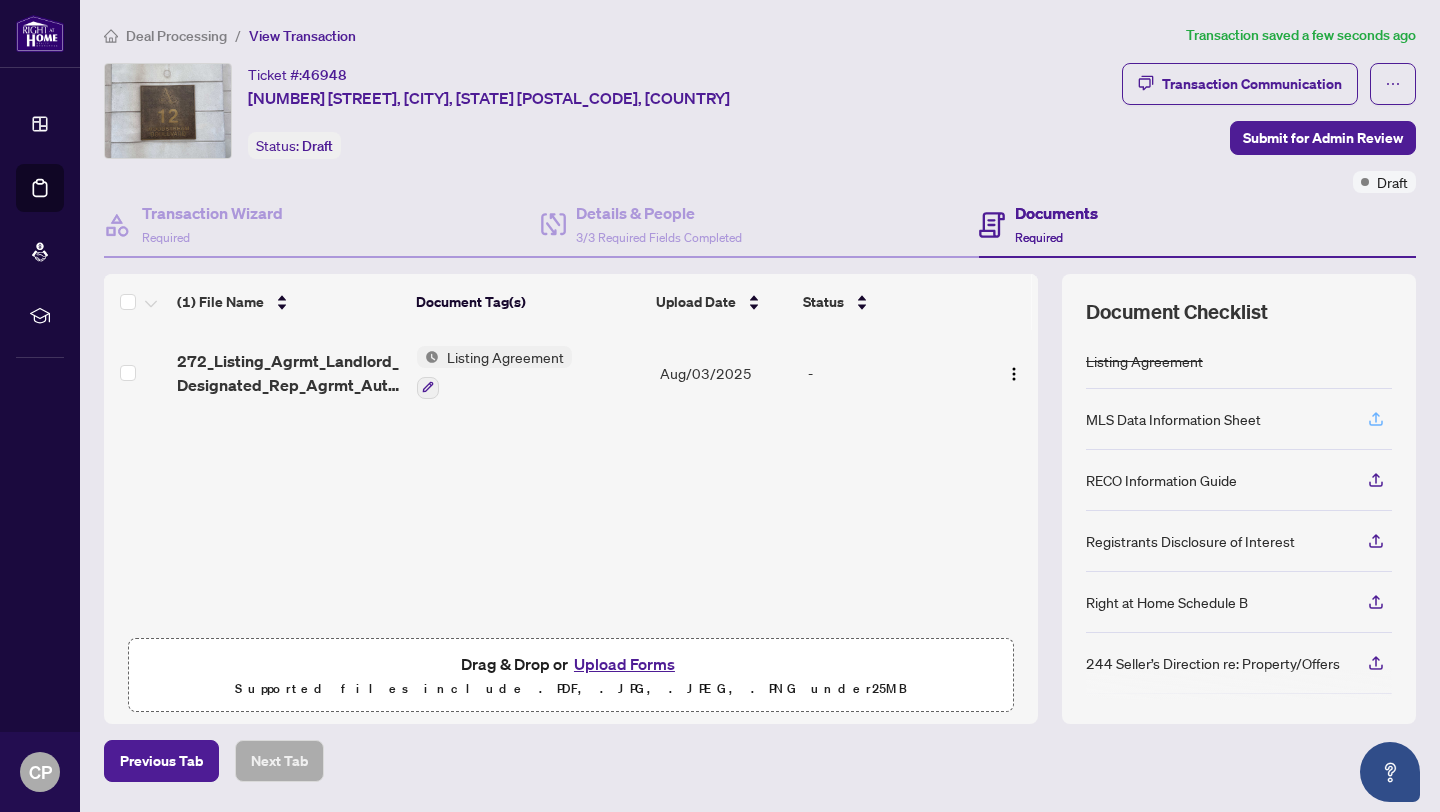 click 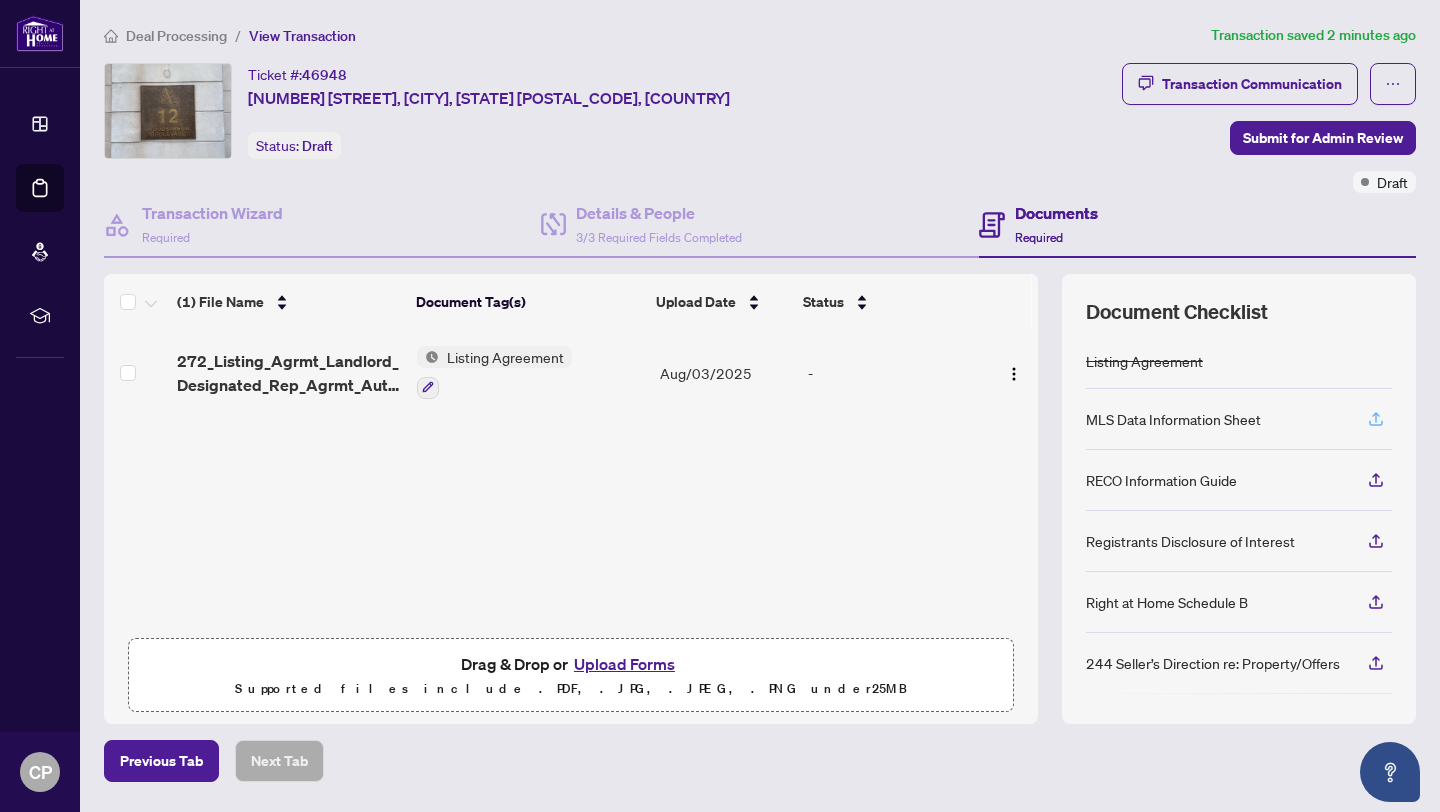 click 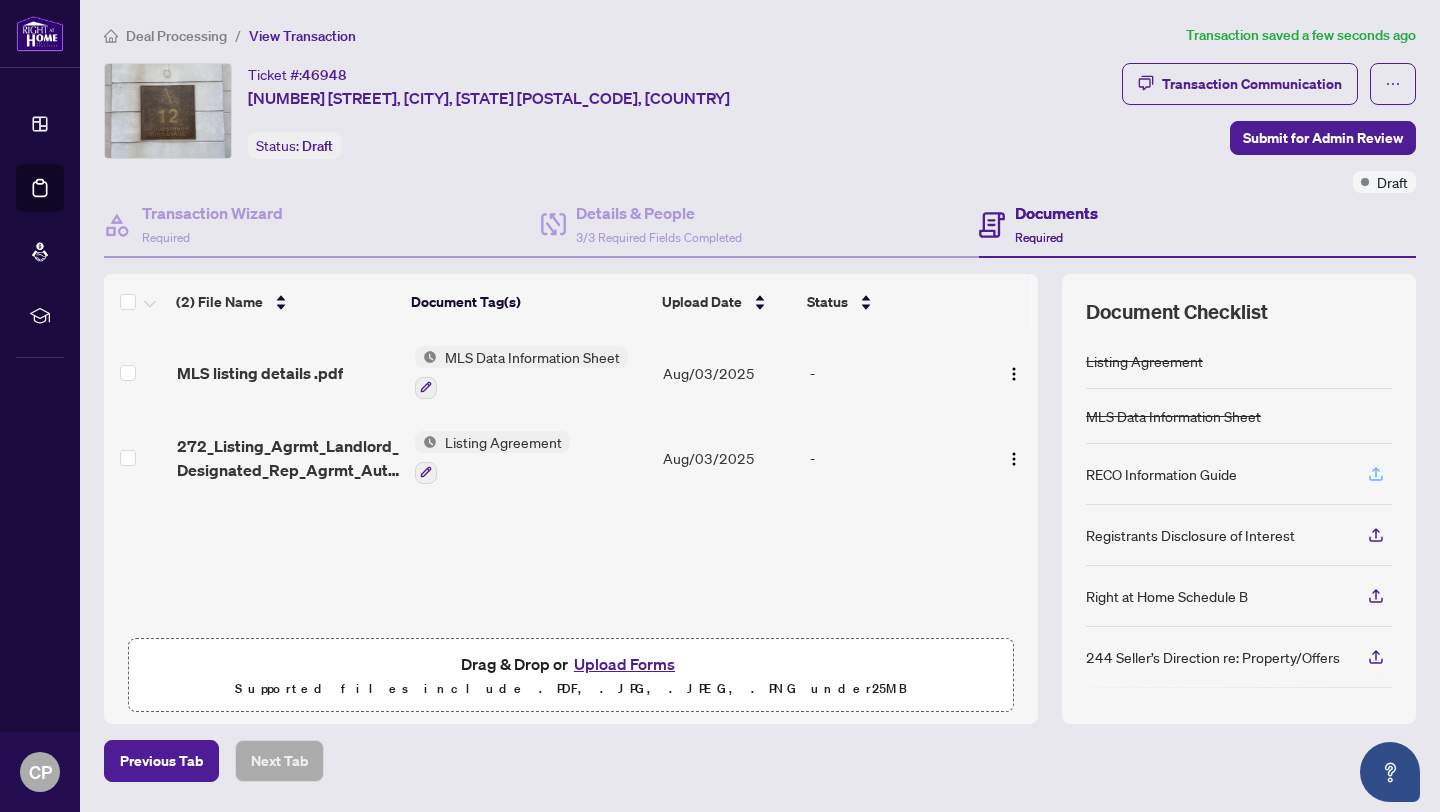 click 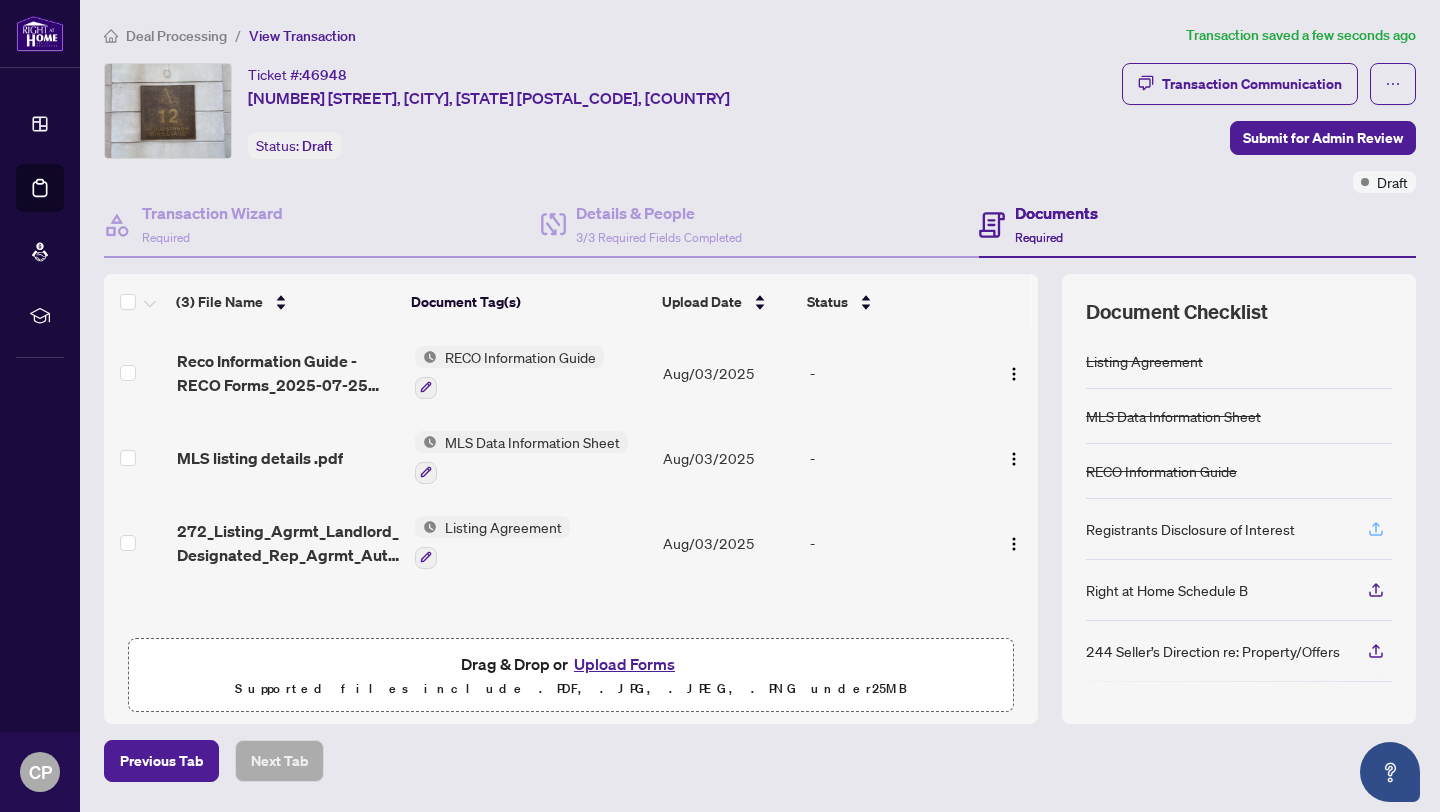 click 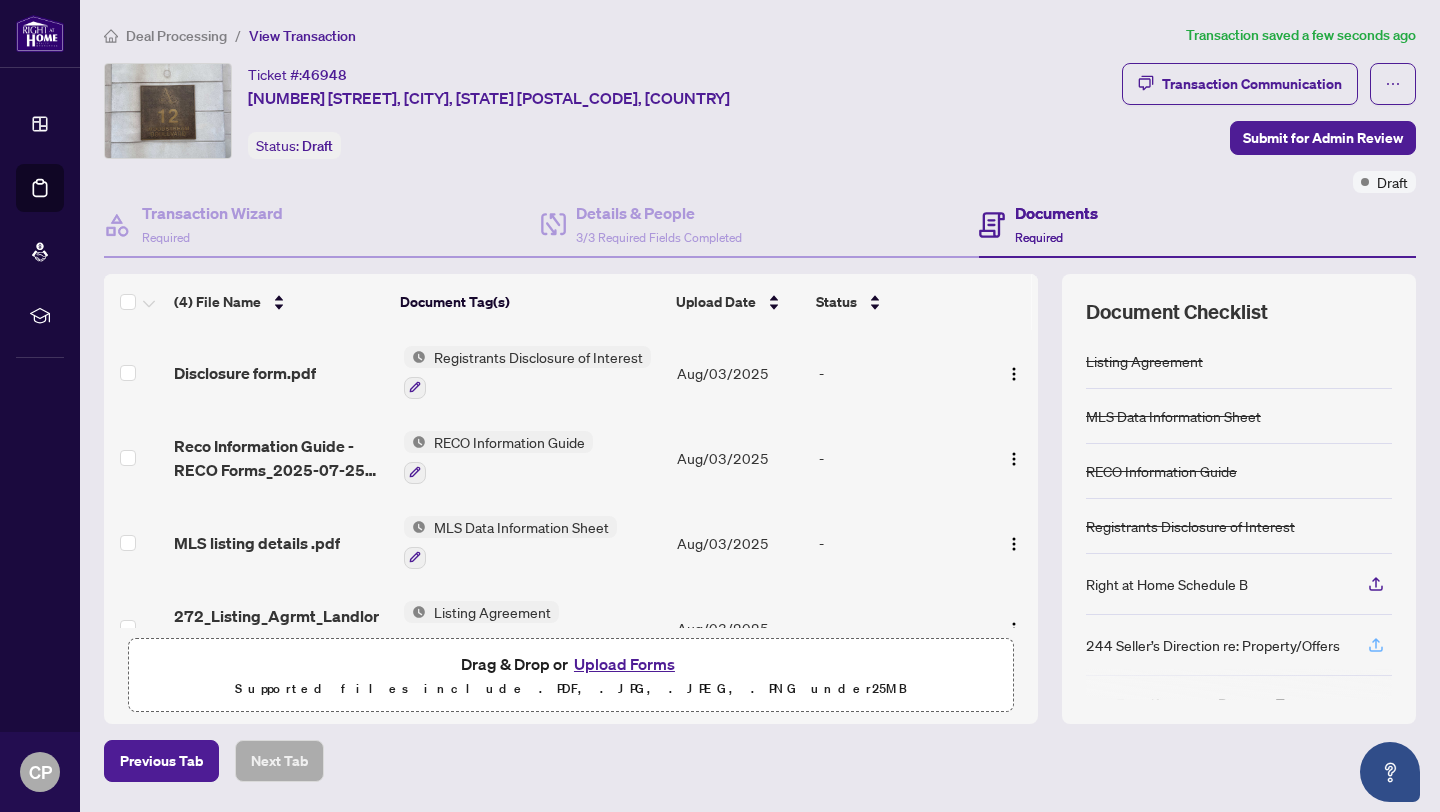 click 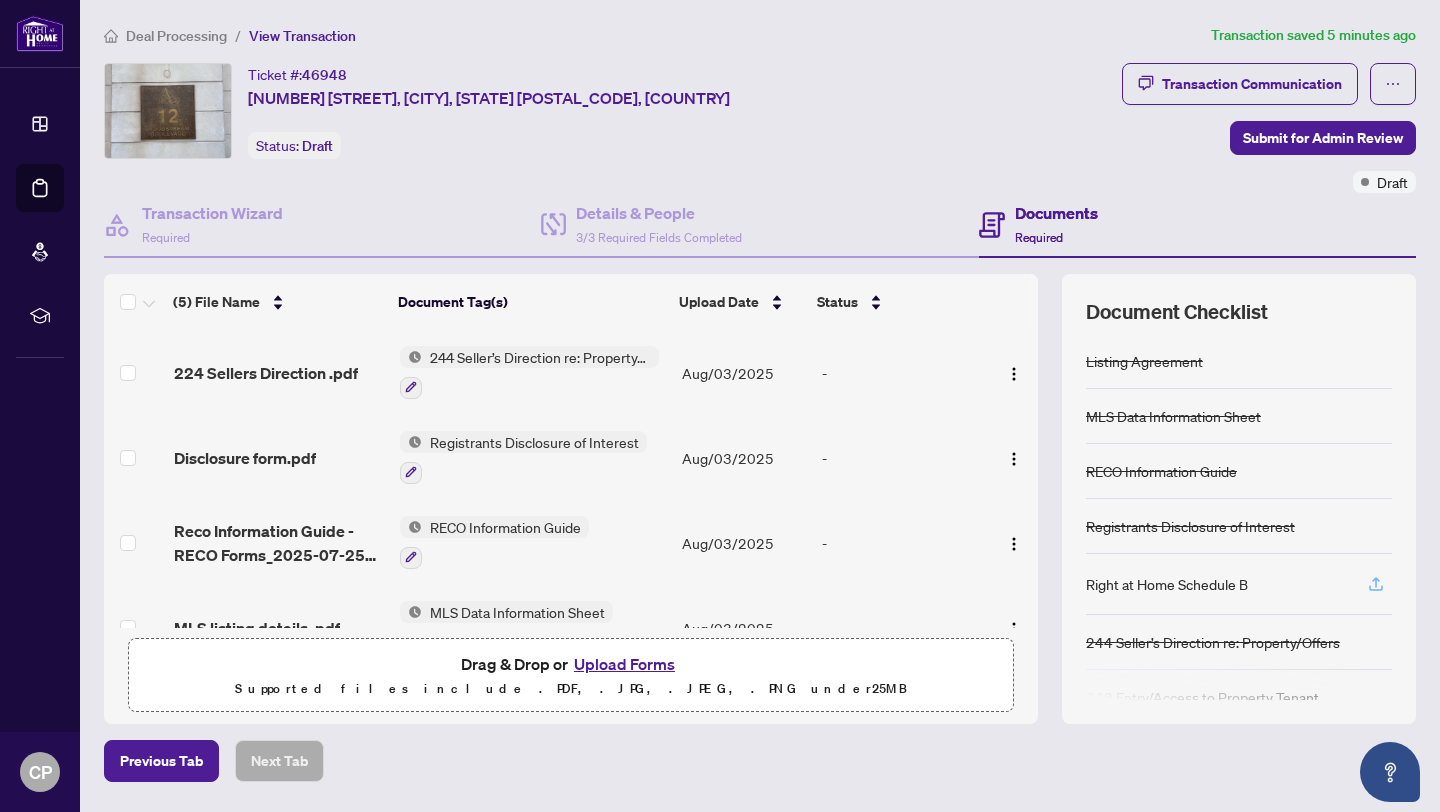 click 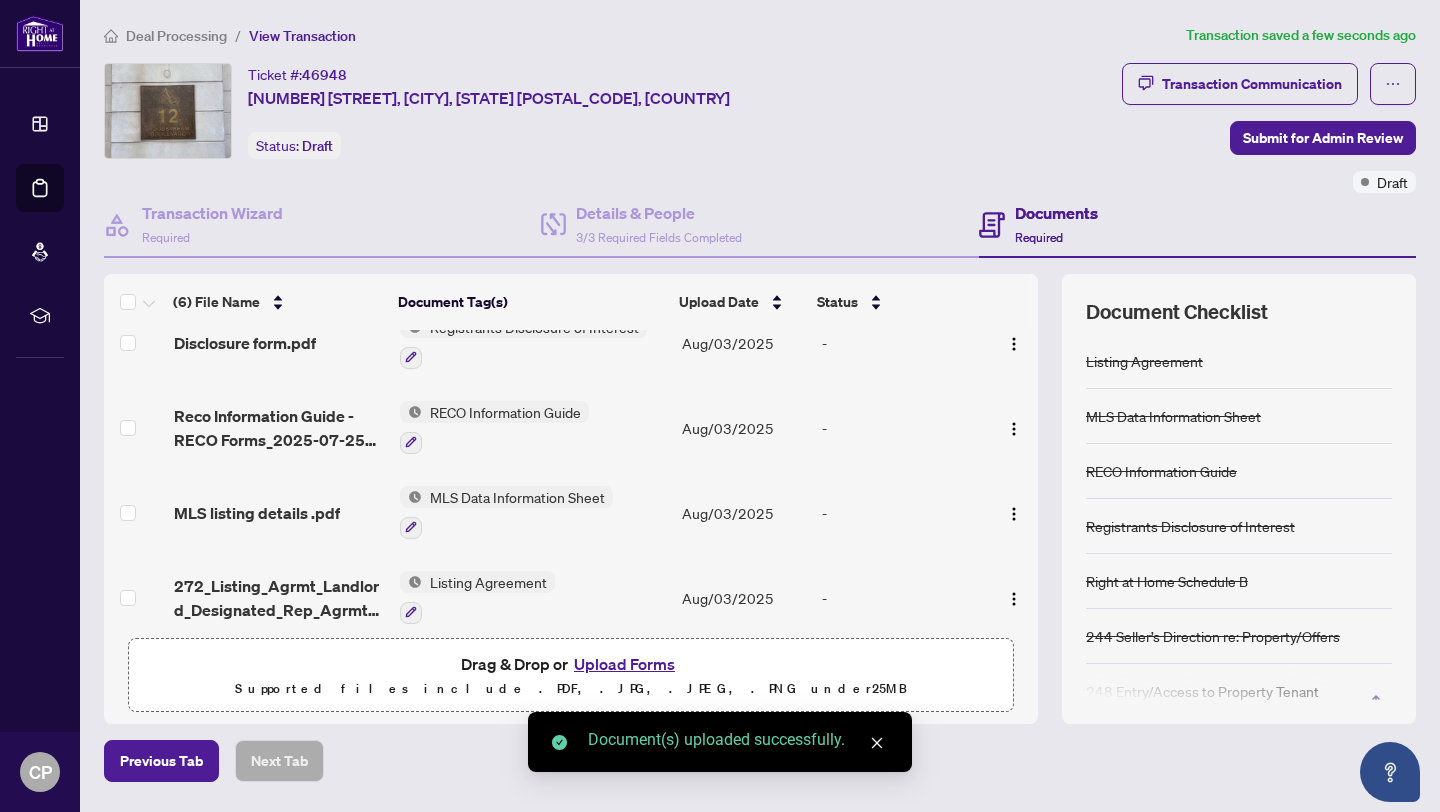 scroll, scrollTop: 216, scrollLeft: 0, axis: vertical 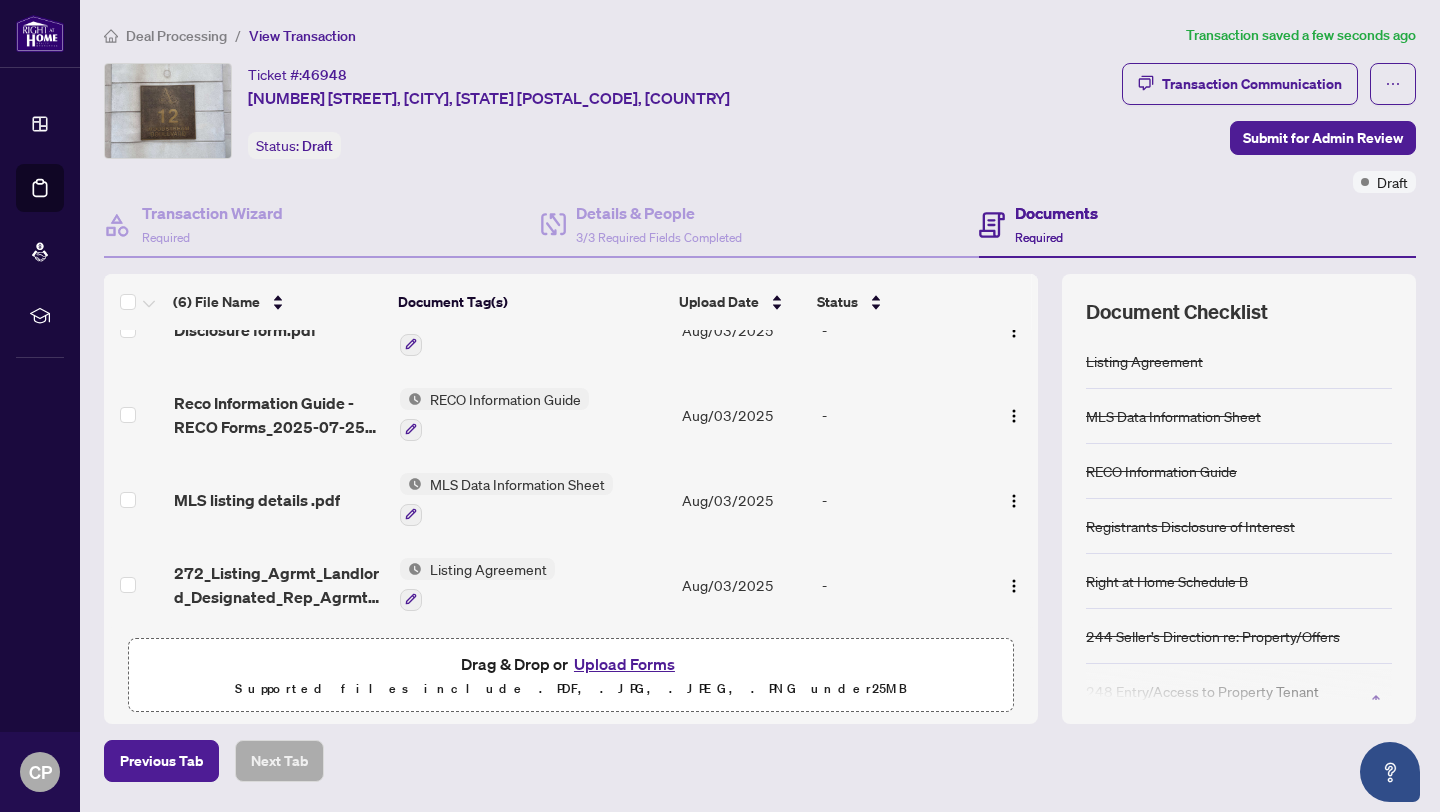 click on "Deal Processing / View Transaction Transaction saved   a few seconds ago Ticket #:  [NUMBER] [NUMBER] [STREET], [CITY], [STATE] [POSTAL_CODE], [COUNTRY] Status:   Draft Transaction Communication Submit for Admin Review Draft Transaction Wizard Required Details & People 3/3 Required Fields Completed Documents Required (6) File Name Document Tag(s) Upload Date Status             NEW_ScheduleBpdf_2025-08-03 07_50_36.pdf Right at Home Schedule B Aug/03/2025 - 224 Sellers Direction .pdf 244 Seller’s Direction re: Property/Offers Aug/03/2025 - Disclosure form.pdf Registrants Disclosure of Interest Aug/03/2025 - Reco Information Guide - RECO Forms_2025-07-25 21_34_14.pdf RECO Information Guide Aug/03/2025 - MLS listing details .pdf MLS Data Information Sheet Aug/03/2025 - 272_Listing_Agrmt_Landlord_Designated_Rep_Agrmt_Auth_to_Offer_for_Lease_-_PropTx-OREA.pdf Listing Agreement Aug/03/2025 - Drag & Drop or Upload Forms Supported files include   .PDF, .JPG, .JPEG, .PNG   under  25 MB Document Checklist Previous Tab" at bounding box center (760, 406) 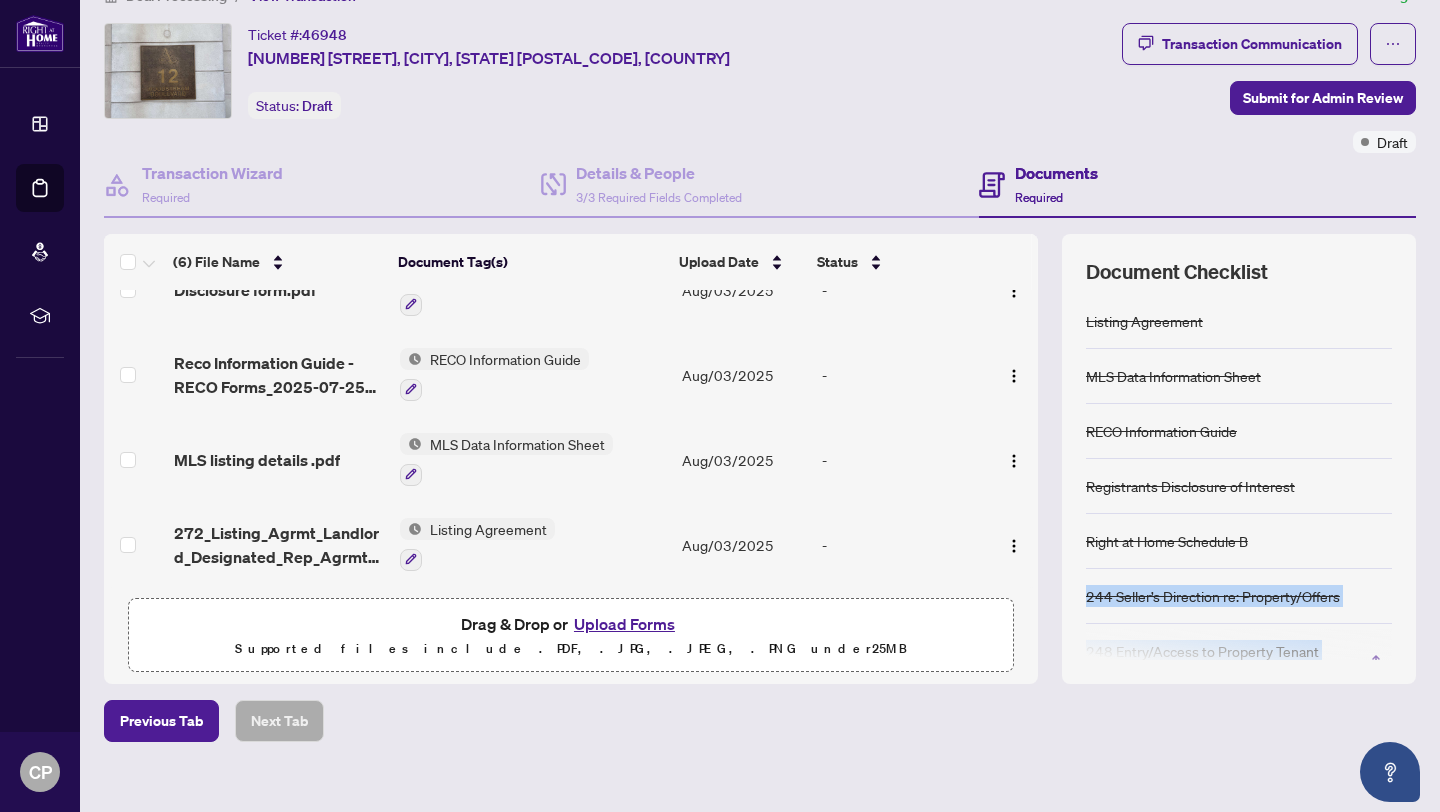 scroll, scrollTop: 48, scrollLeft: 0, axis: vertical 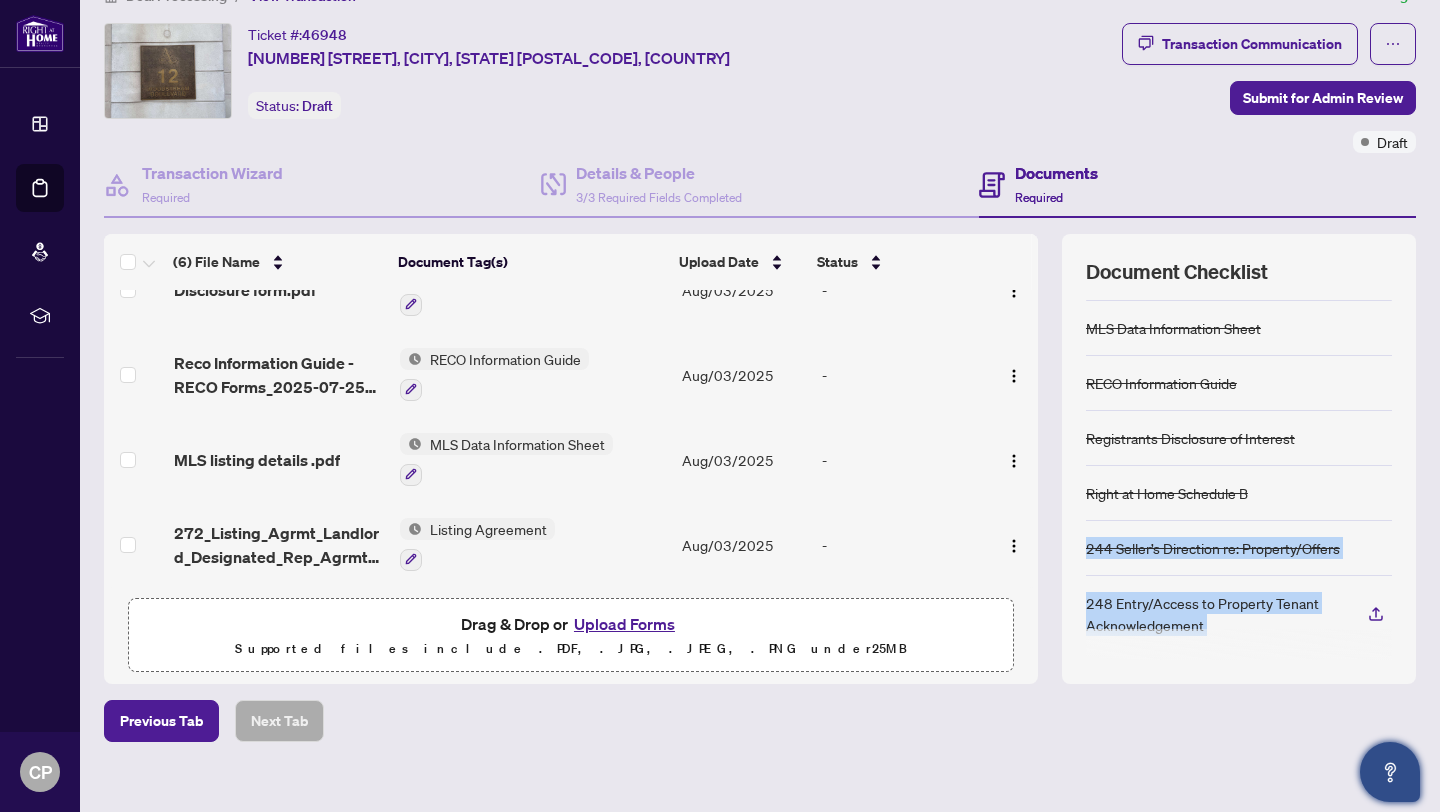 drag, startPoint x: 1361, startPoint y: 565, endPoint x: 1361, endPoint y: 761, distance: 196 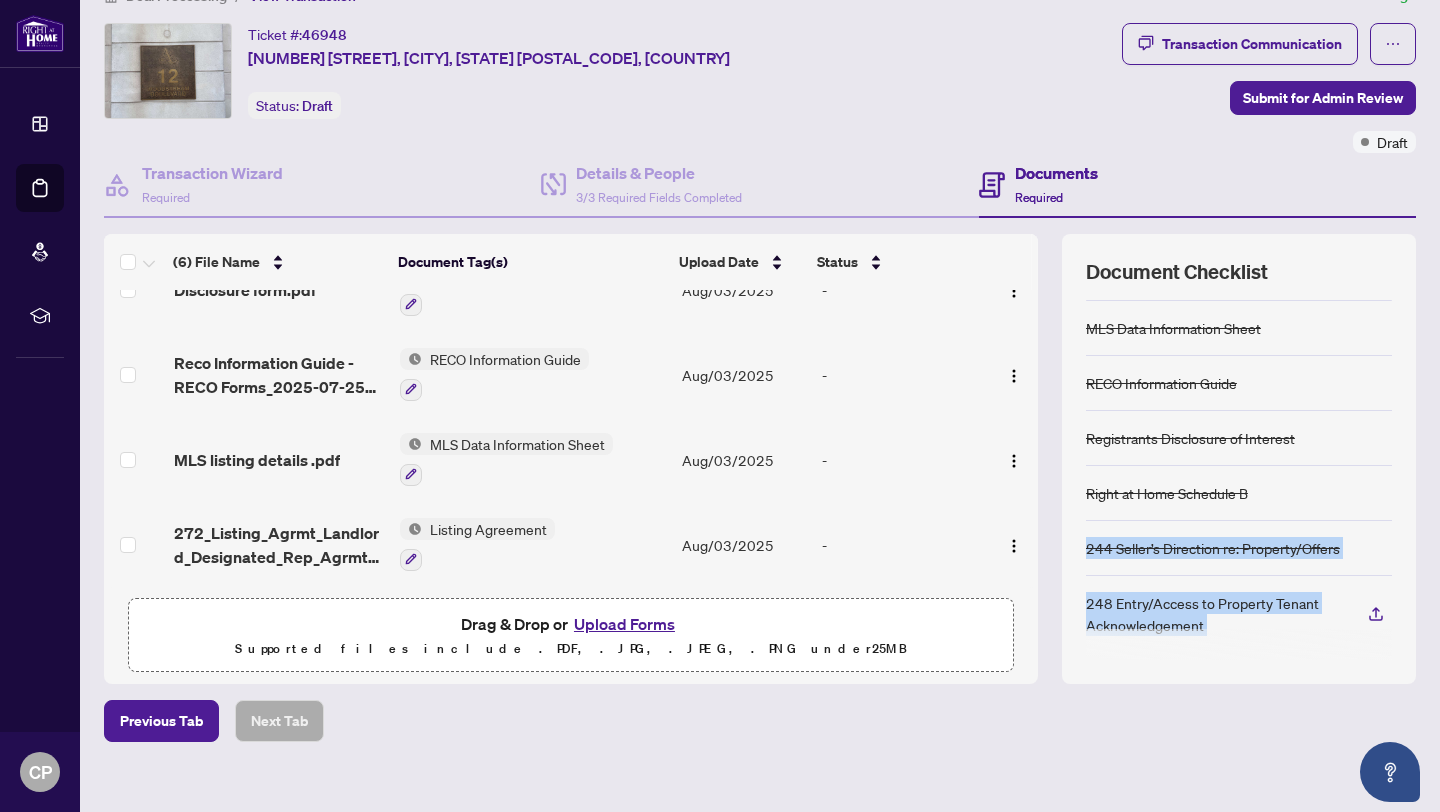 click on "Previous Tab Next Tab" at bounding box center (760, 721) 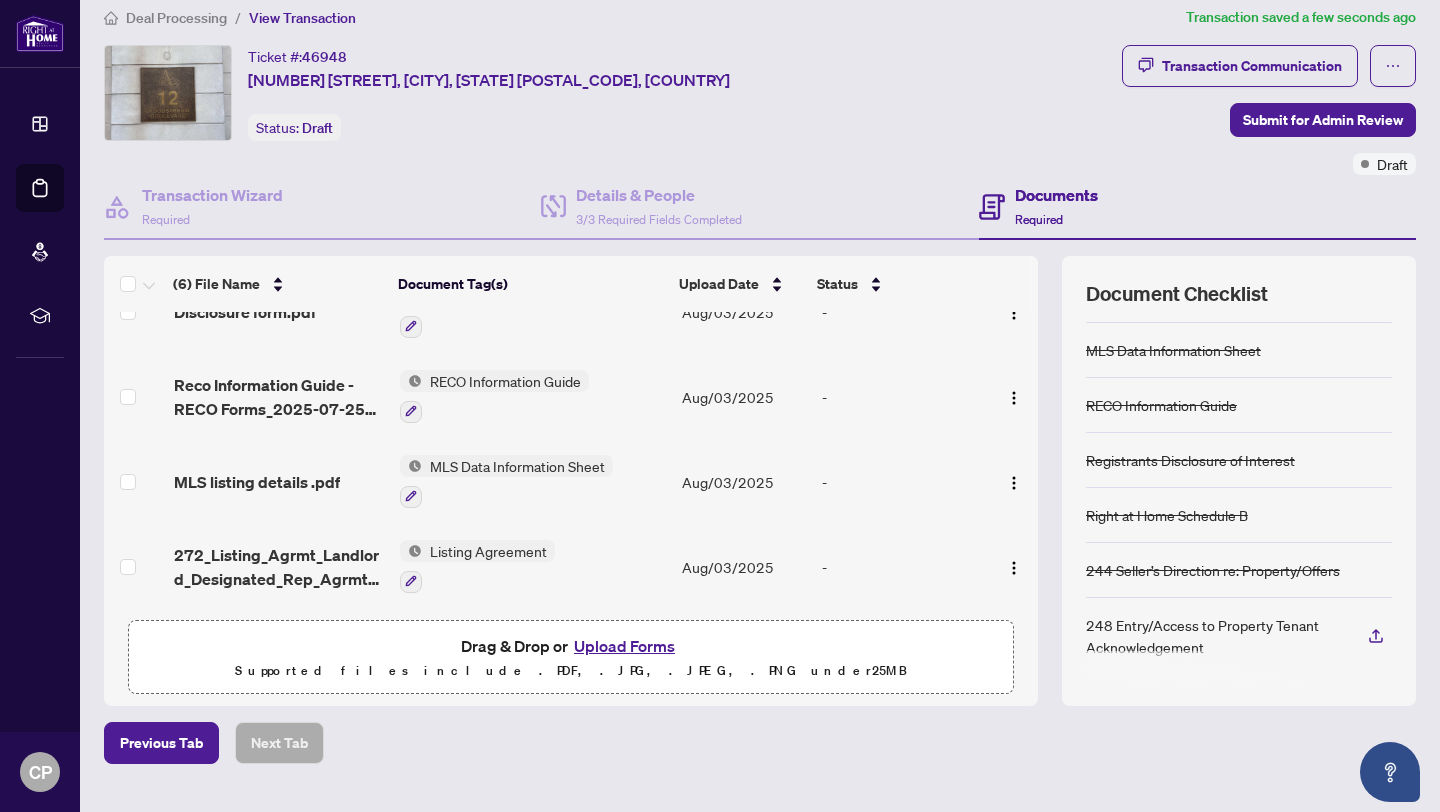 scroll, scrollTop: 0, scrollLeft: 0, axis: both 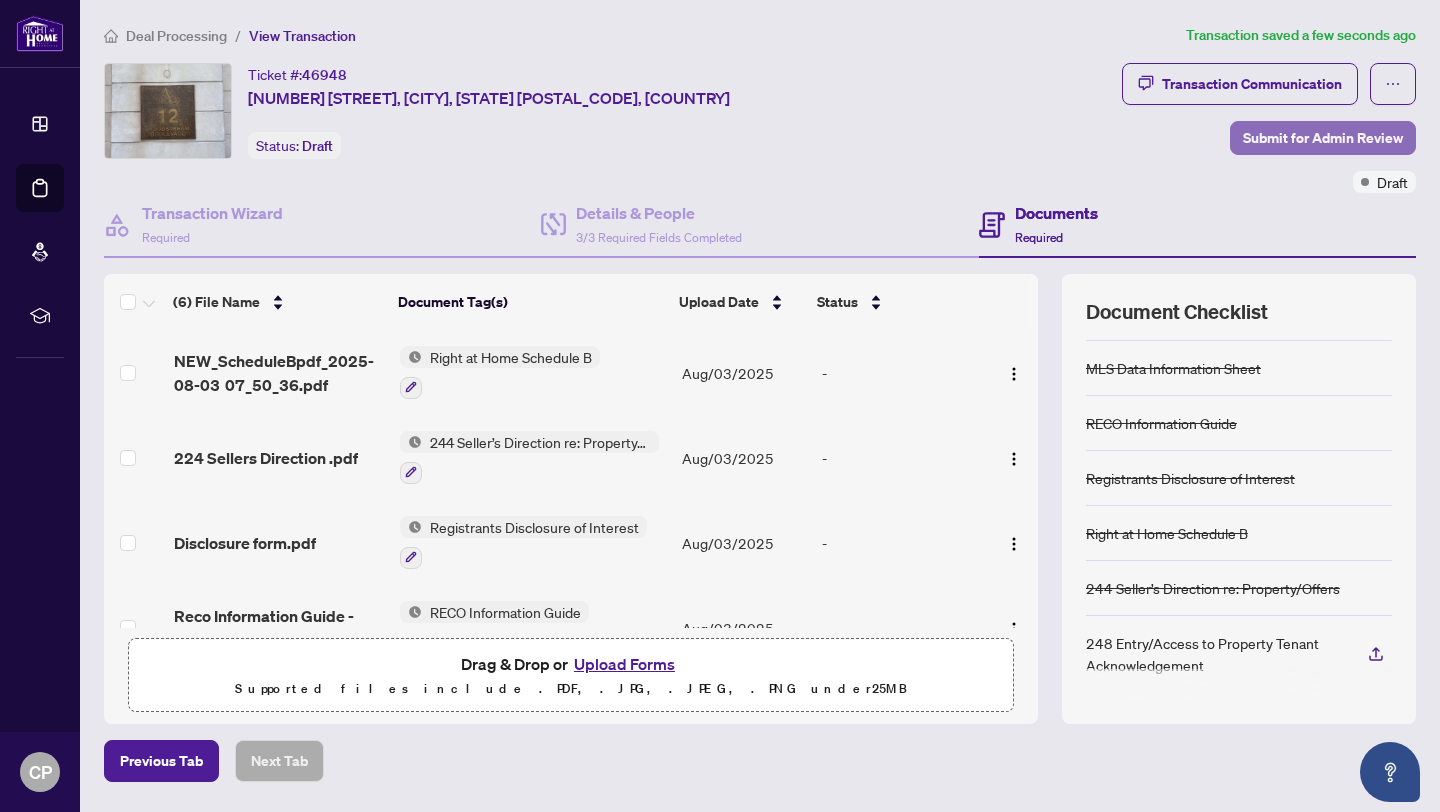 click on "Submit for Admin Review" at bounding box center (1323, 138) 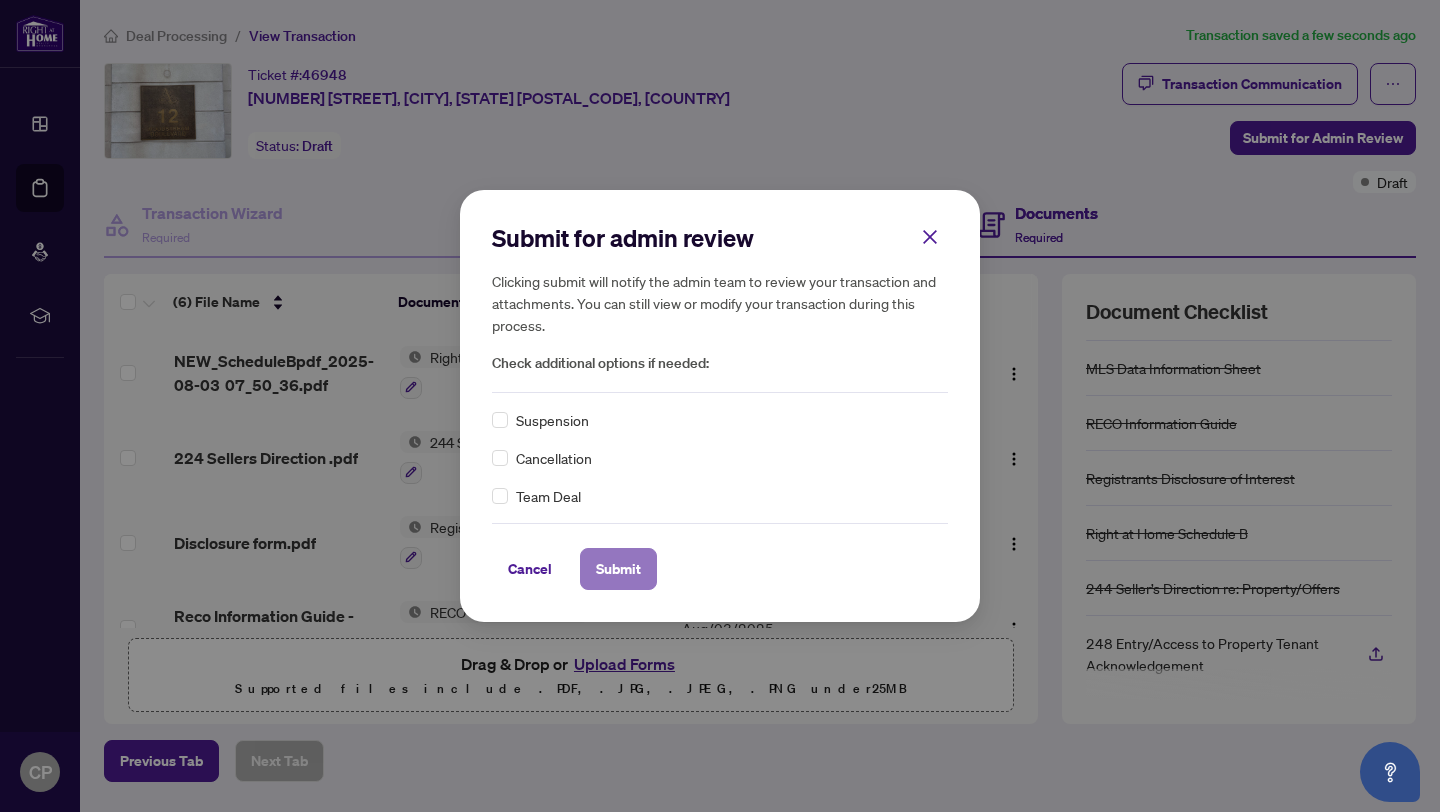 click on "Submit" at bounding box center (618, 569) 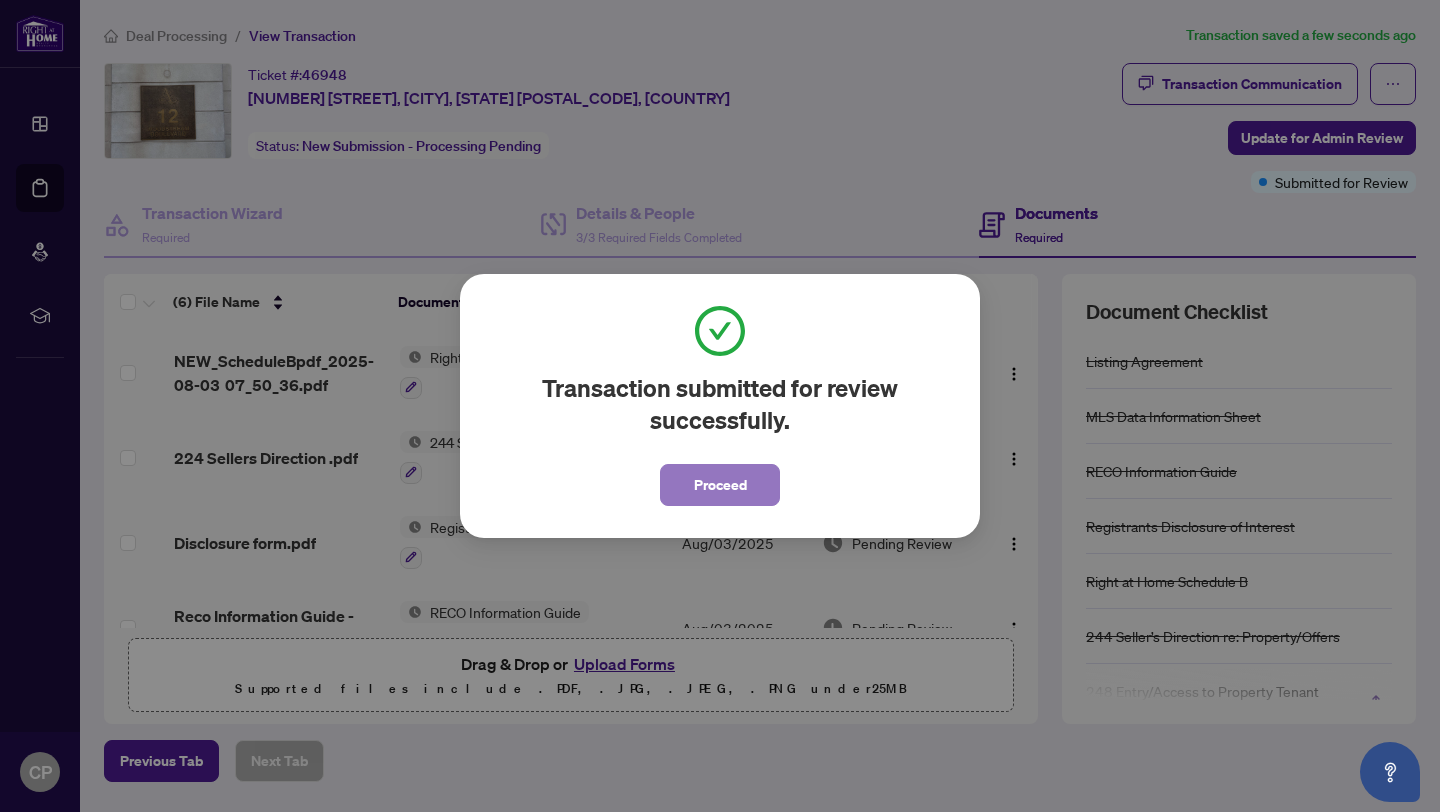 click on "Proceed" at bounding box center (720, 485) 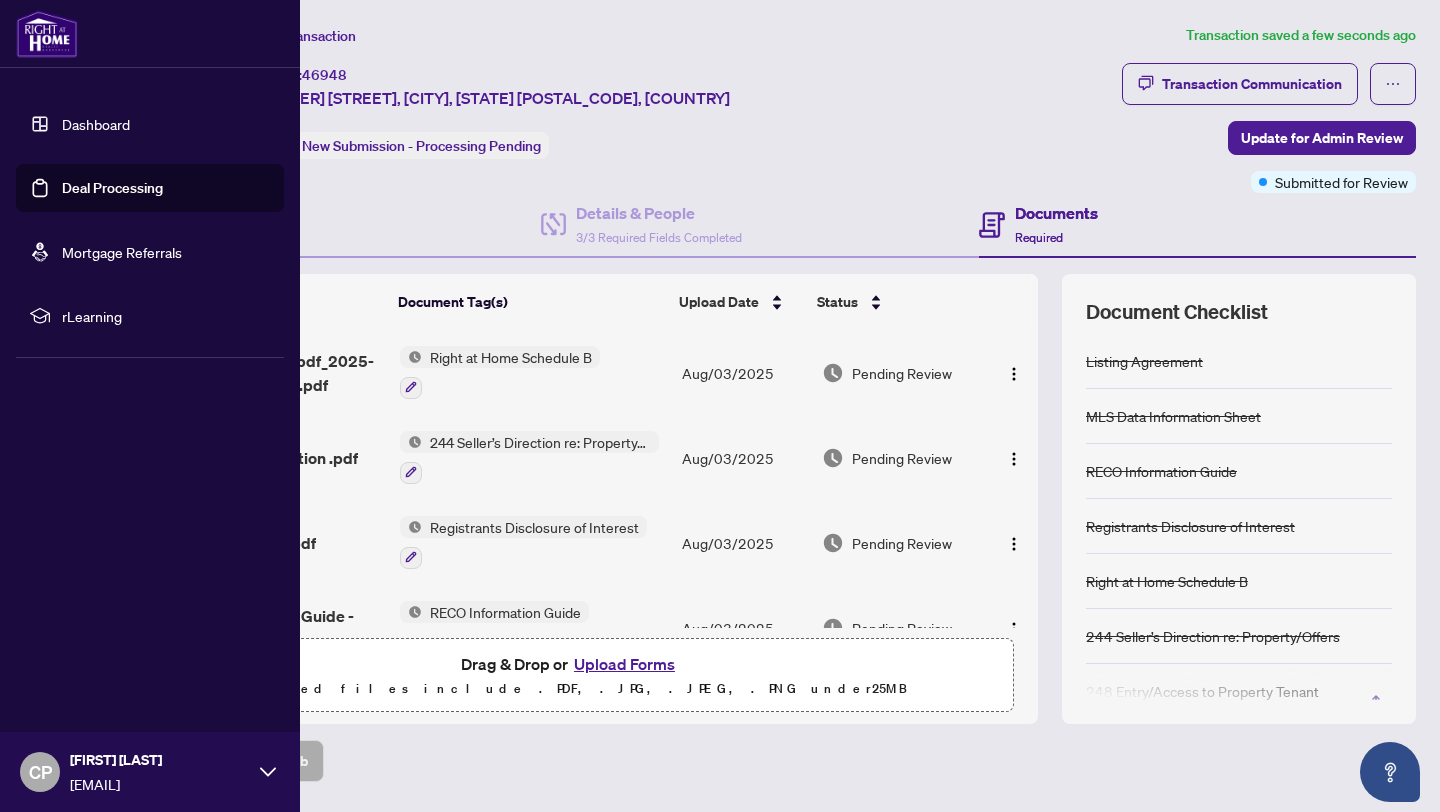 click on "Dashboard" at bounding box center (96, 124) 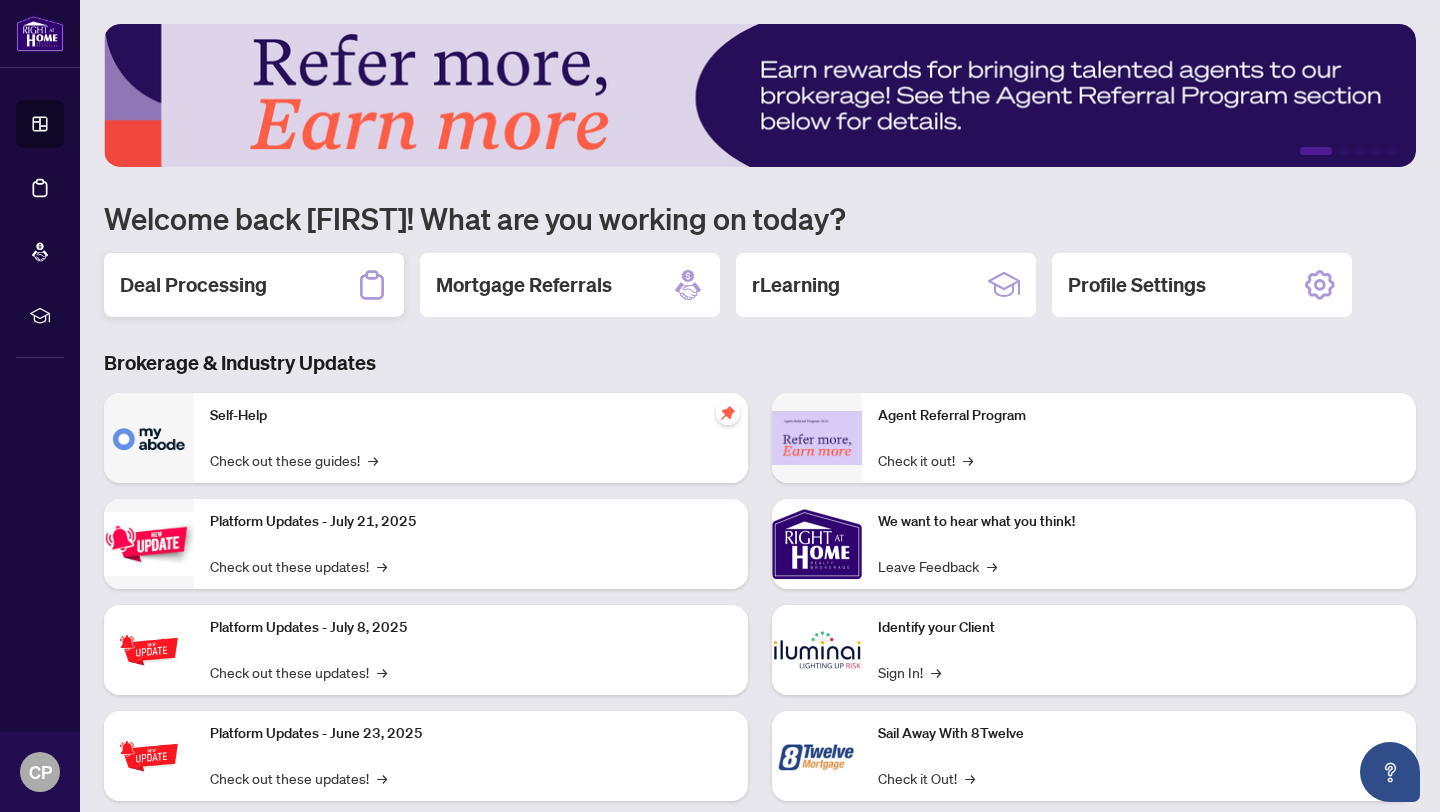 click on "Deal Processing" at bounding box center (193, 285) 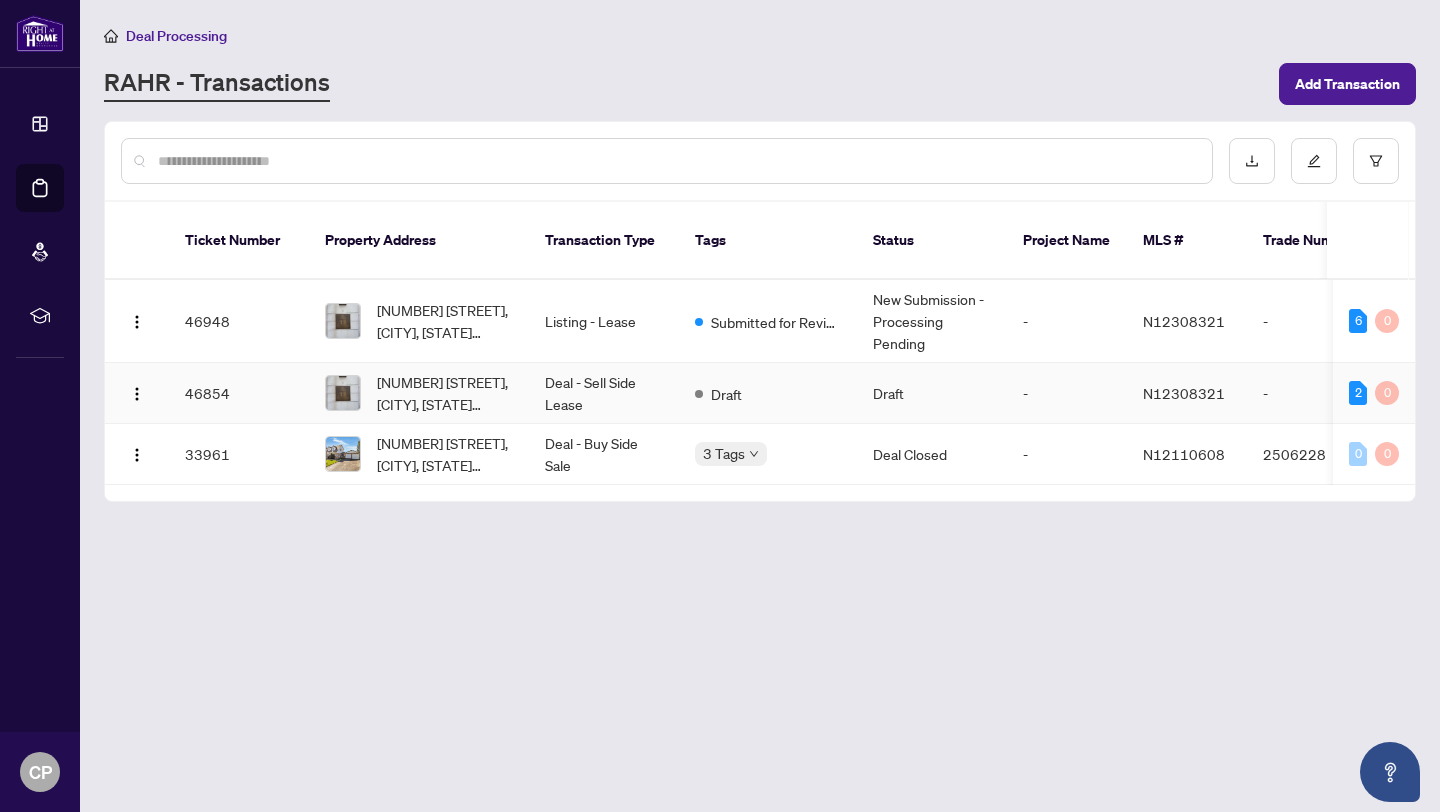 click on "46854" at bounding box center [239, 393] 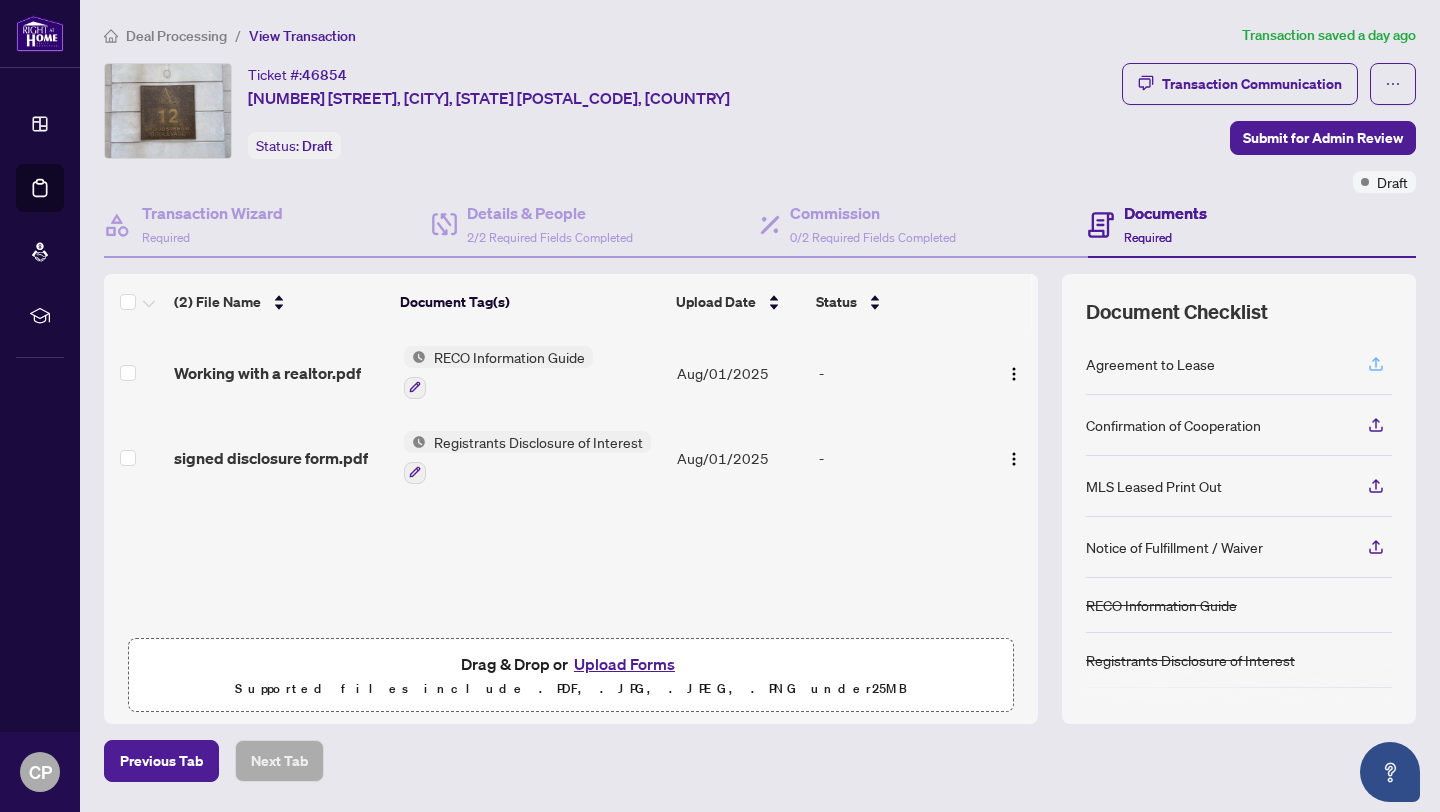 click 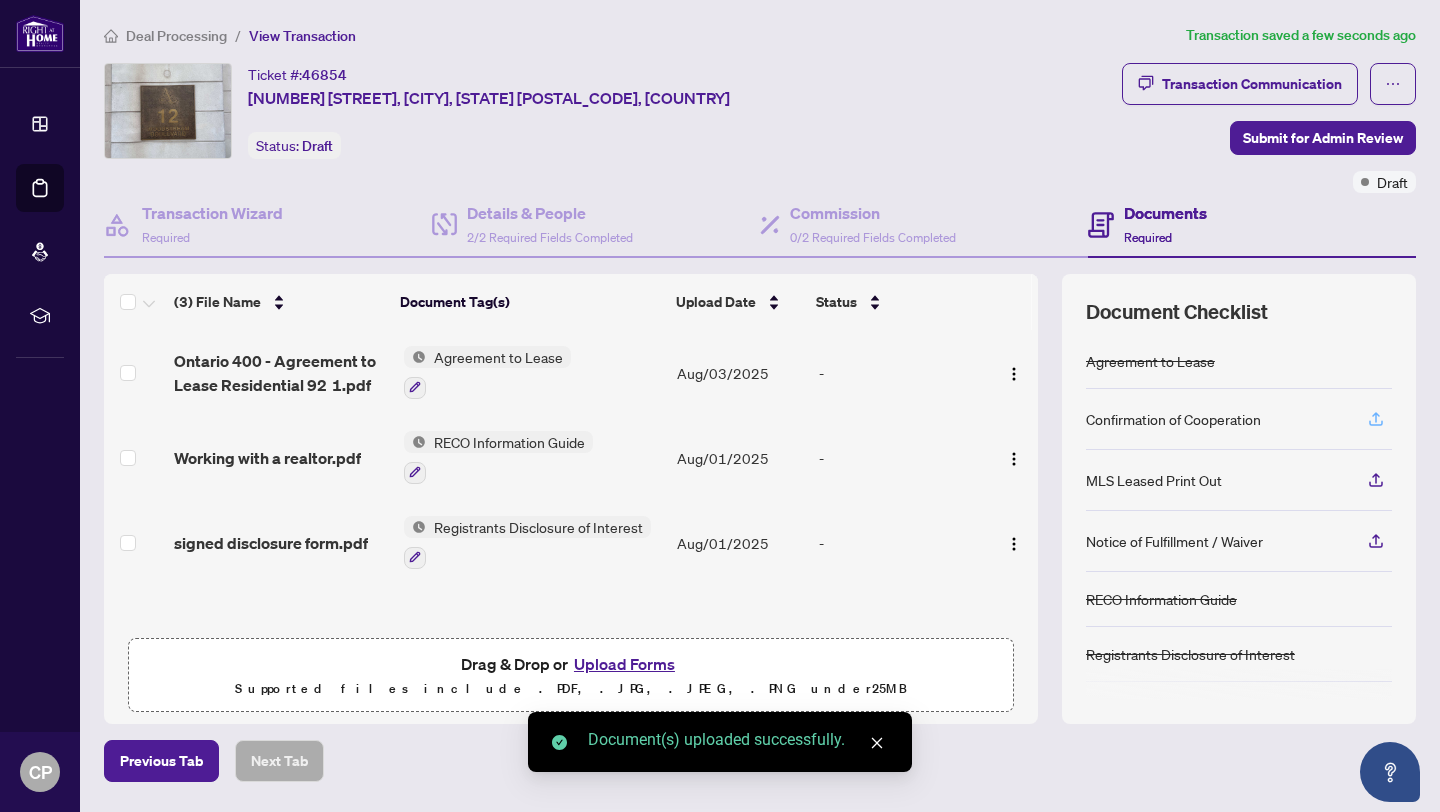 click 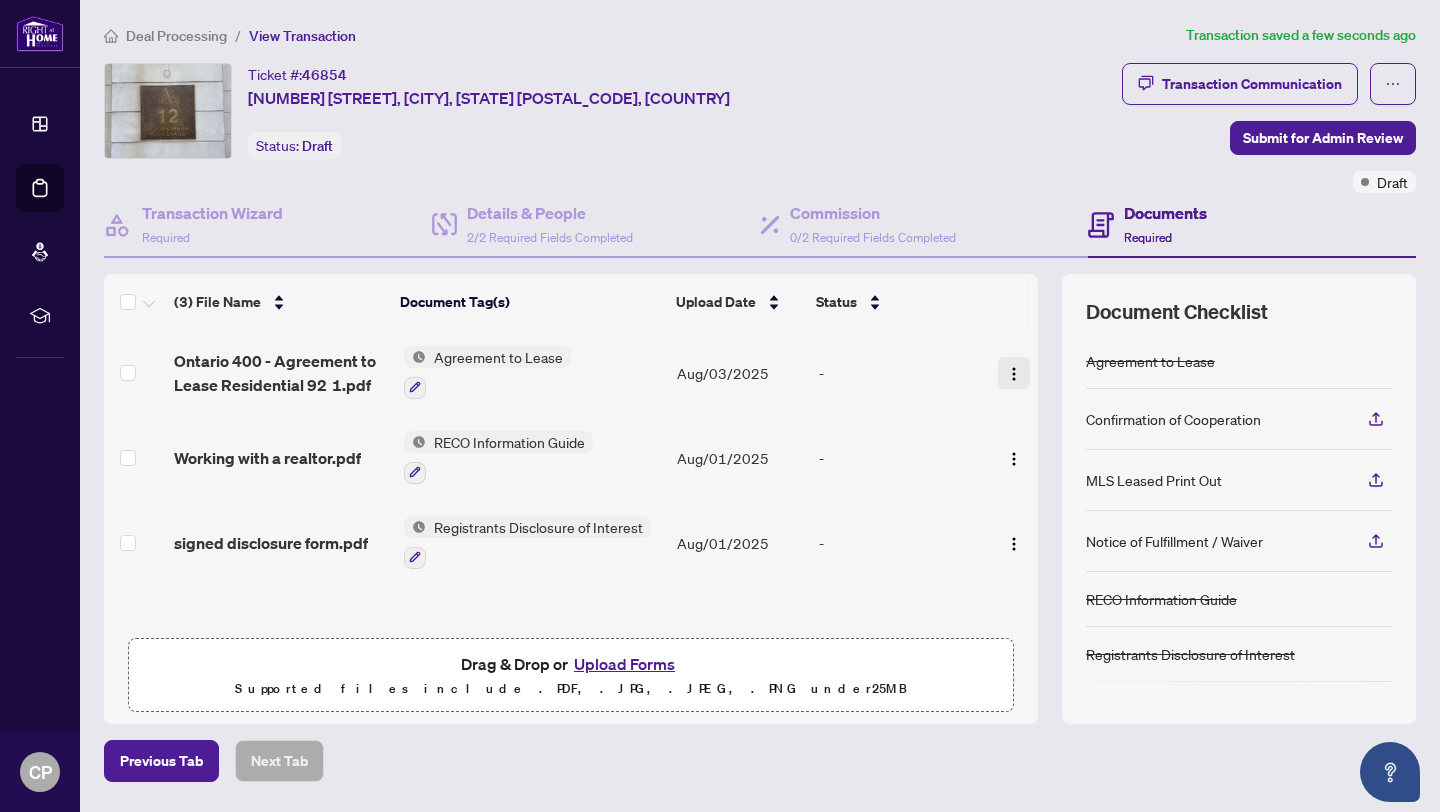 click at bounding box center [1014, 374] 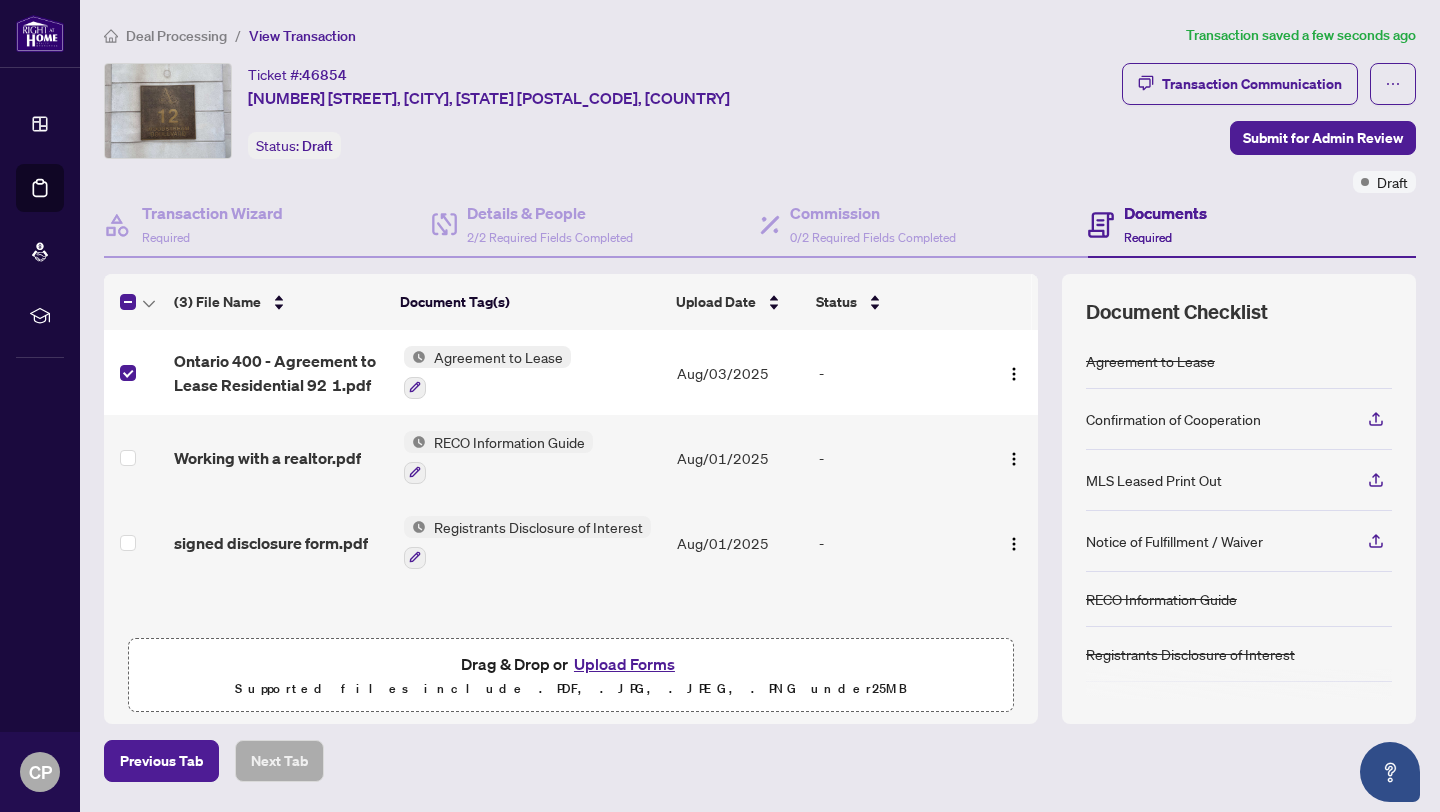 drag, startPoint x: 1038, startPoint y: 381, endPoint x: 1038, endPoint y: 514, distance: 133 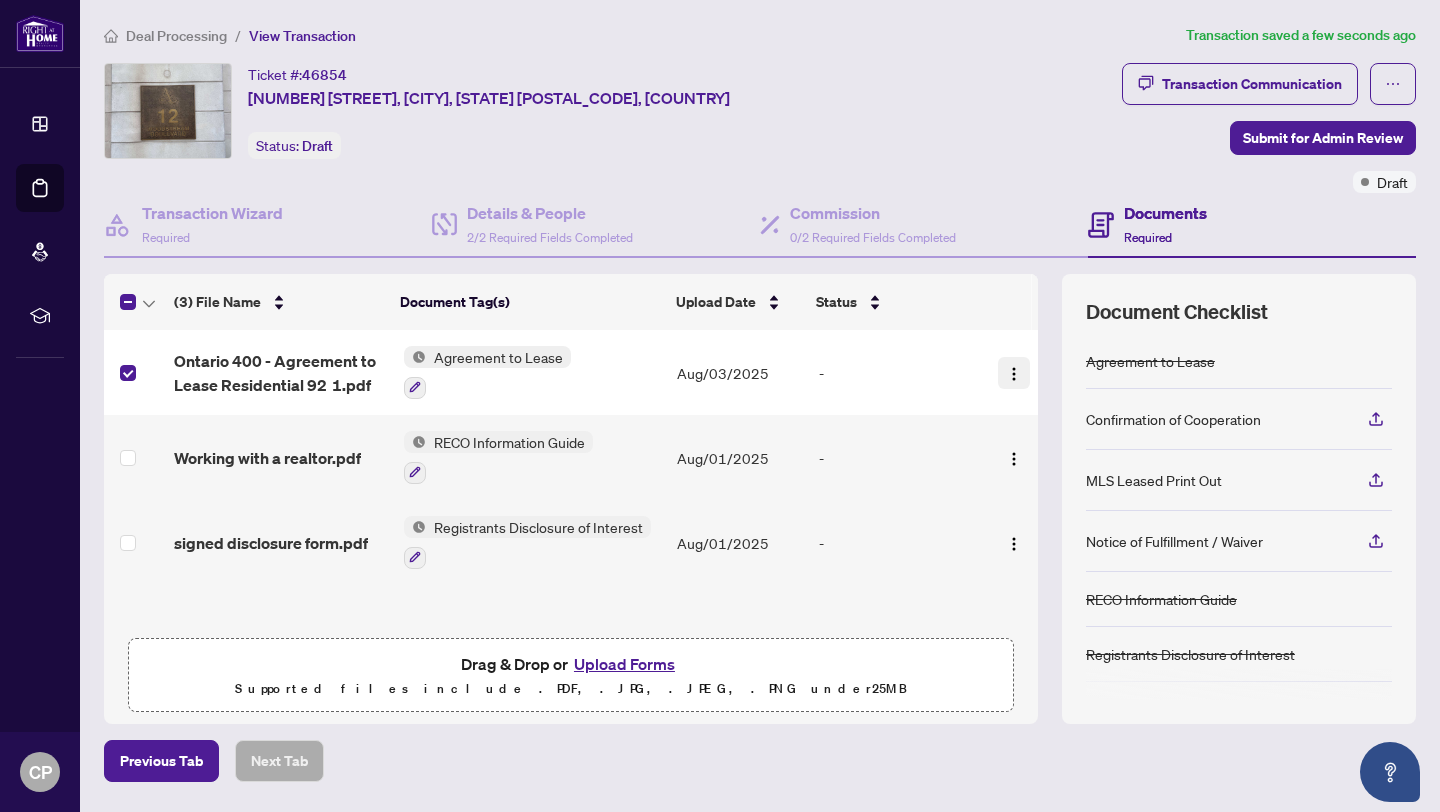 click at bounding box center [1014, 374] 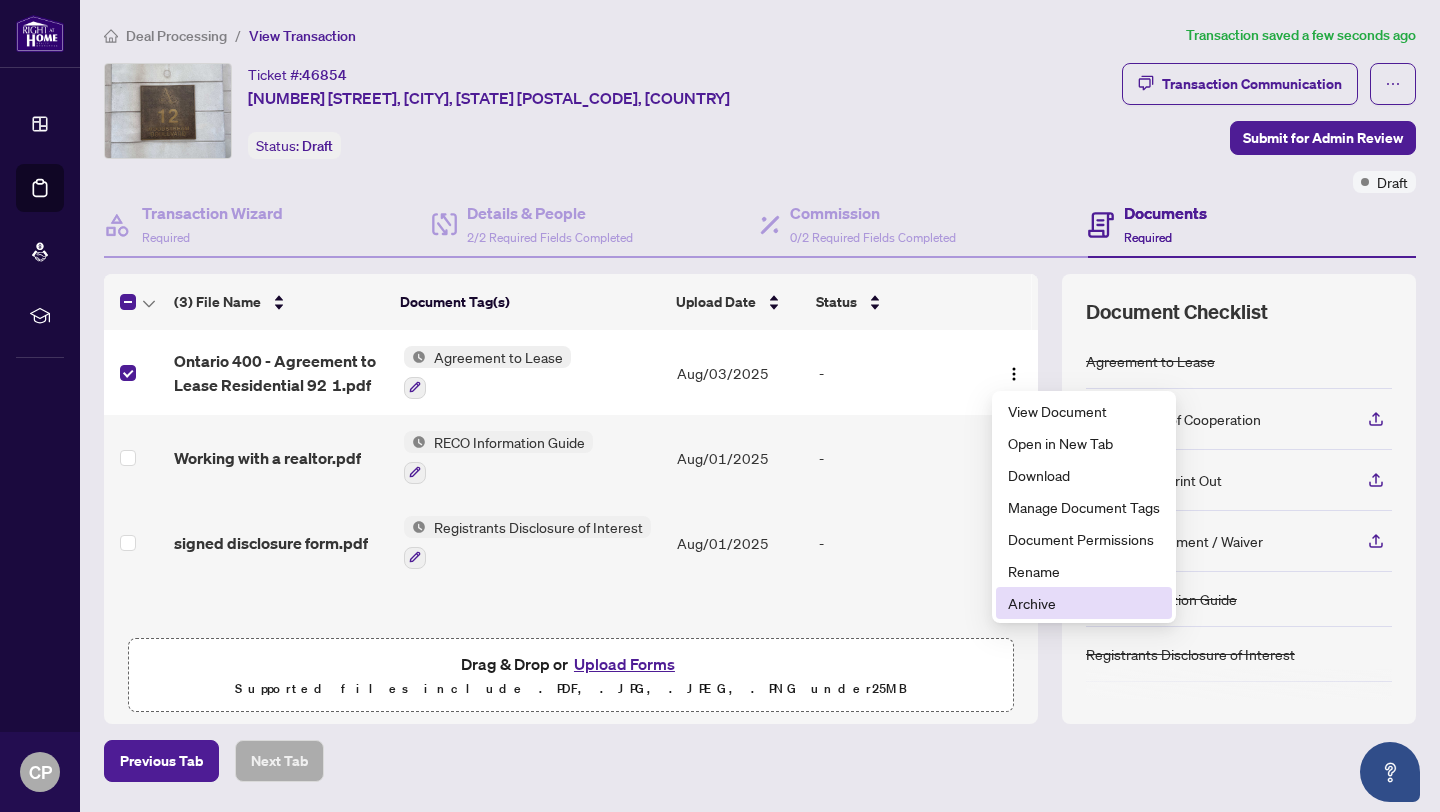 click on "Archive" at bounding box center [1084, 603] 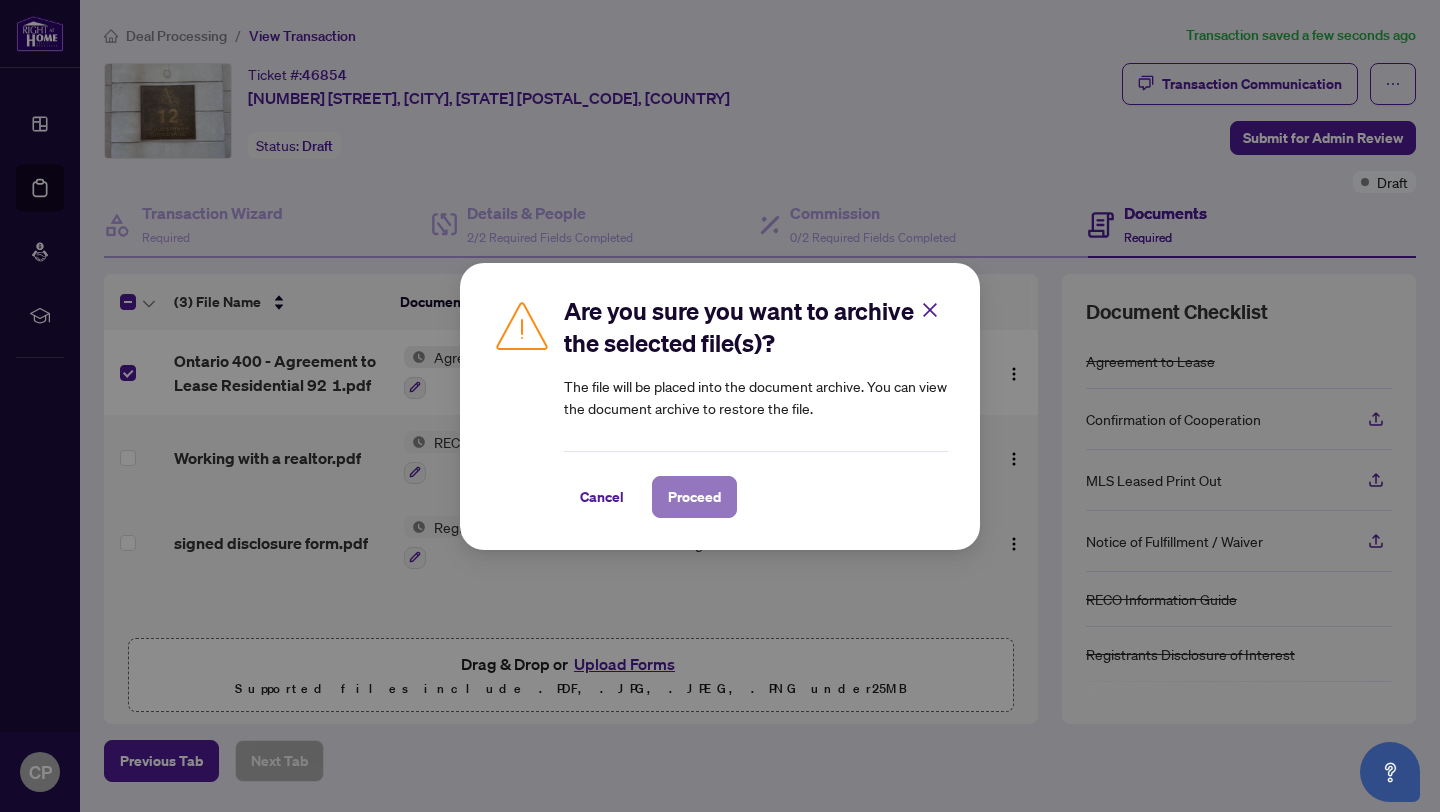 click on "Proceed" at bounding box center [694, 497] 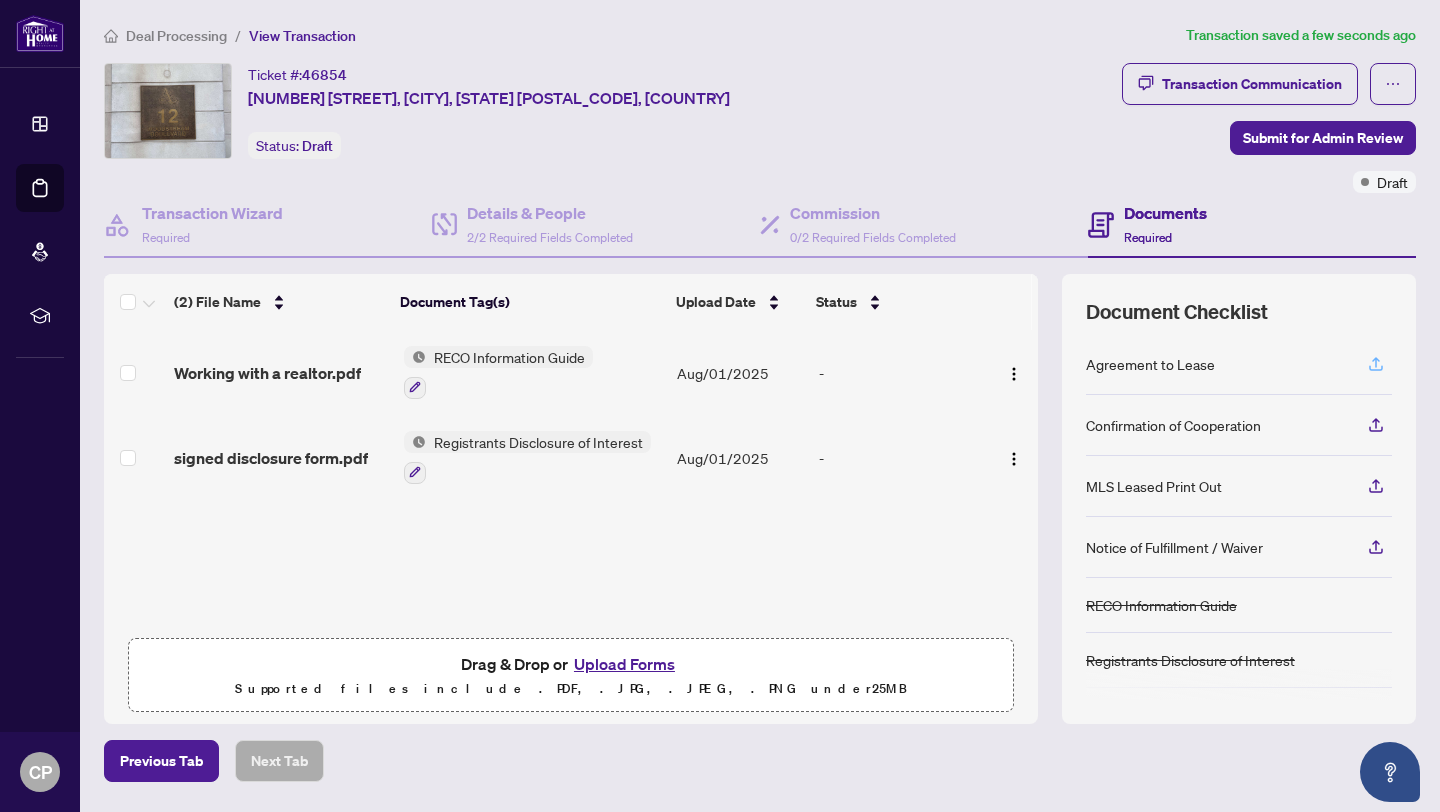 click 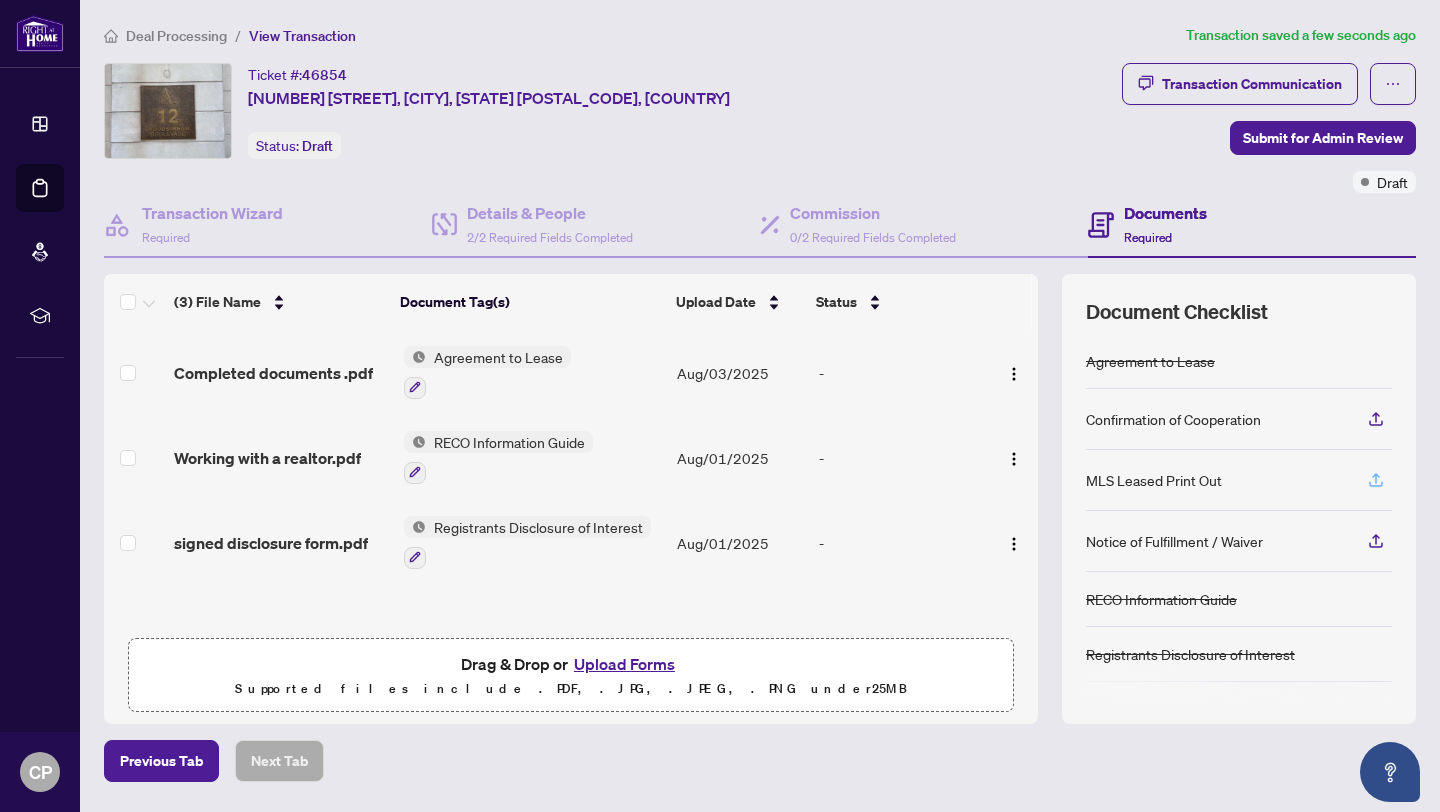 click 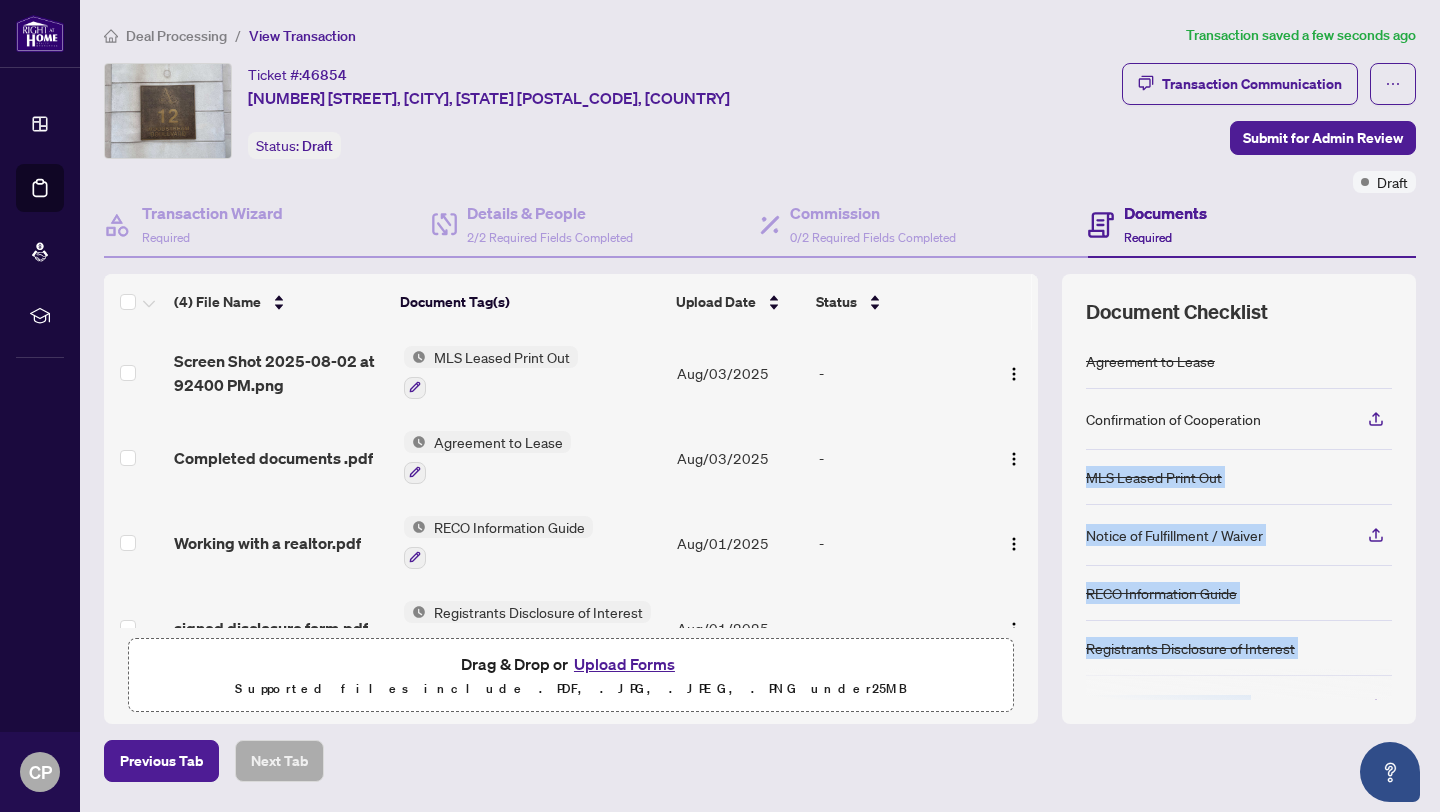 scroll, scrollTop: 63, scrollLeft: 0, axis: vertical 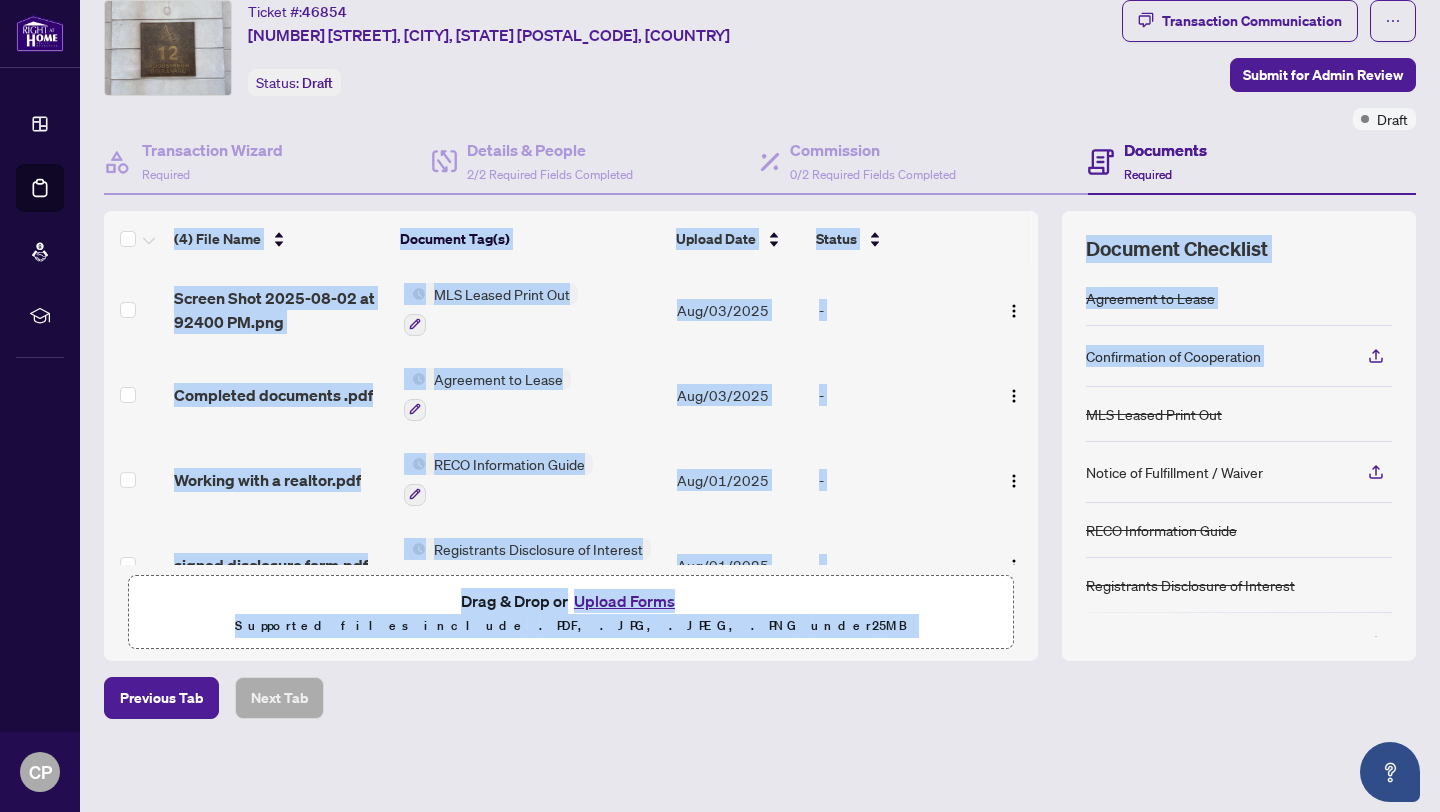 drag, startPoint x: 1420, startPoint y: 419, endPoint x: 1382, endPoint y: 319, distance: 106.97663 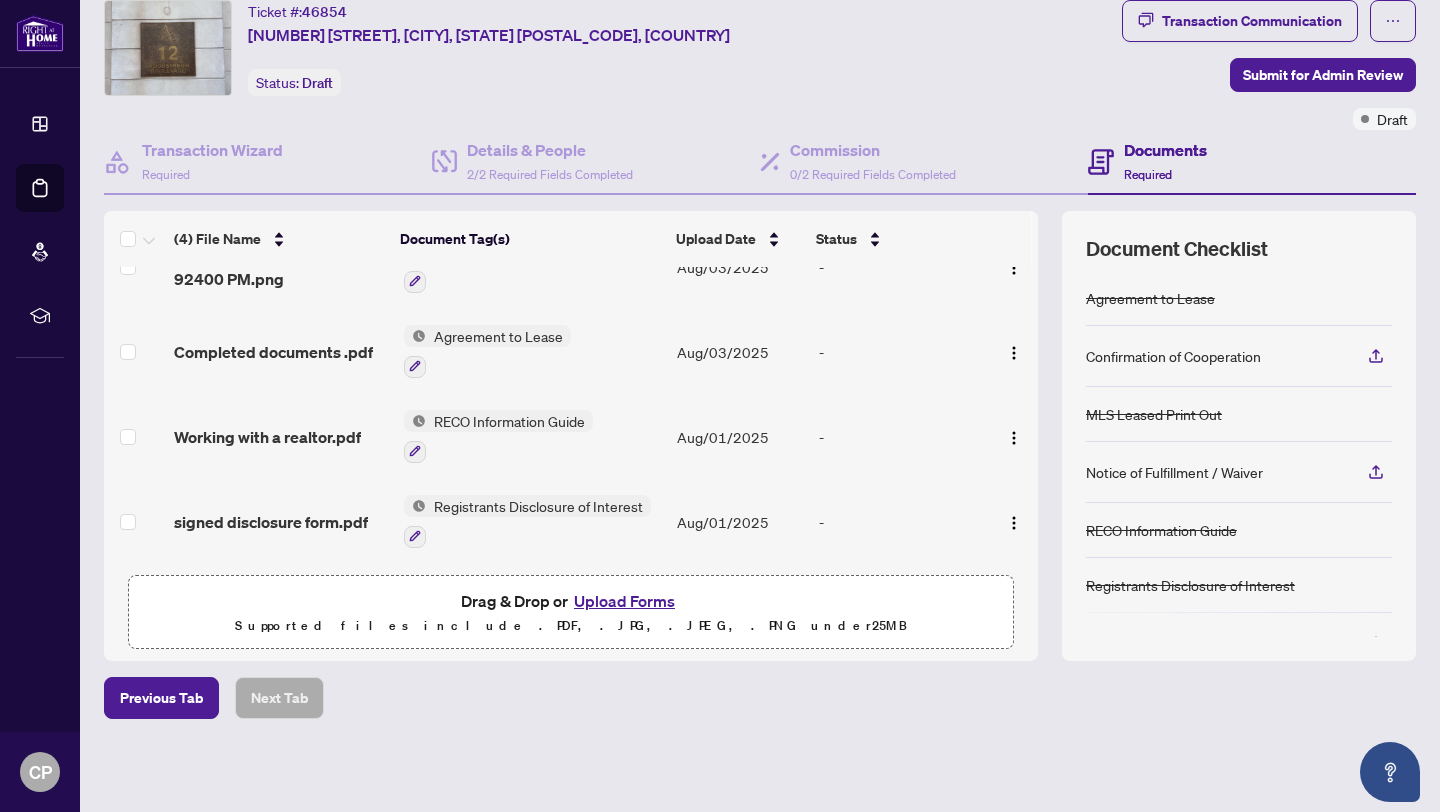 scroll, scrollTop: 0, scrollLeft: 0, axis: both 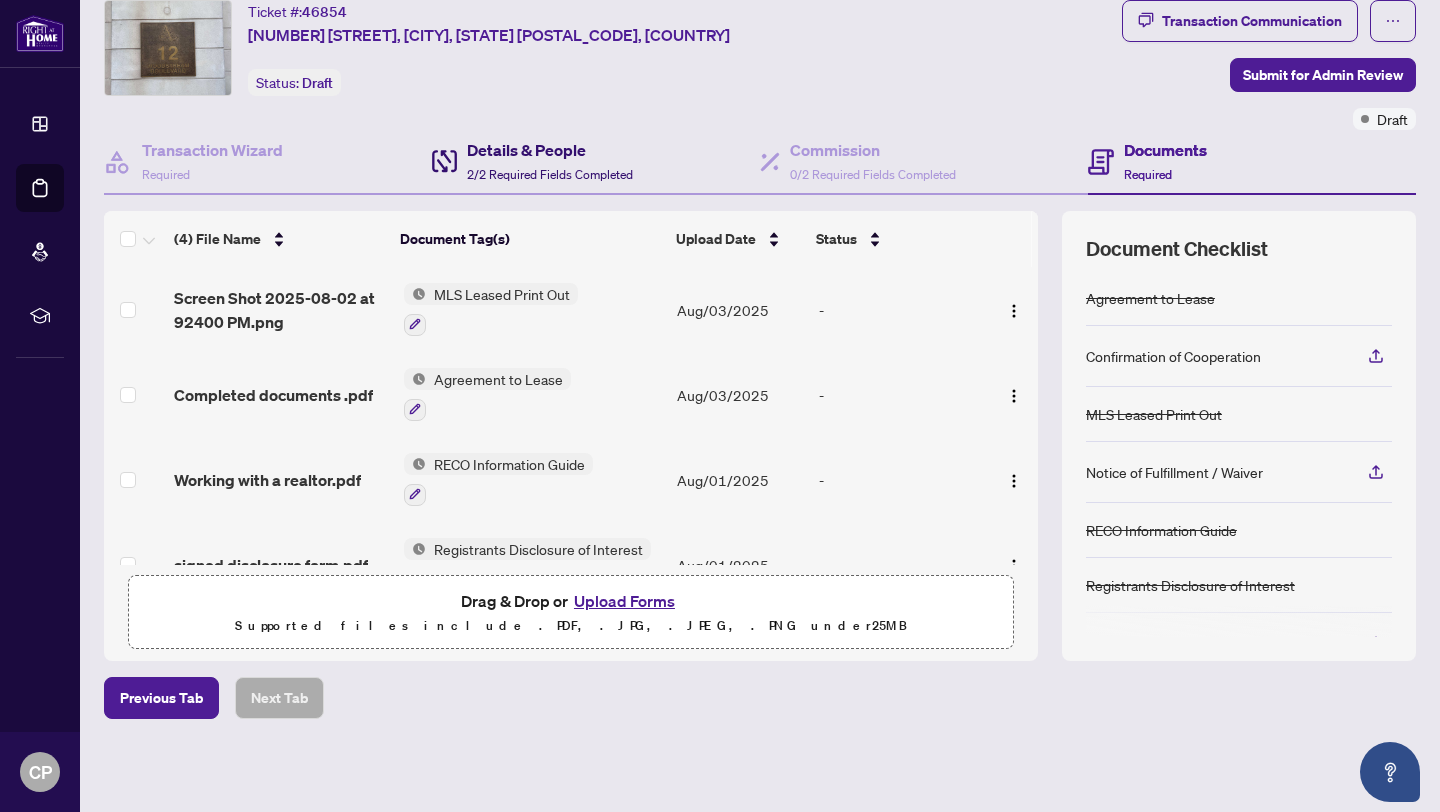 click on "2/2 Required Fields Completed" at bounding box center [550, 174] 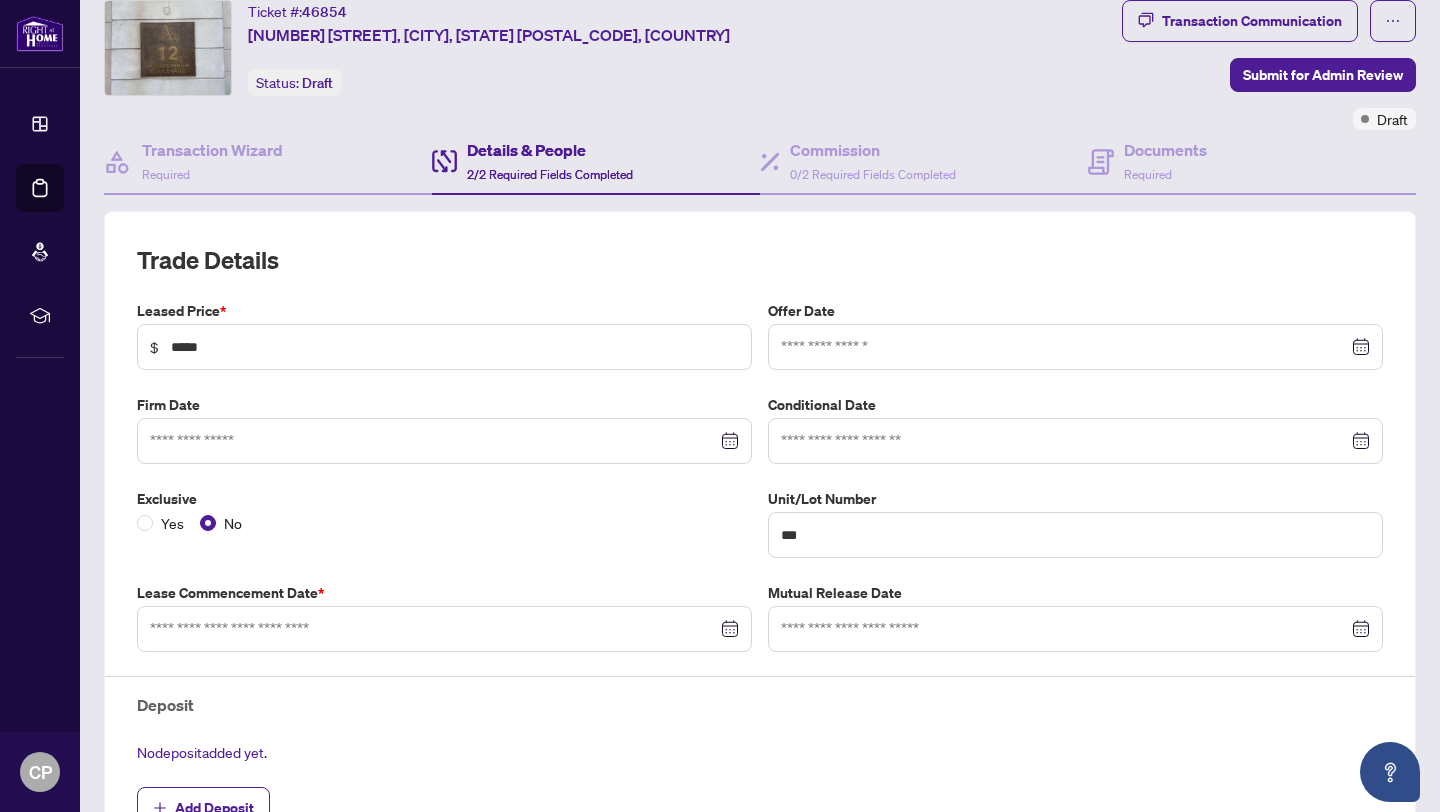 type on "**********" 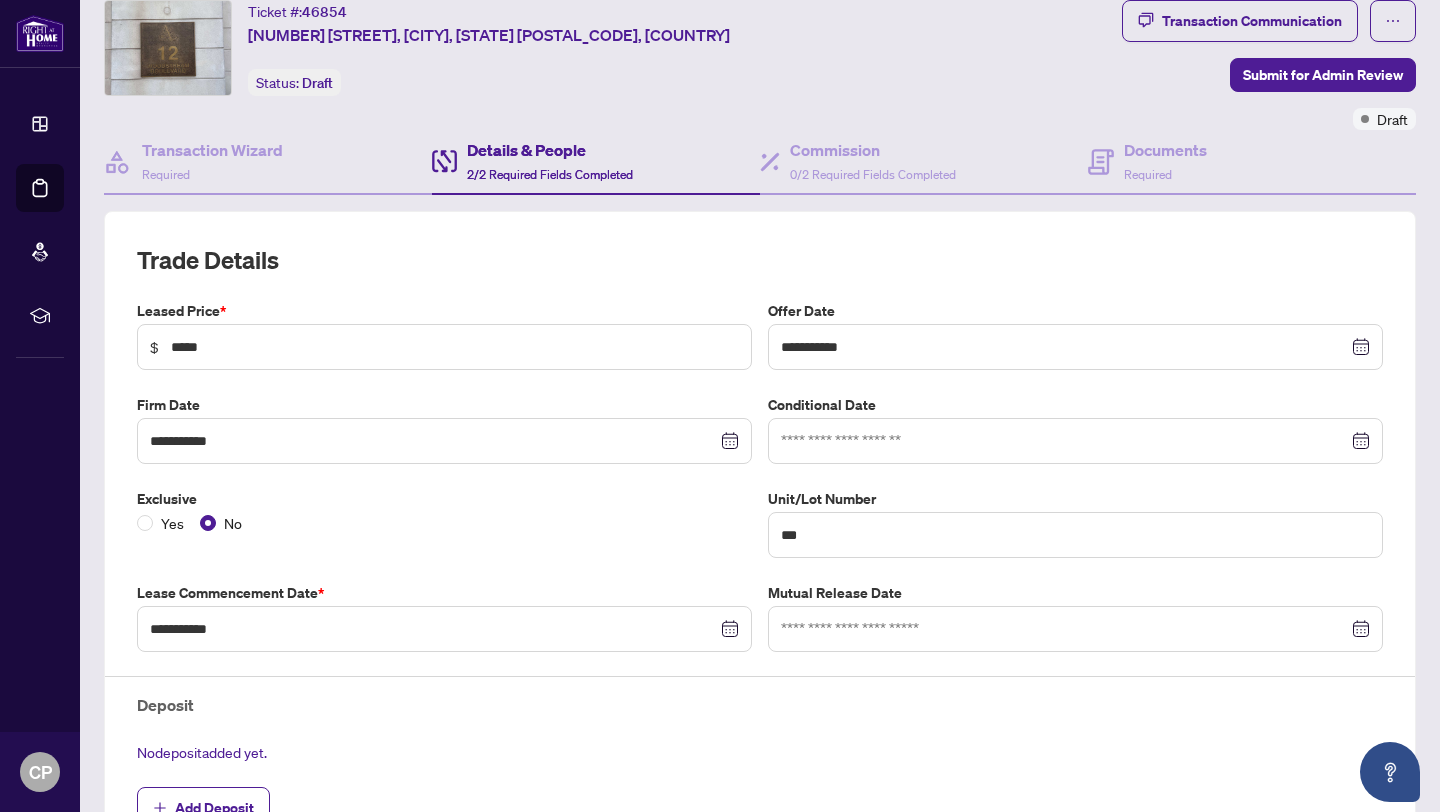 click on "Trade Details" at bounding box center [760, 260] 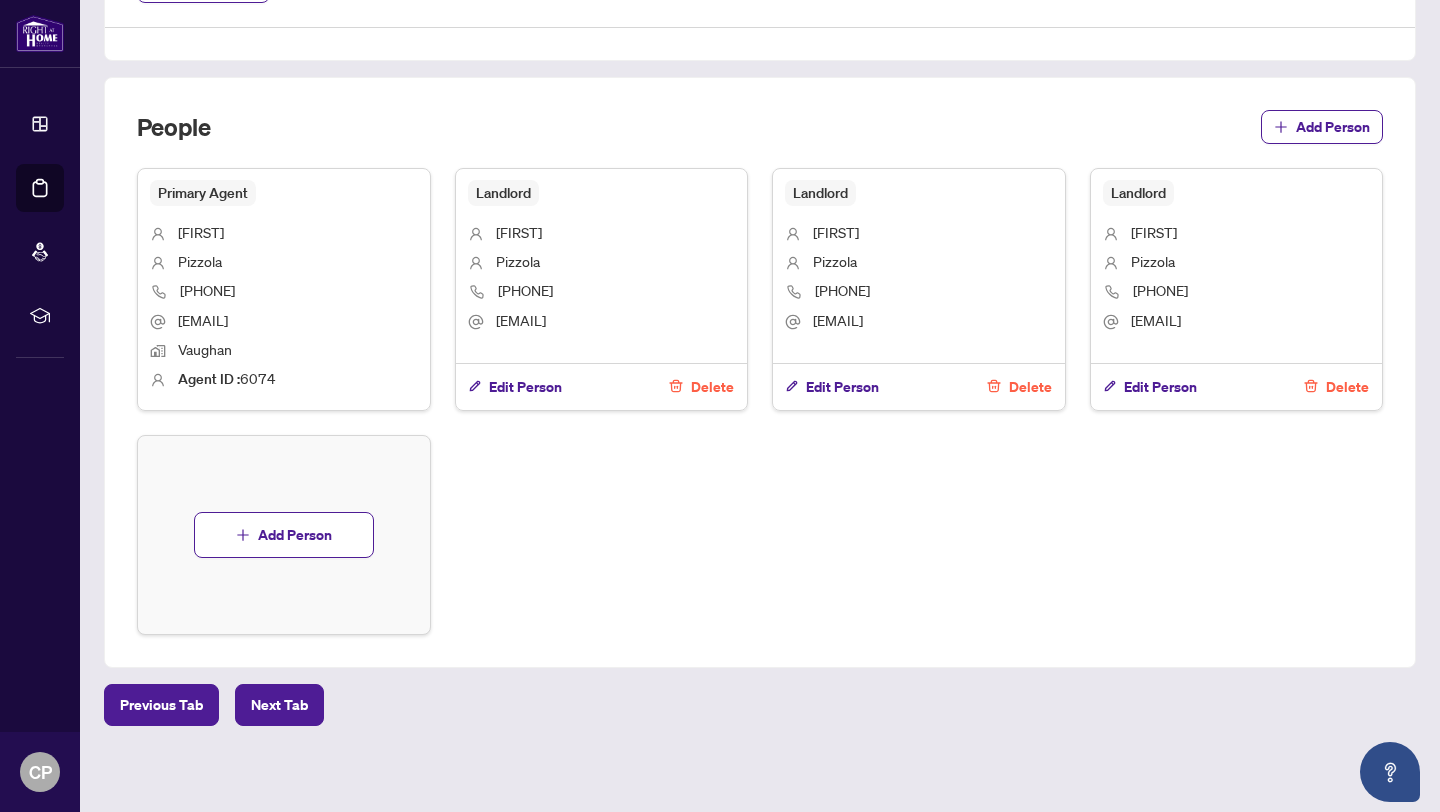 scroll, scrollTop: 895, scrollLeft: 0, axis: vertical 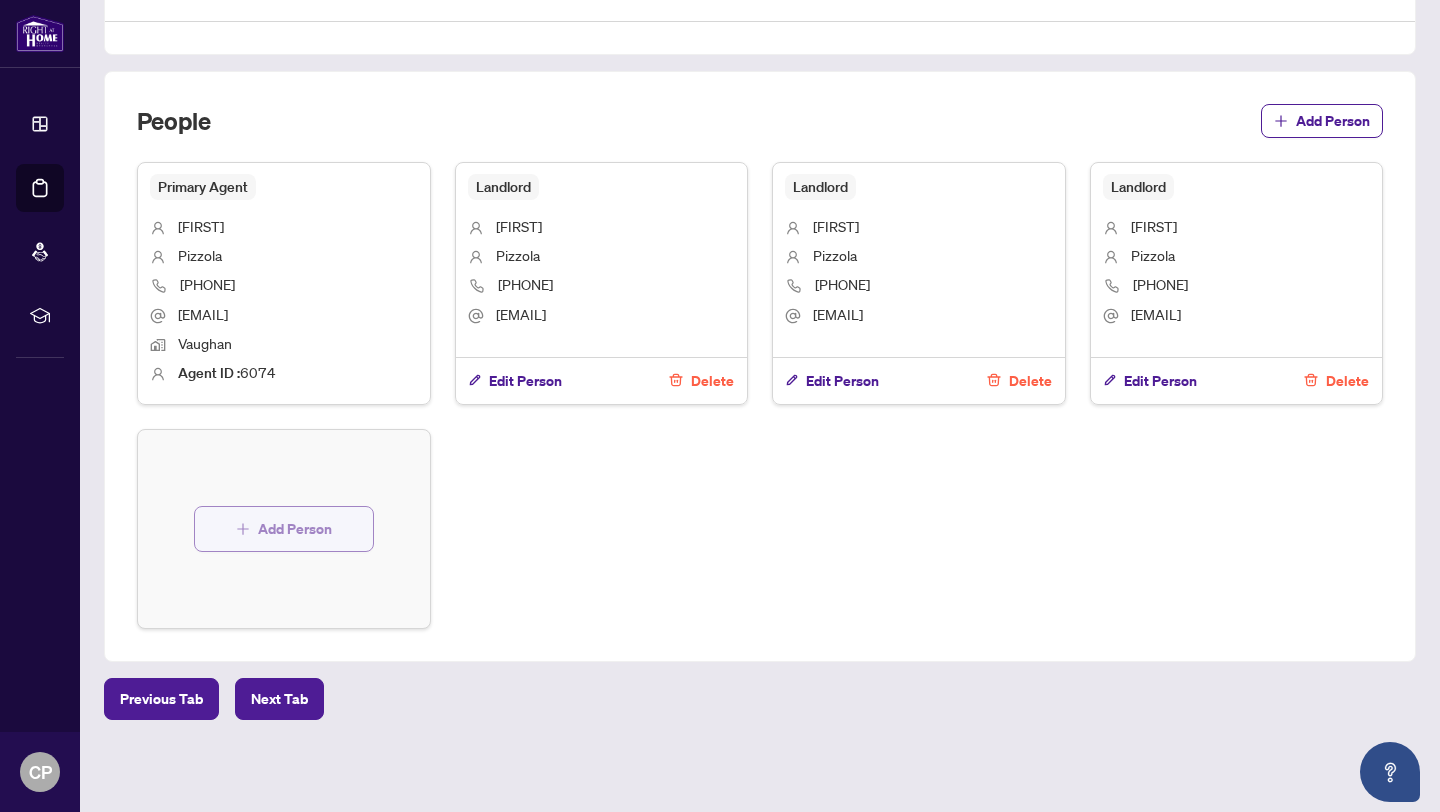 click on "Add Person" at bounding box center (295, 529) 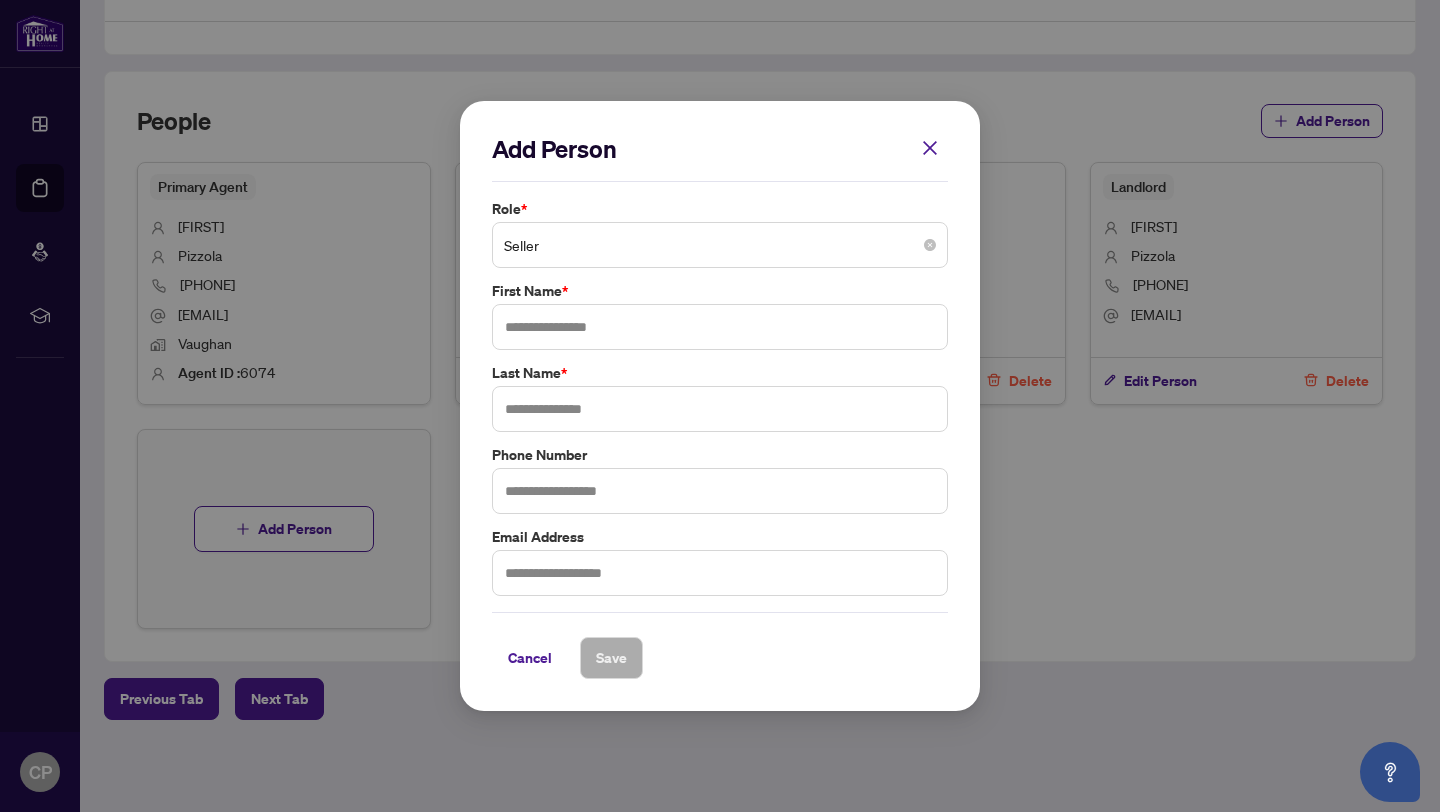 click on "Seller" at bounding box center (720, 245) 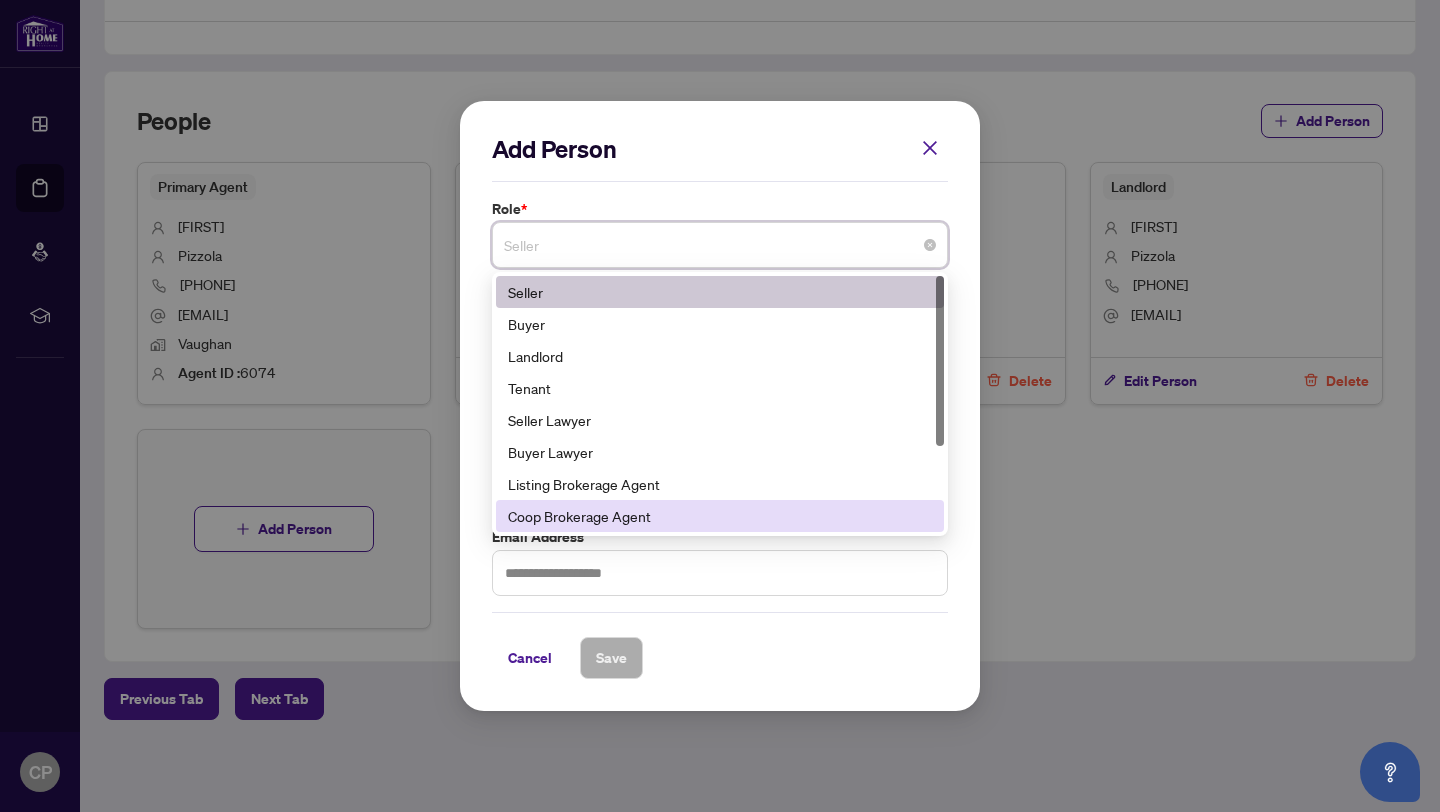 click on "Coop Brokerage Agent" at bounding box center [720, 516] 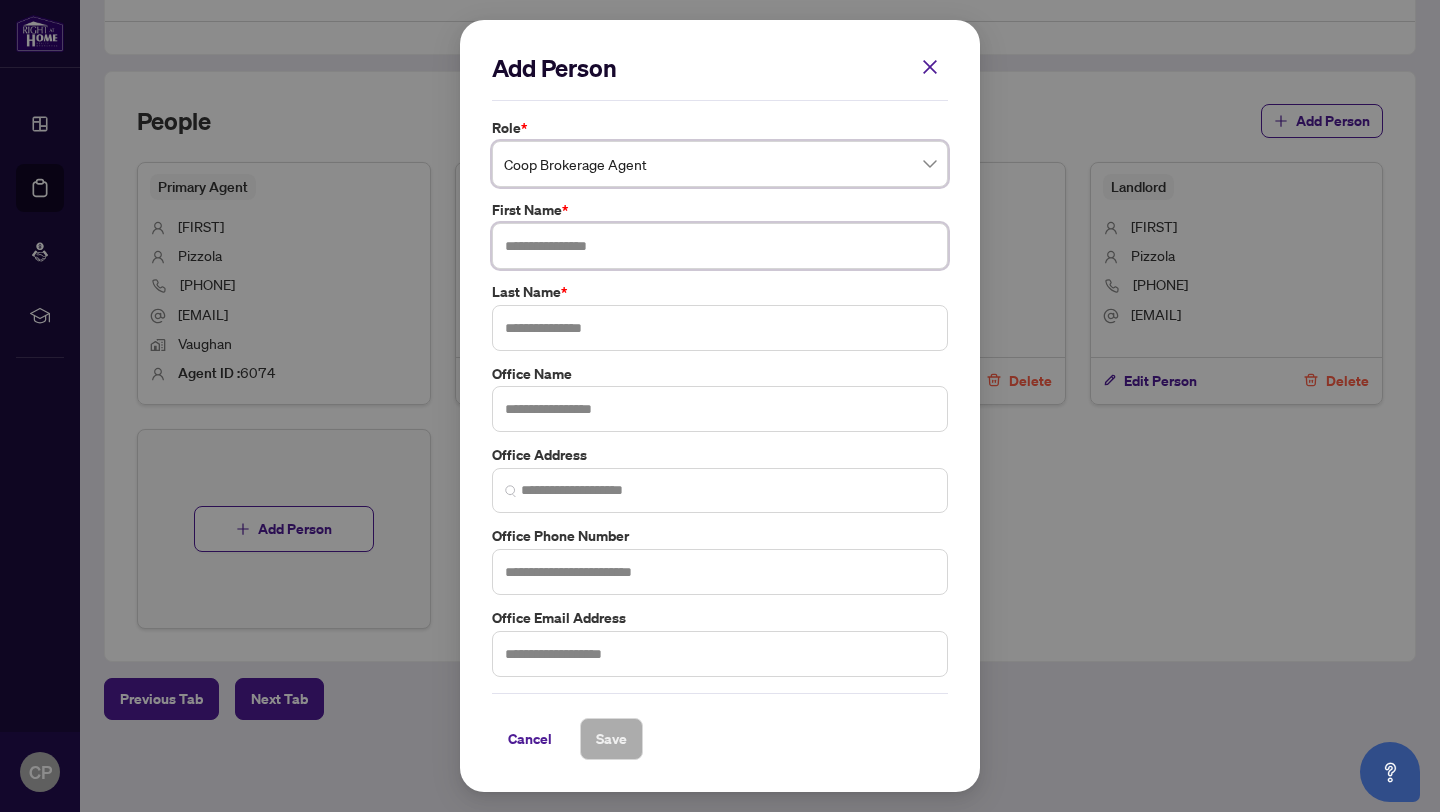 click at bounding box center (720, 246) 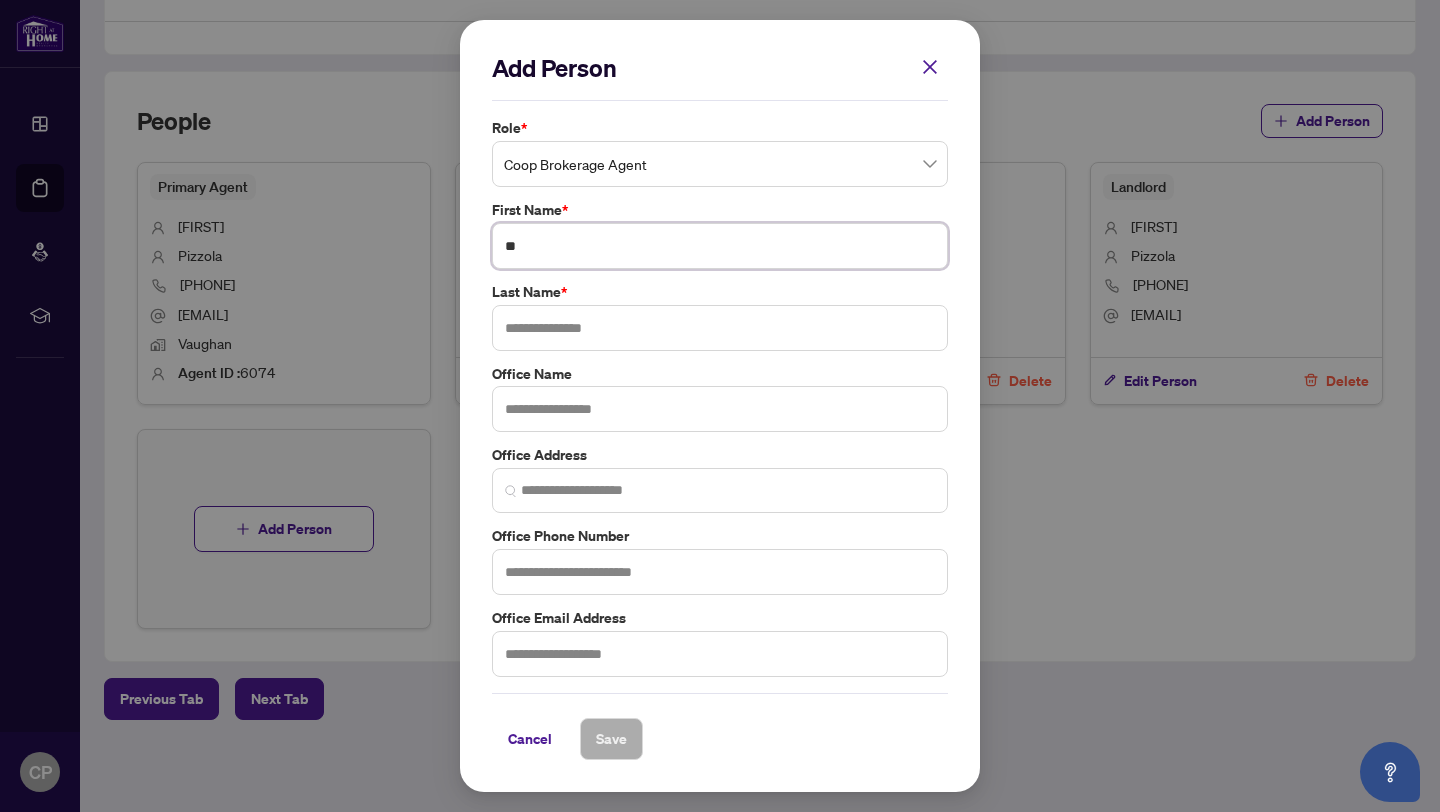 type on "*" 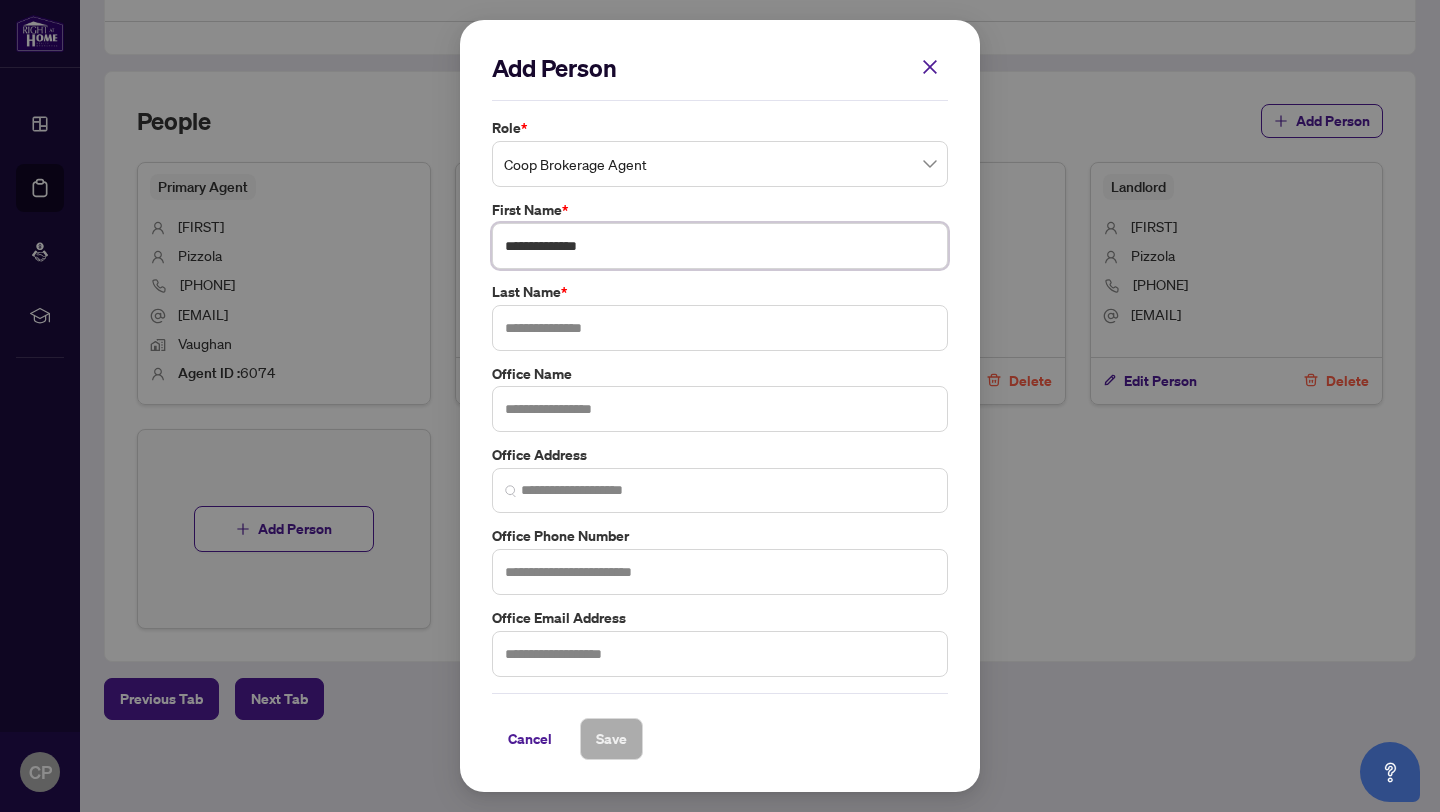 type on "**********" 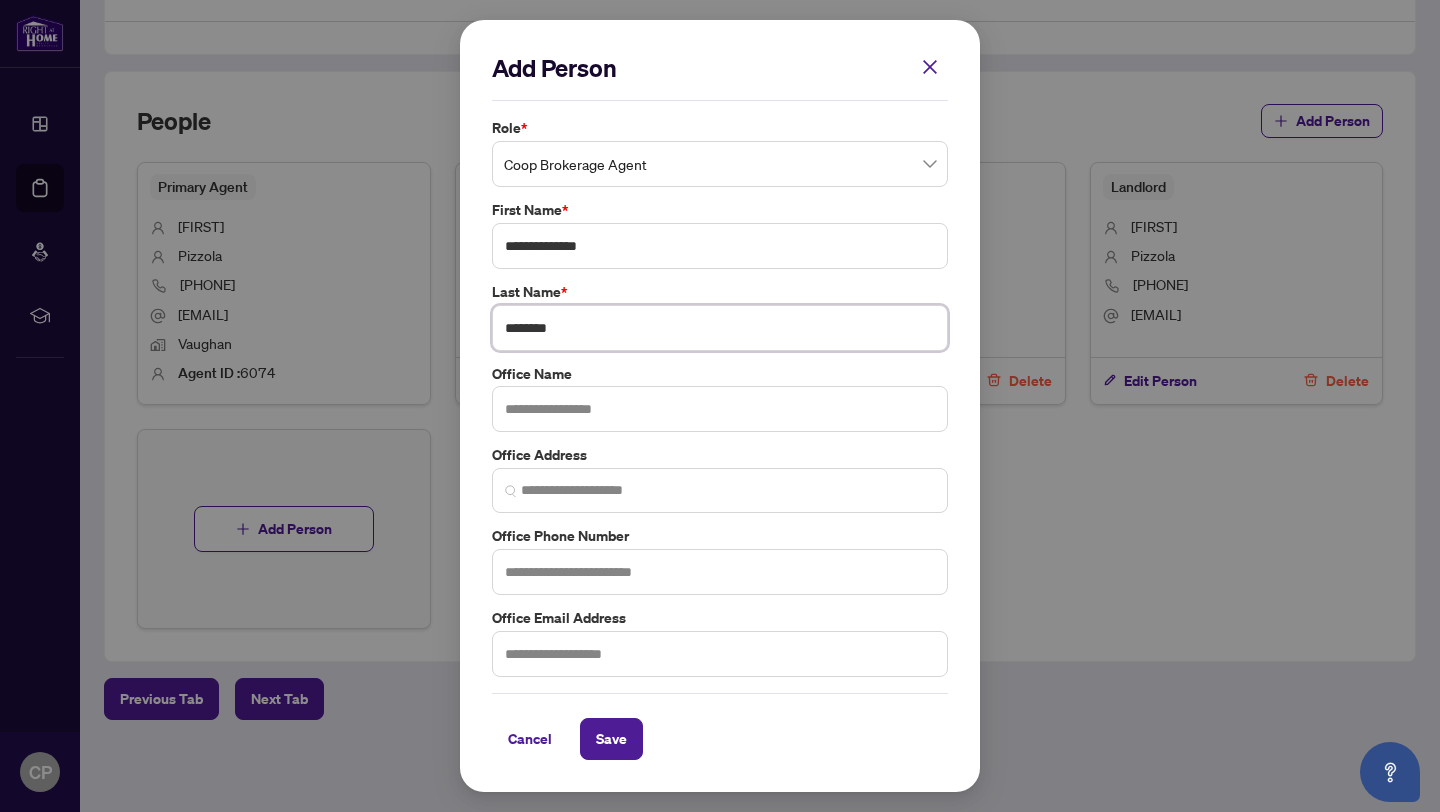type on "********" 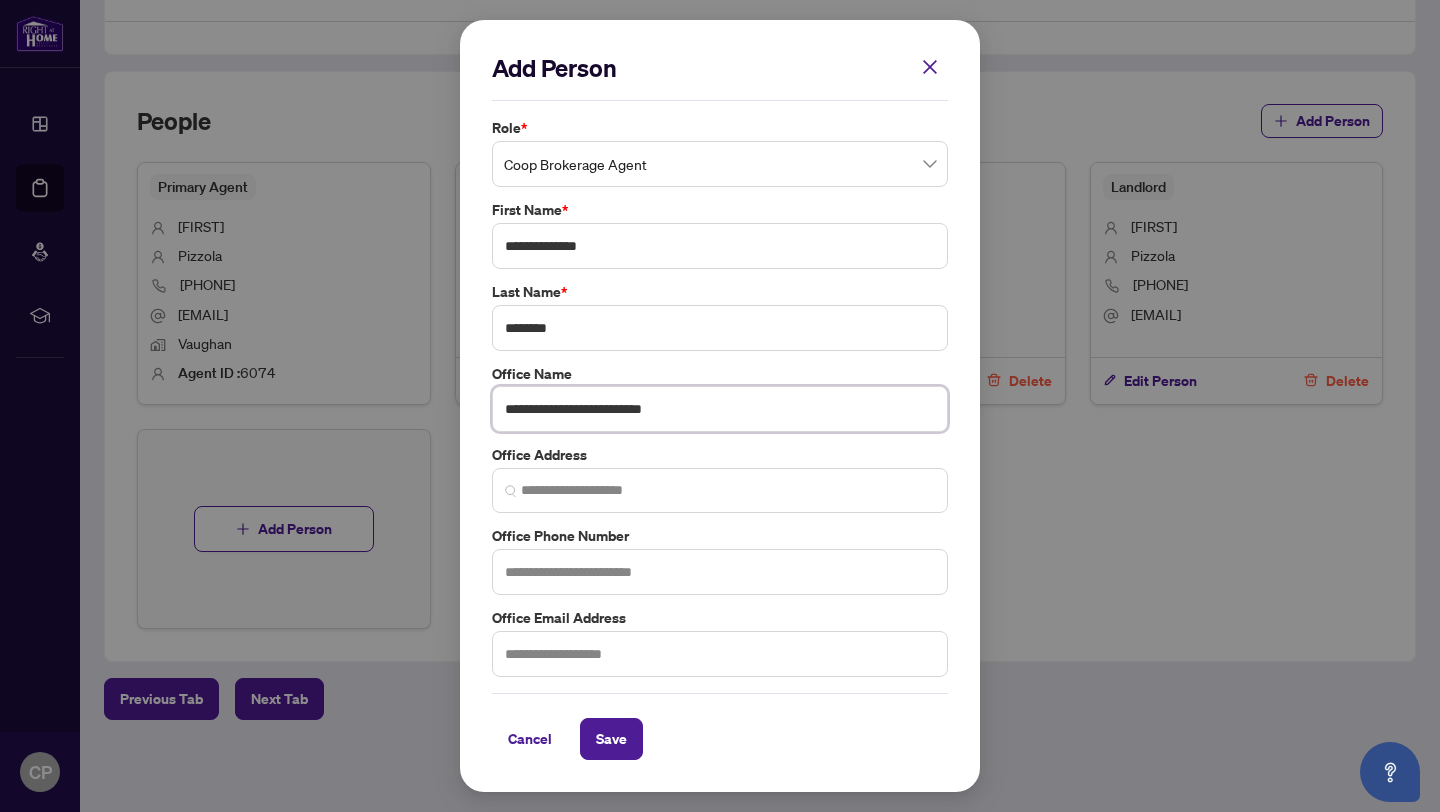 type on "**********" 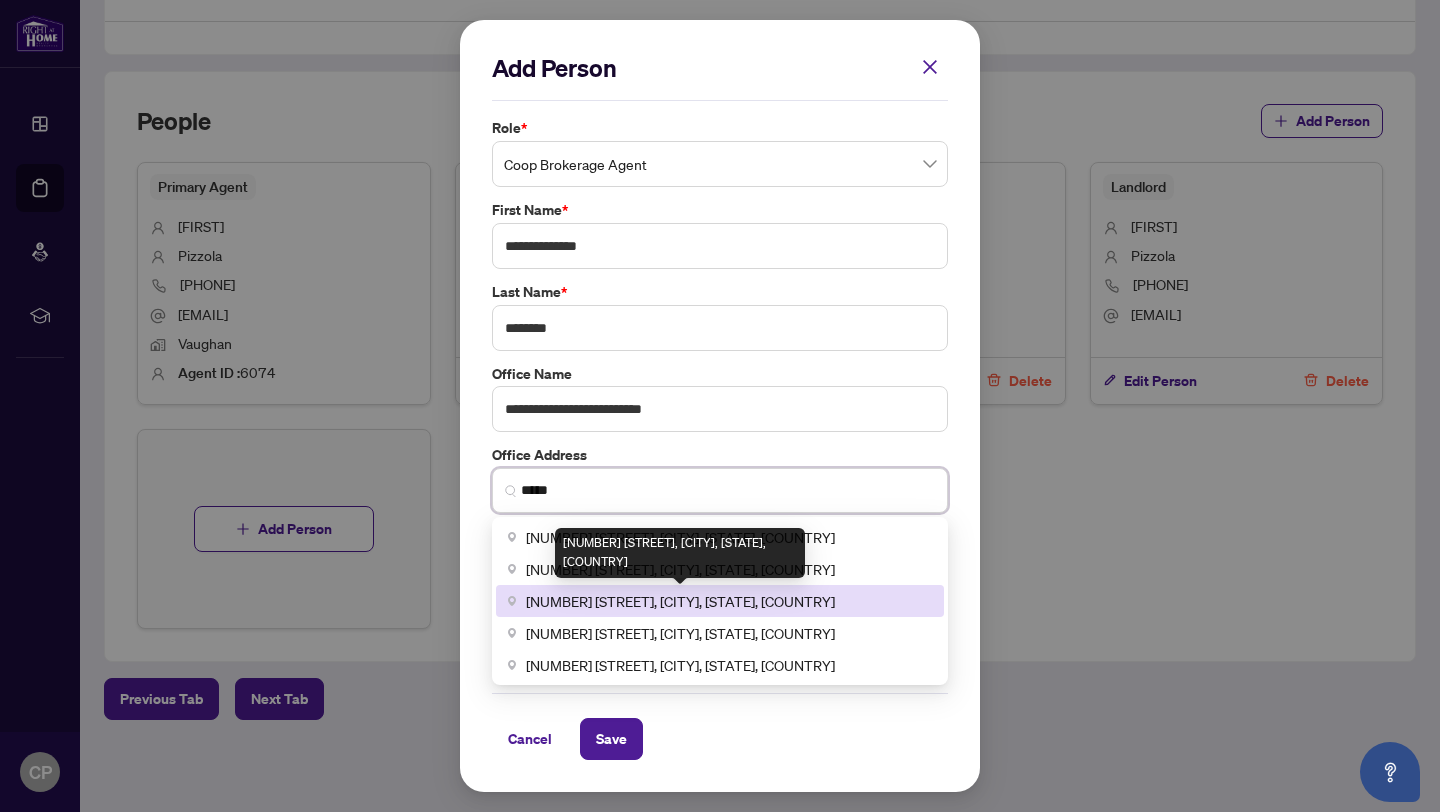 click on "[NUMBER] [STREET], [CITY], [STATE], [COUNTRY]" at bounding box center (680, 601) 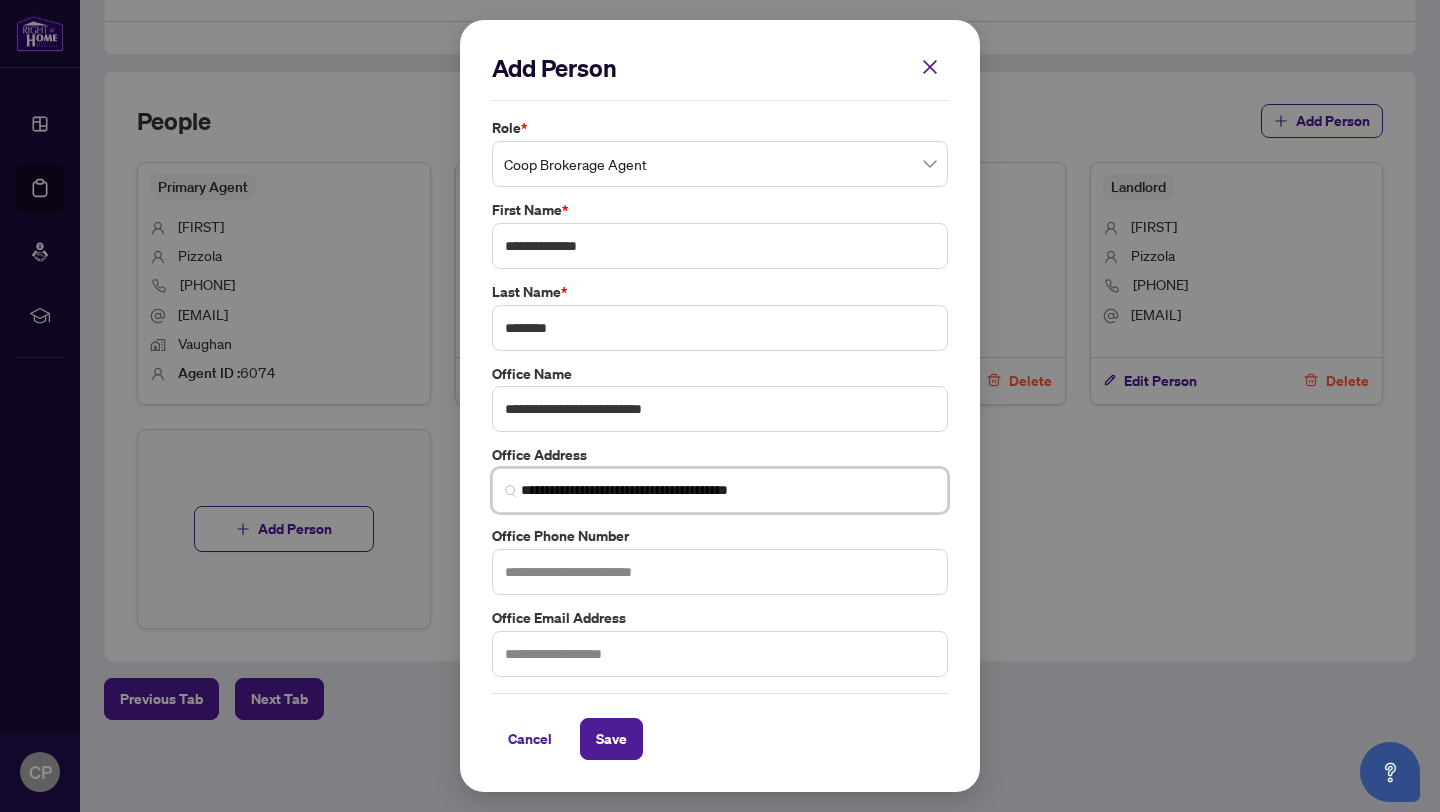 type on "**********" 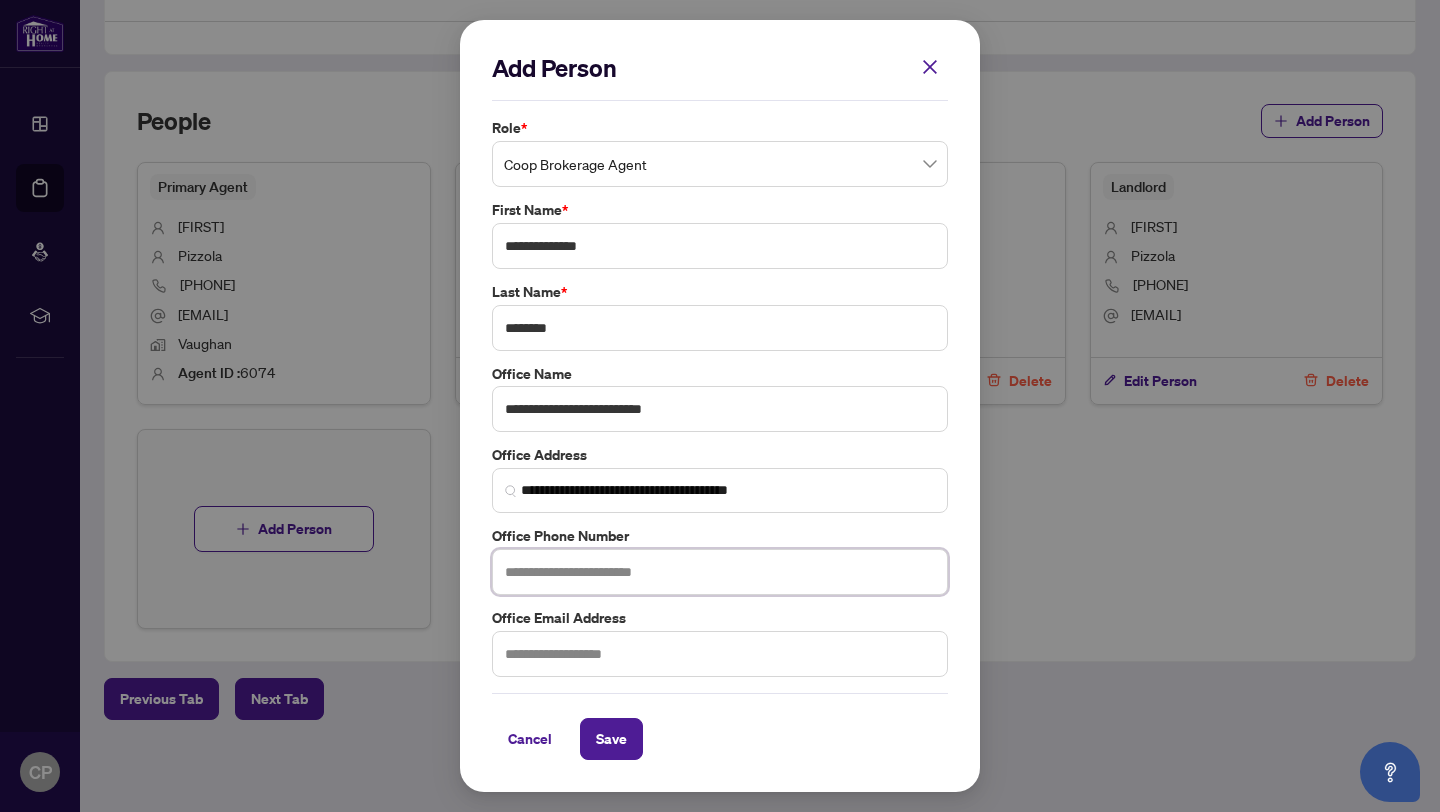 click at bounding box center (720, 572) 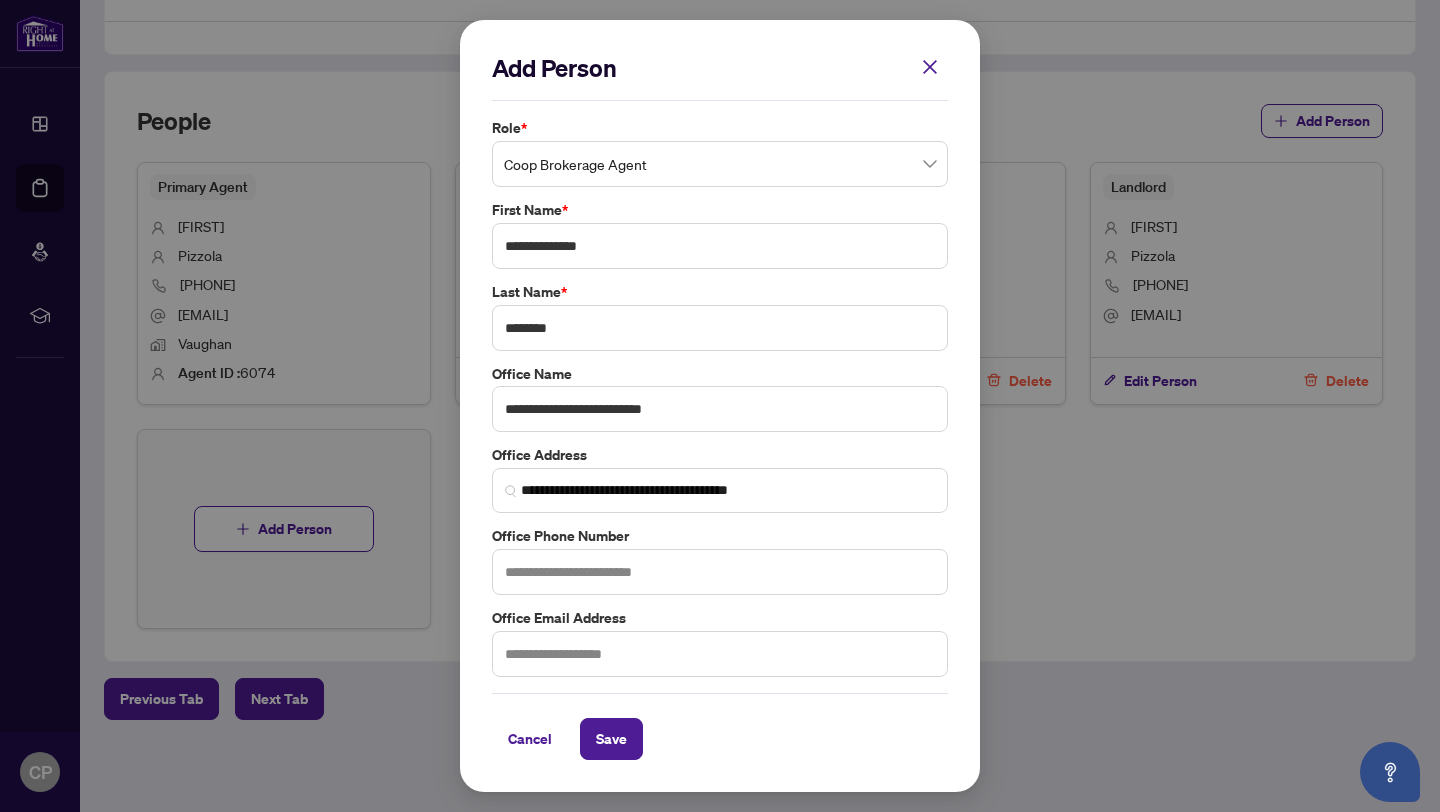 click on "Office Phone Number" at bounding box center [720, 536] 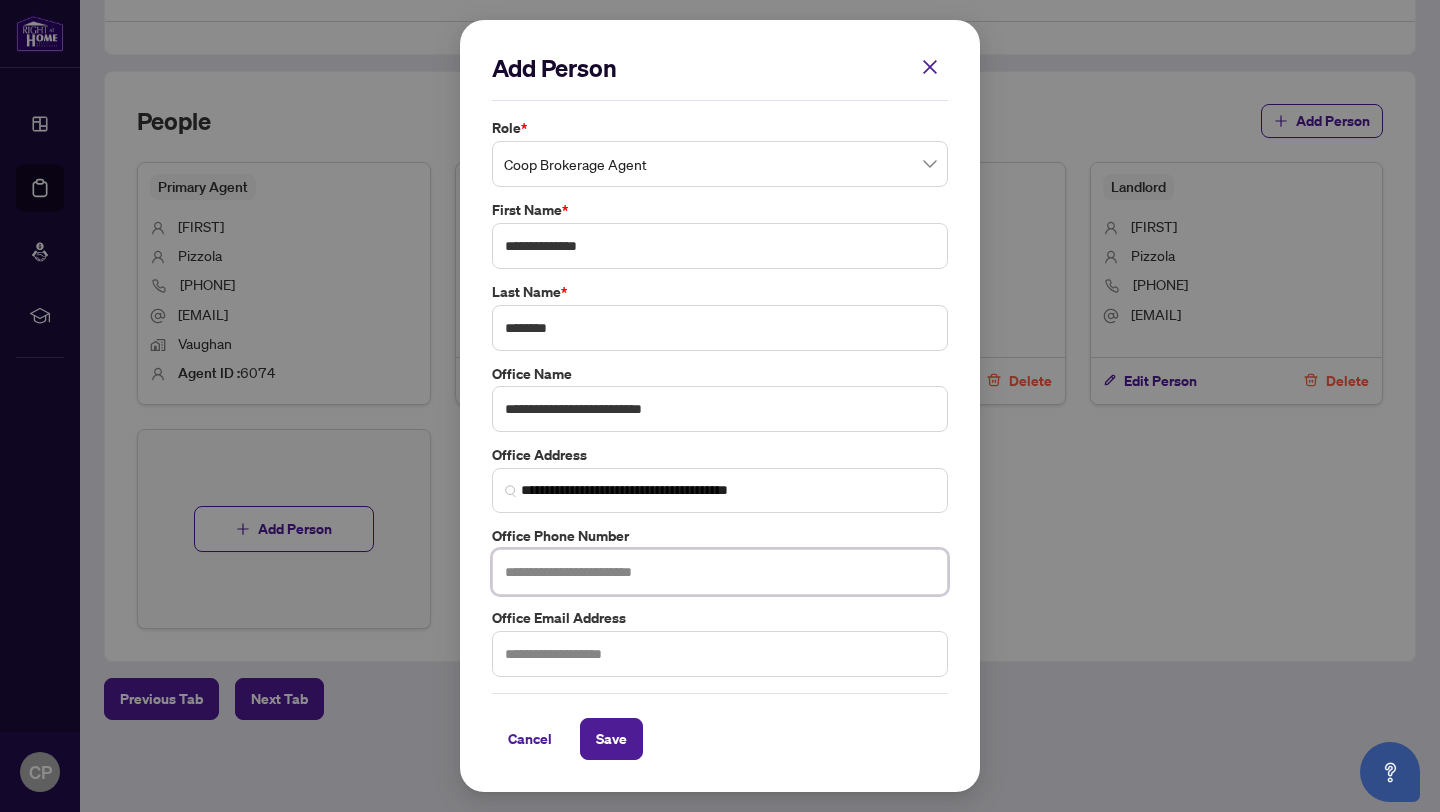click at bounding box center [720, 572] 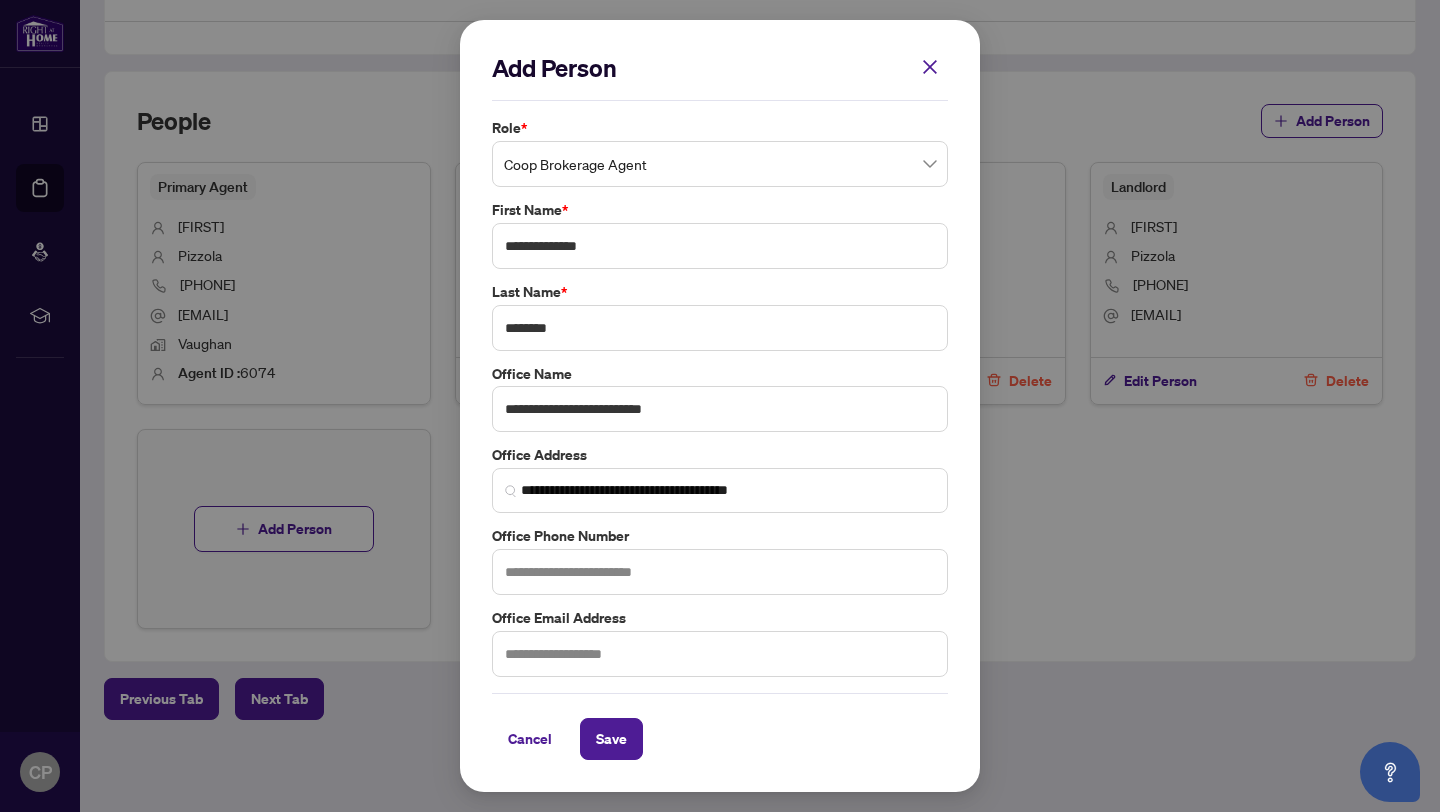 click on "**********" at bounding box center (720, 406) 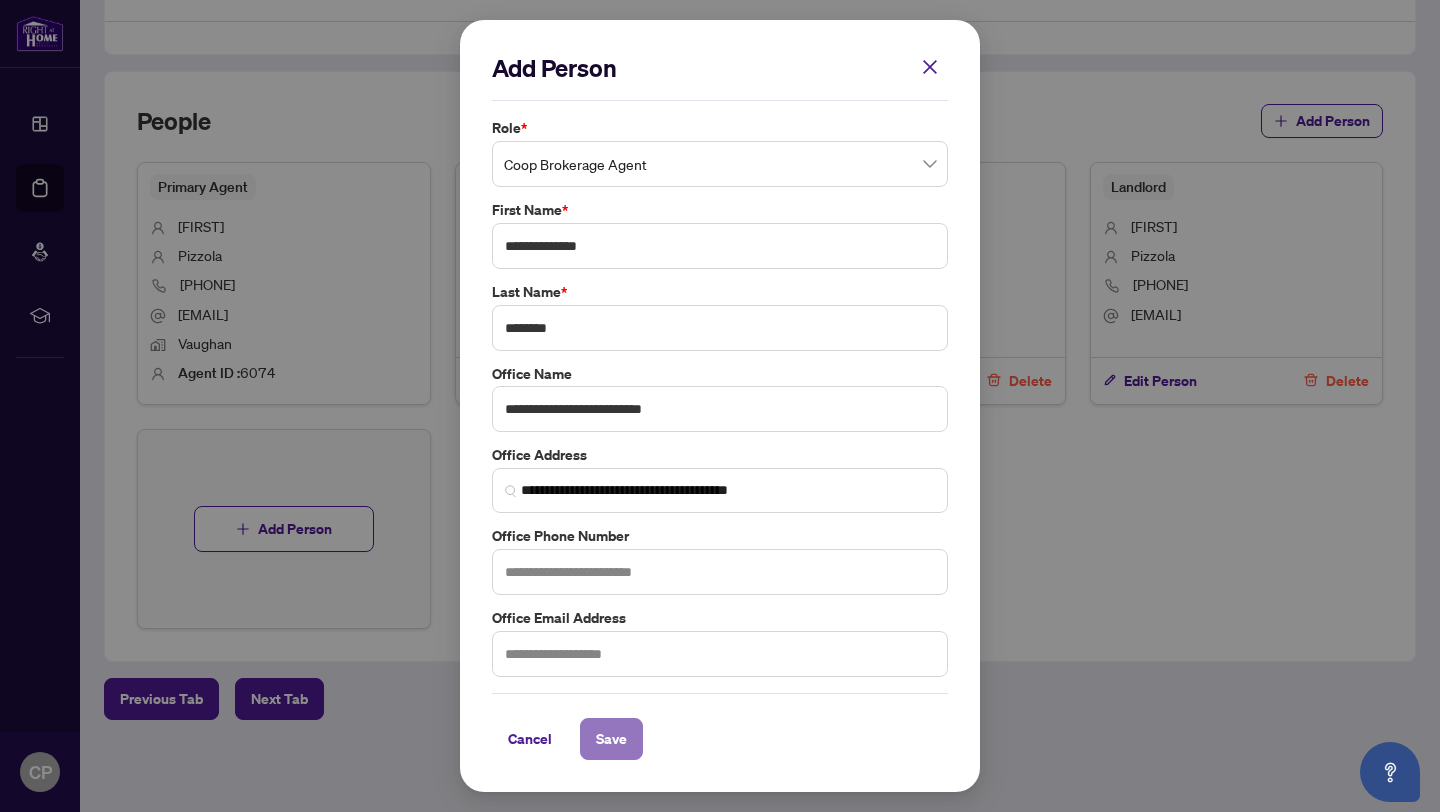 click on "Save" at bounding box center (611, 739) 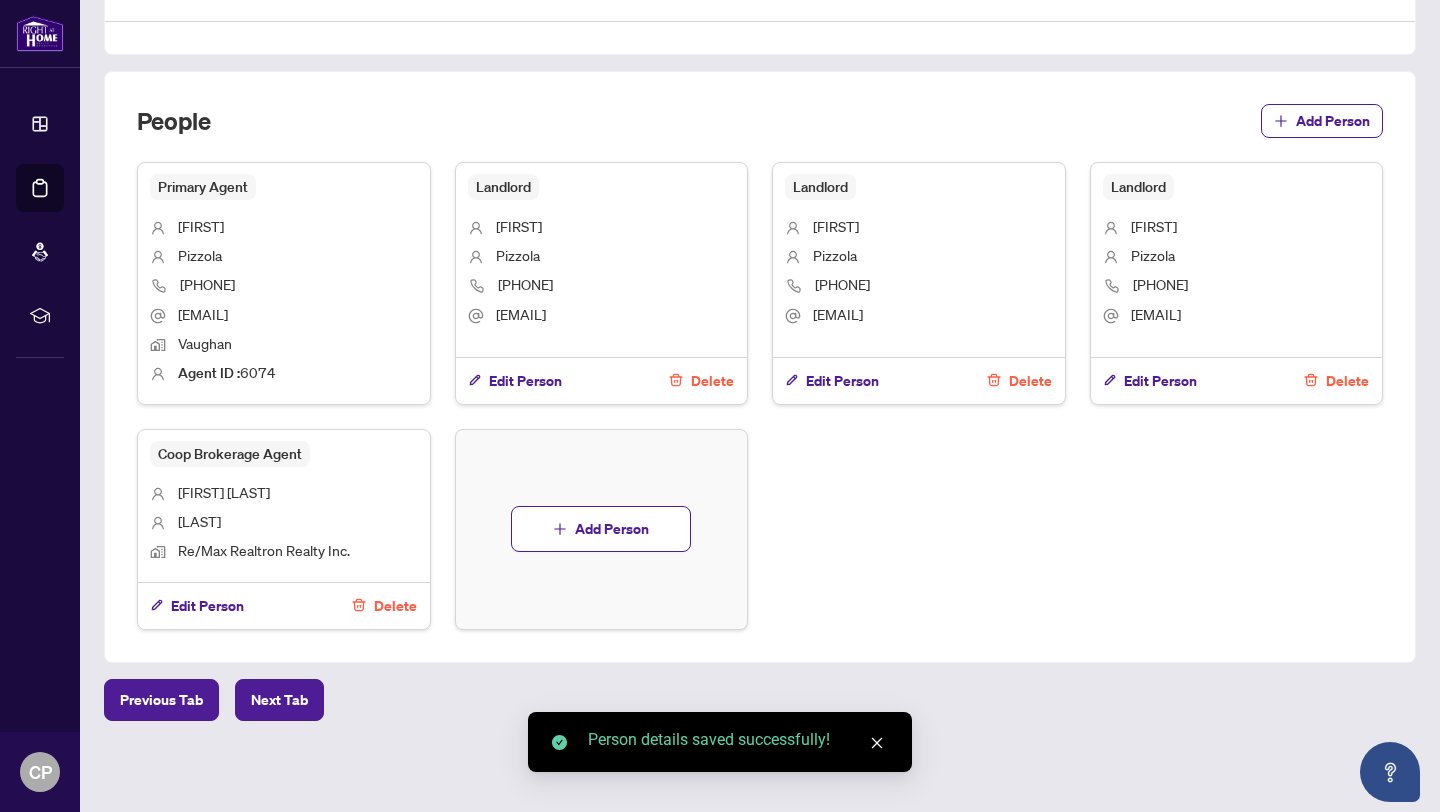 click on "Primary Agent     [FIRST]     [LAST]
[PHONE]
[EMAIL]
[CITY]     Agent ID :  [NUMBER] Landlord     [FIRST]     [LAST]
[PHONE]
[EMAIL] Edit Person Delete Landlord     [FIRST]      [LAST]
[PHONE]
[EMAIL] Edit Person Delete Coop Brokerage Agent     [FIRST] [LAST]
Re/Max Realtron Realty Inc. Edit Person Delete Add Person" at bounding box center (760, 396) 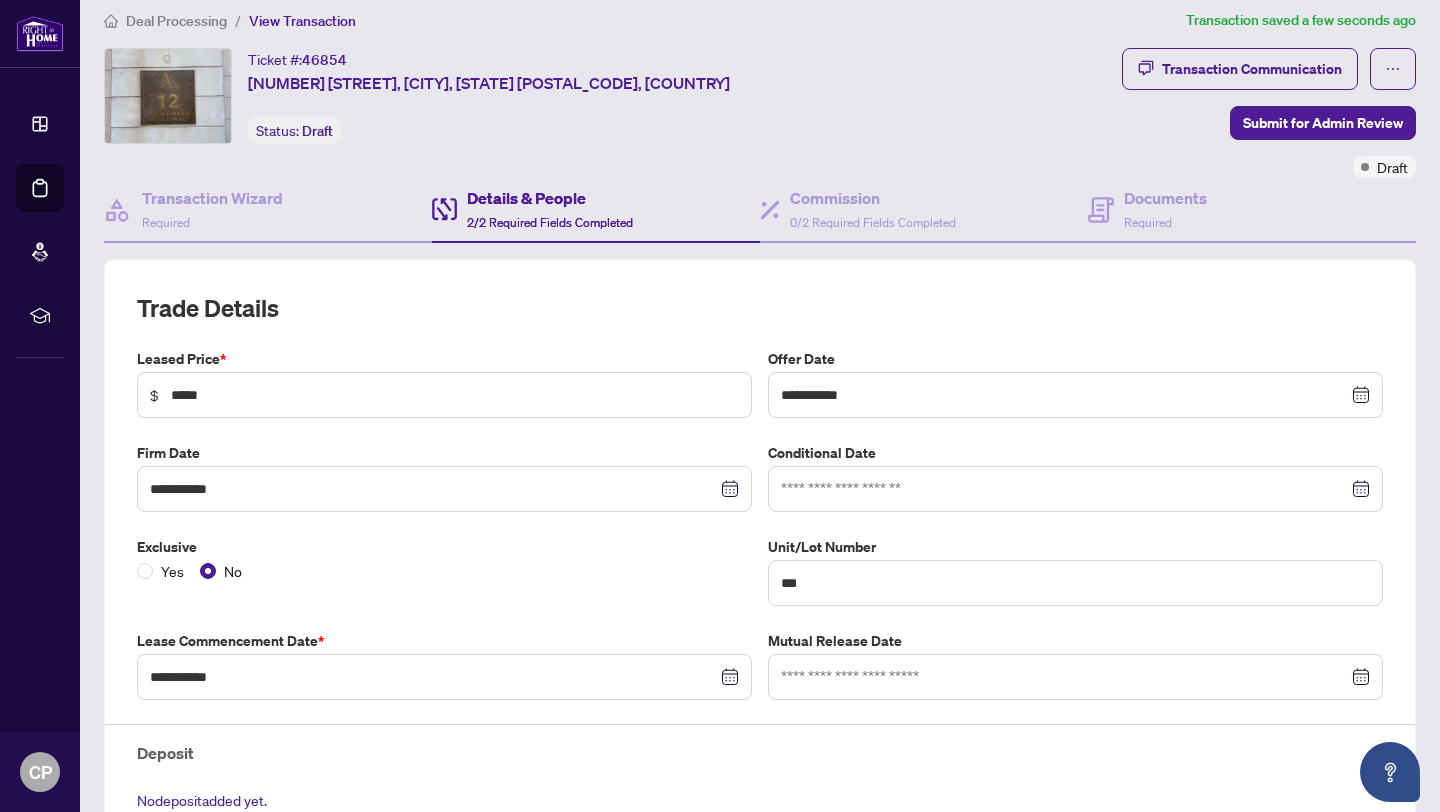 scroll, scrollTop: 0, scrollLeft: 0, axis: both 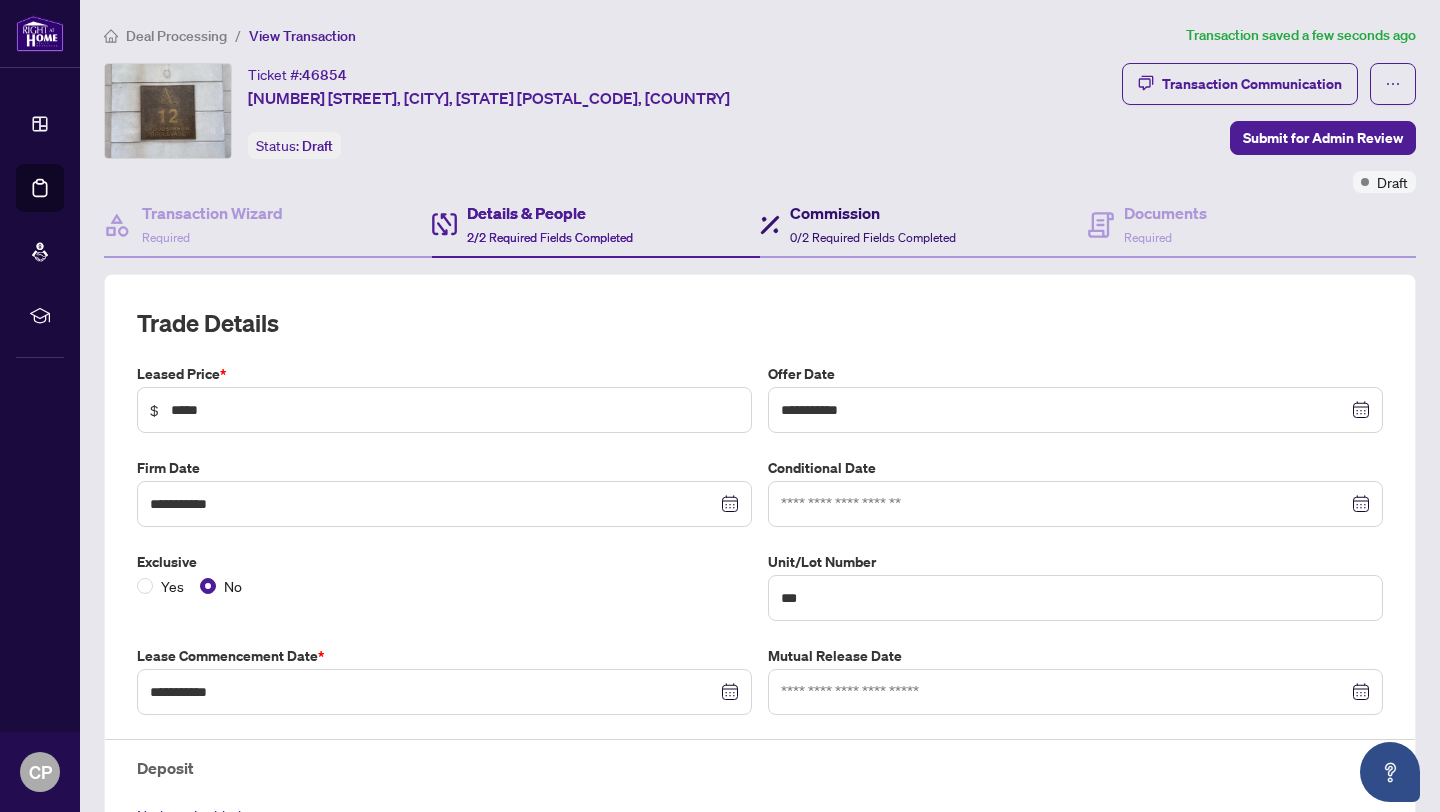 click on "0/2 Required Fields Completed" at bounding box center [873, 237] 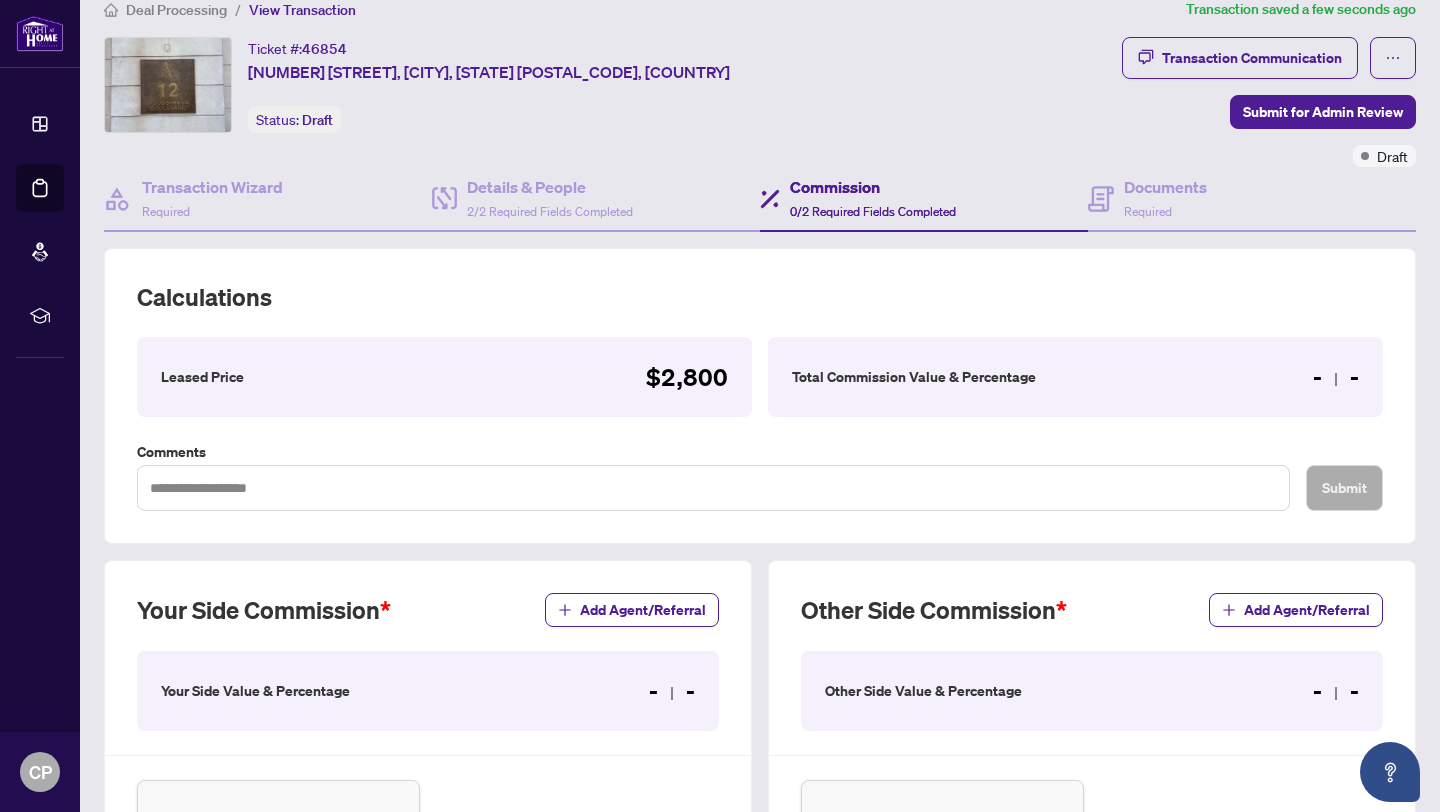 scroll, scrollTop: 0, scrollLeft: 0, axis: both 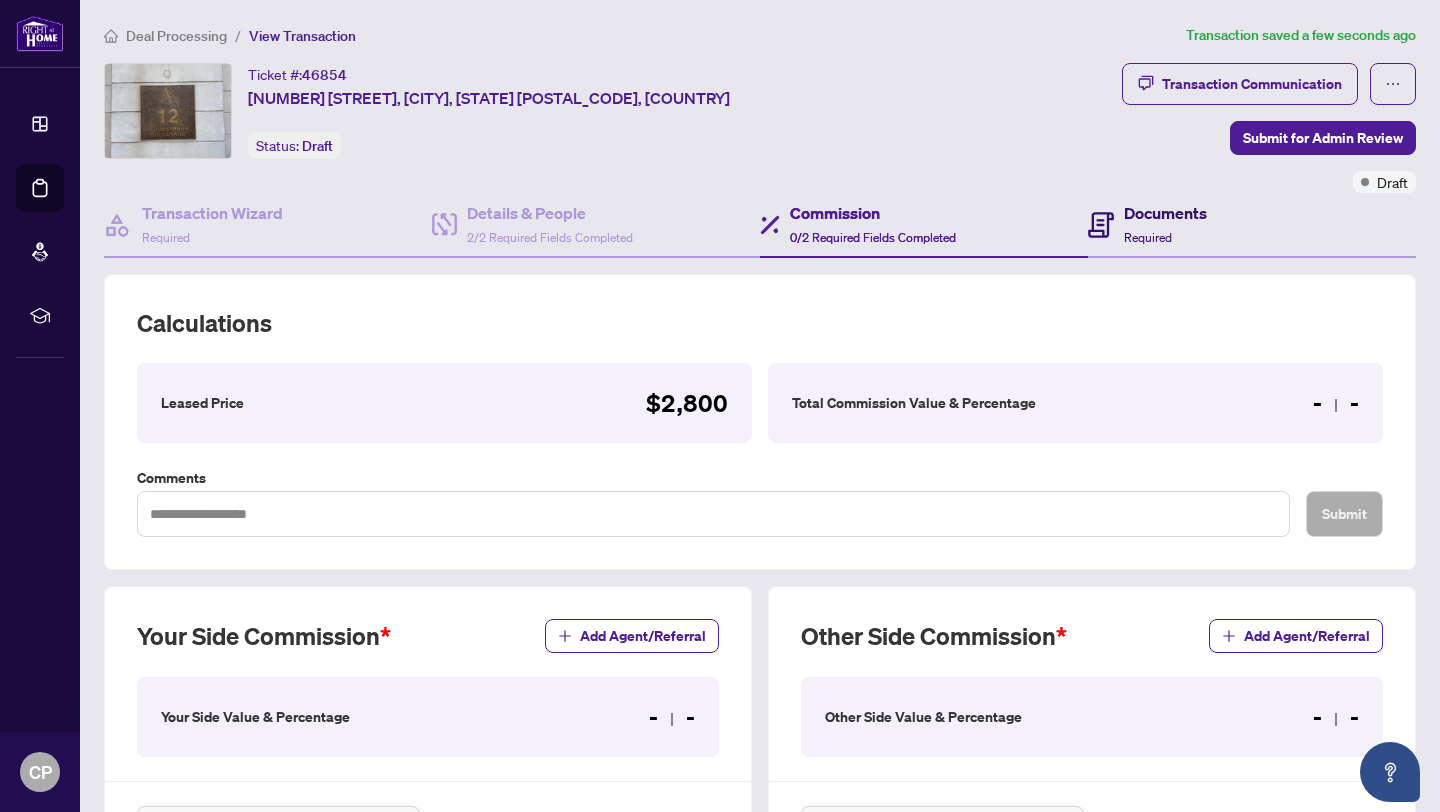 click on "Documents" at bounding box center [1165, 213] 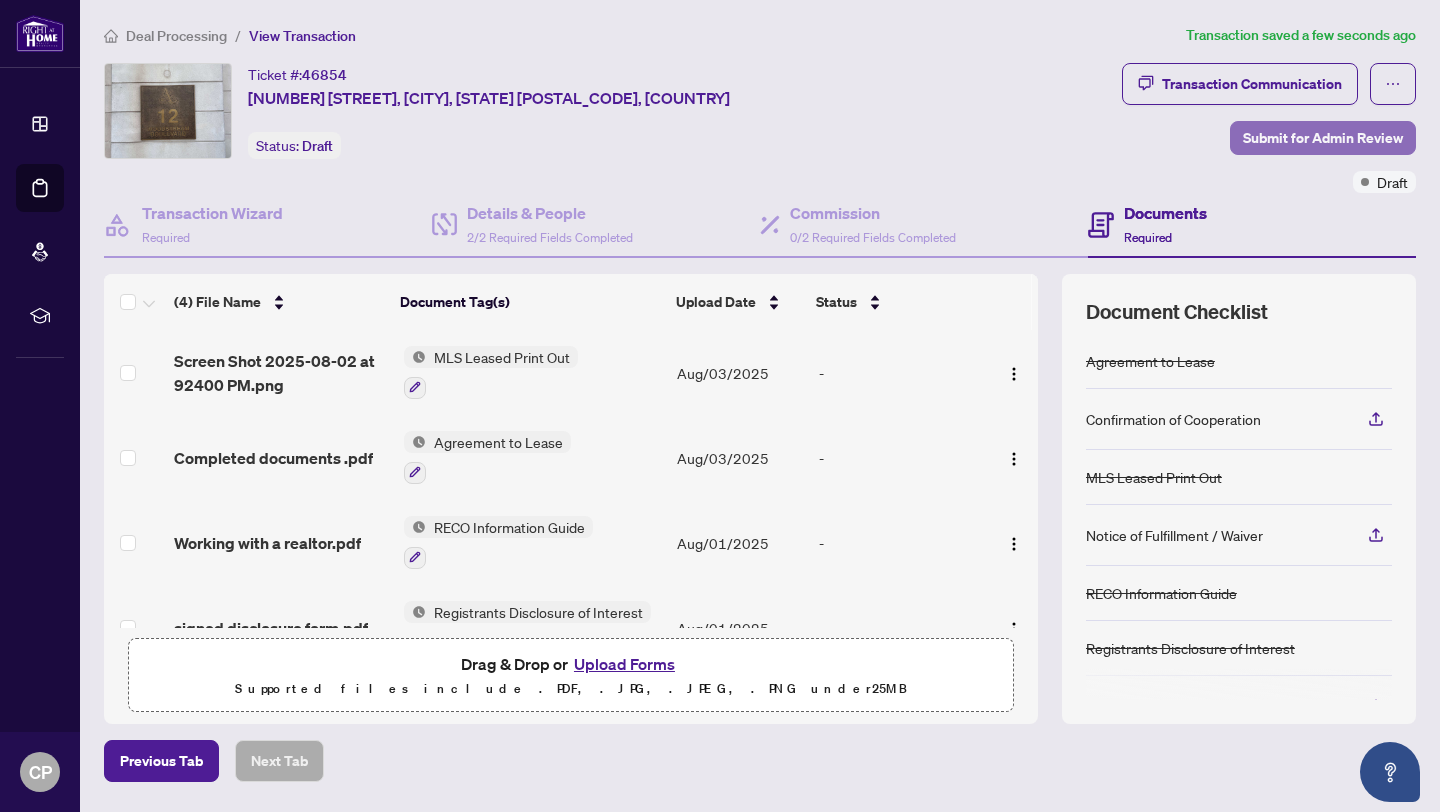 click on "Submit for Admin Review" at bounding box center (1323, 138) 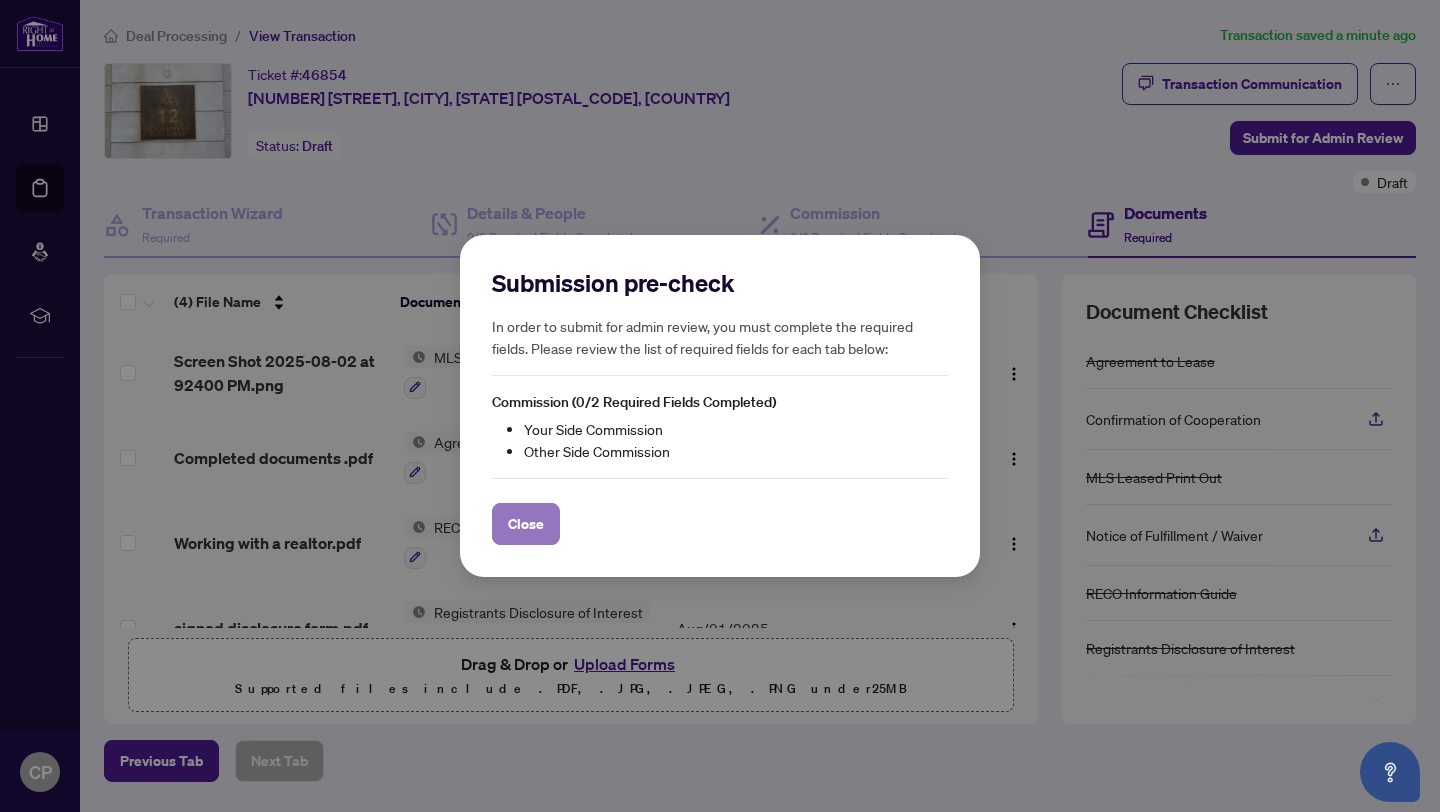 click on "Close" at bounding box center (526, 524) 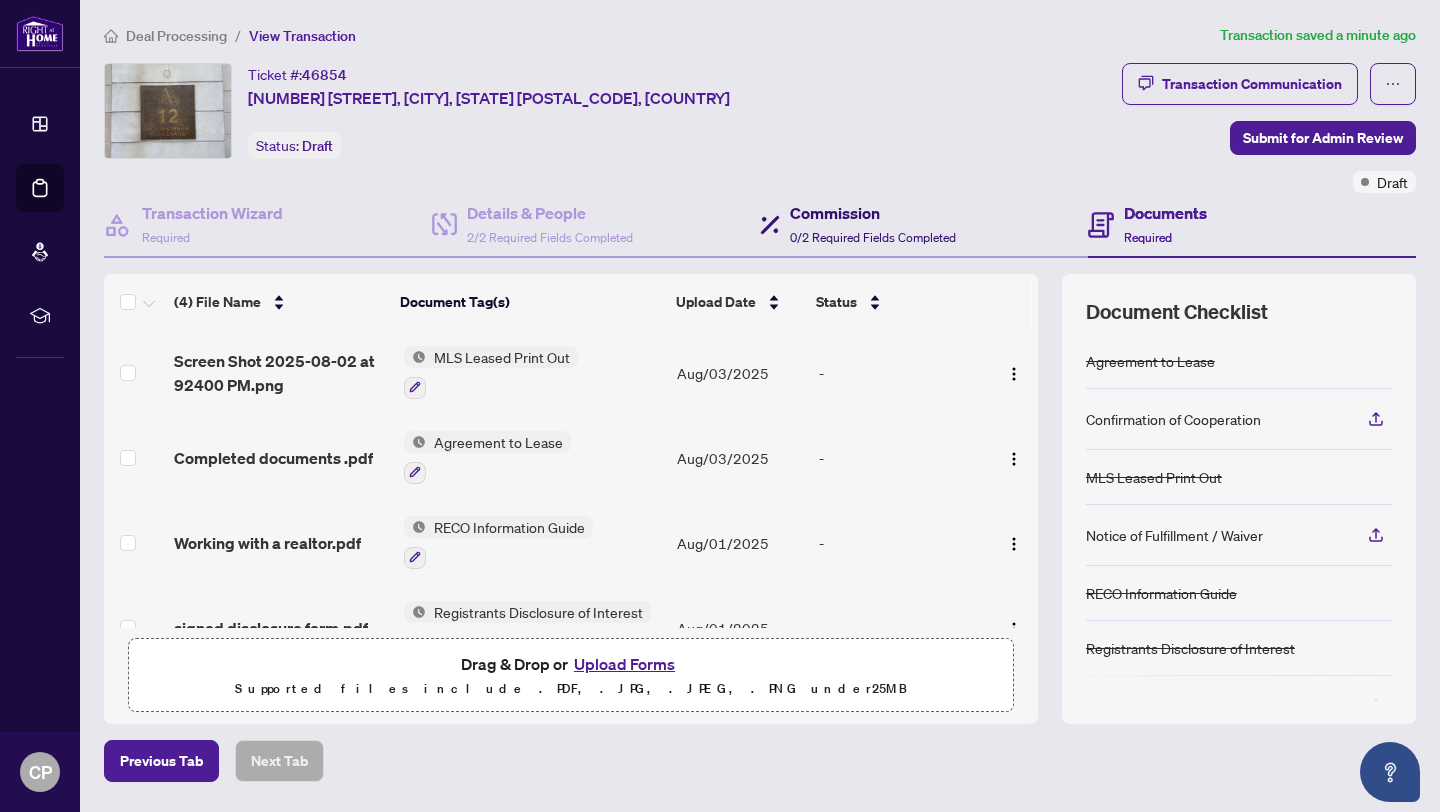 click on "0/2 Required Fields Completed" at bounding box center [873, 237] 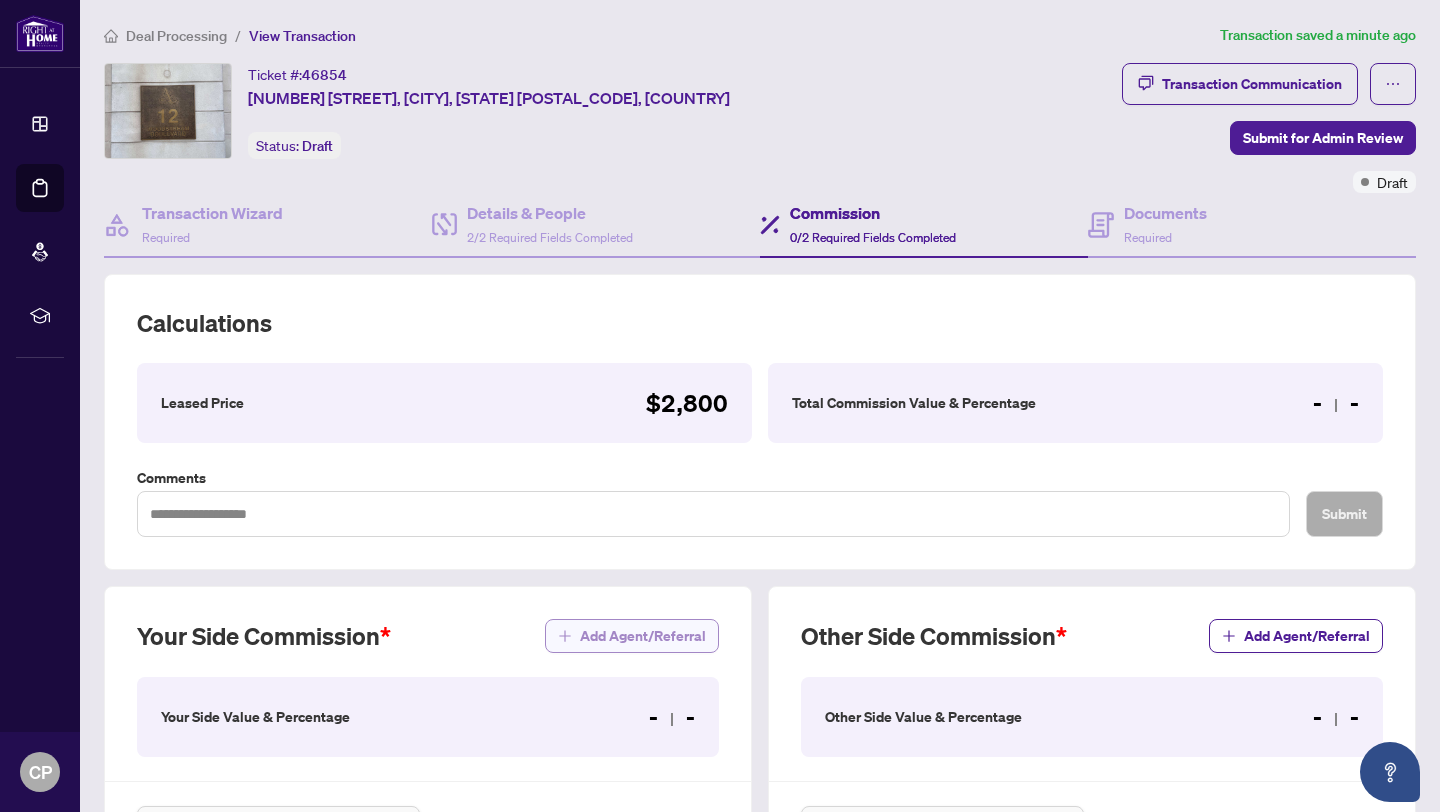 click on "Add Agent/Referral" at bounding box center [643, 636] 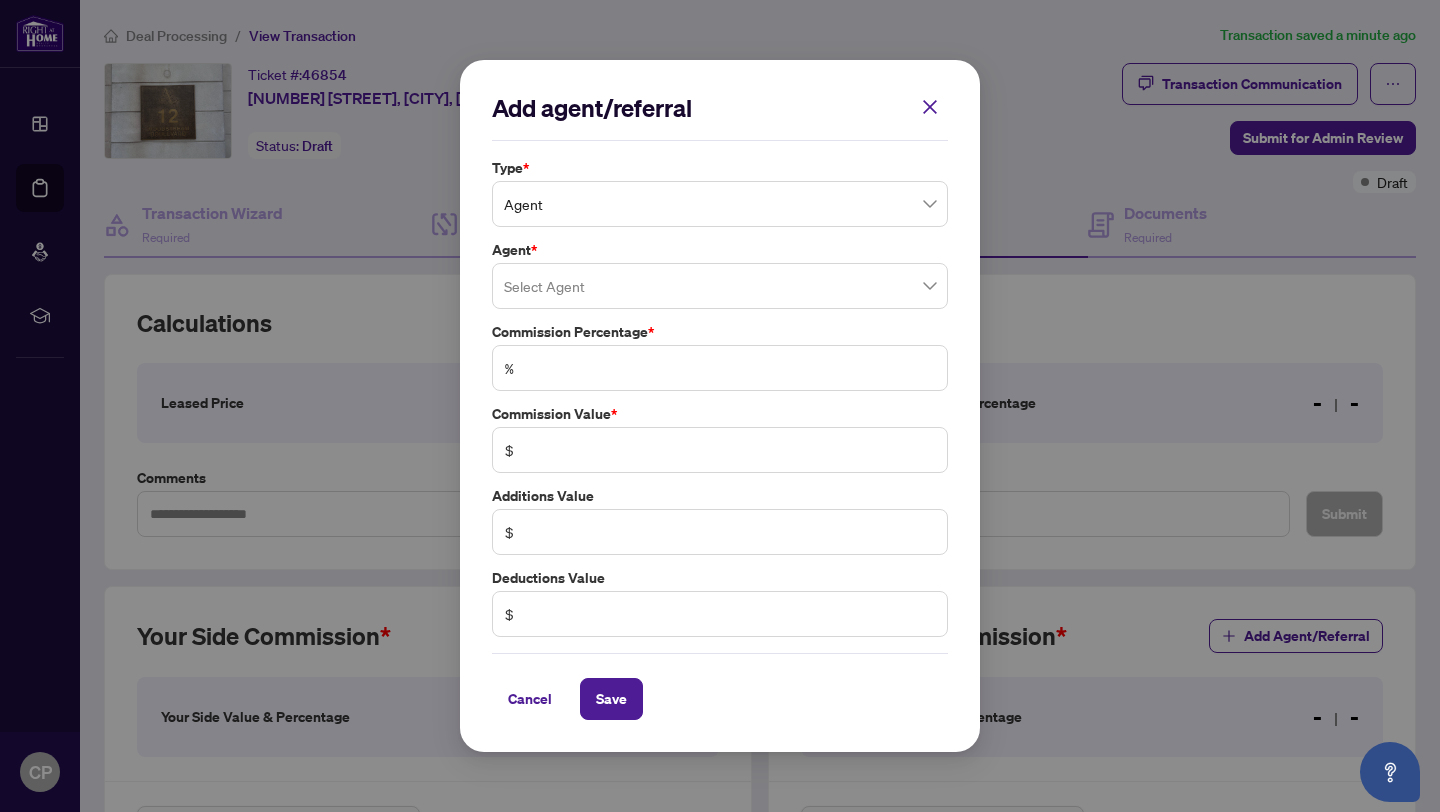 click at bounding box center (720, 286) 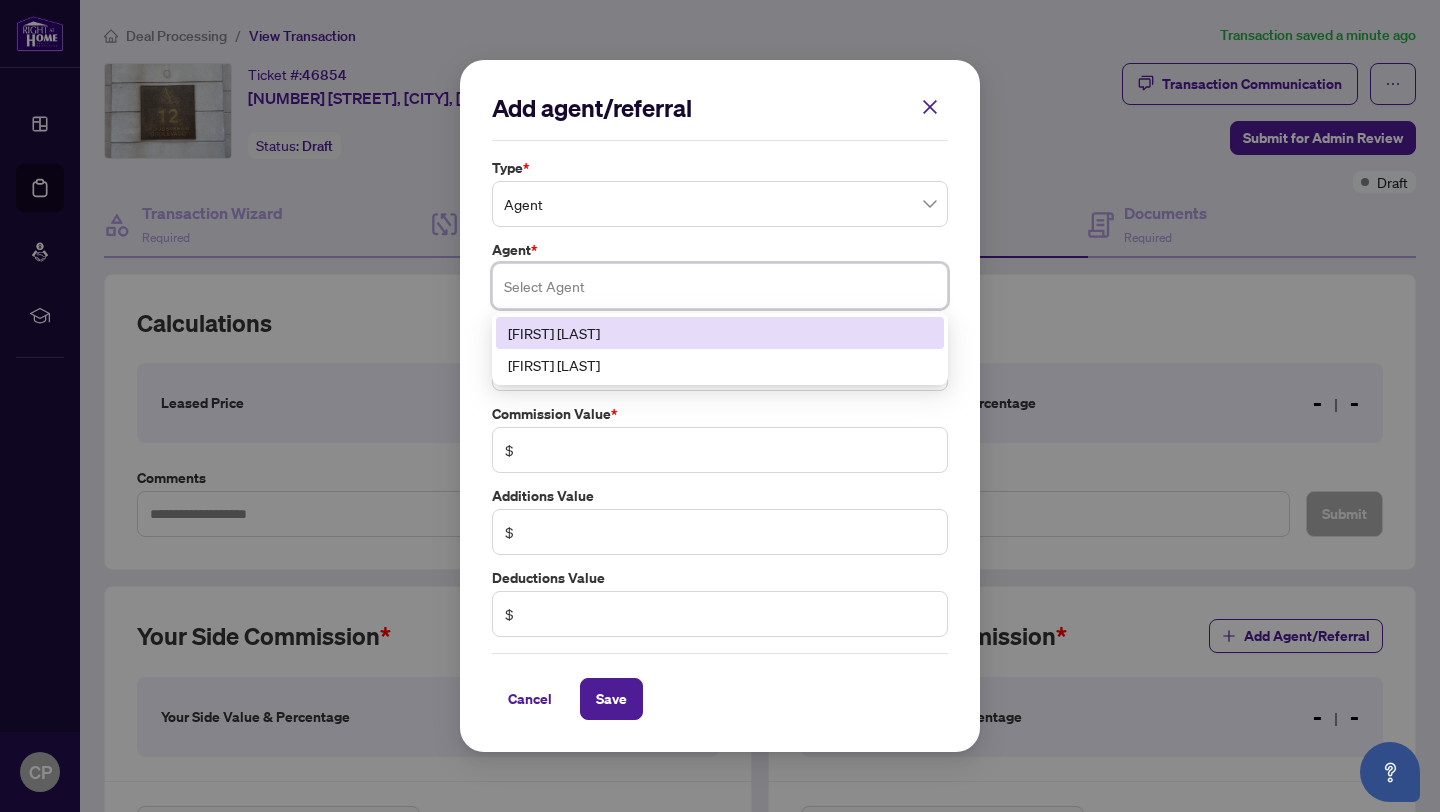 click on "[FIRST] [LAST]" at bounding box center (720, 333) 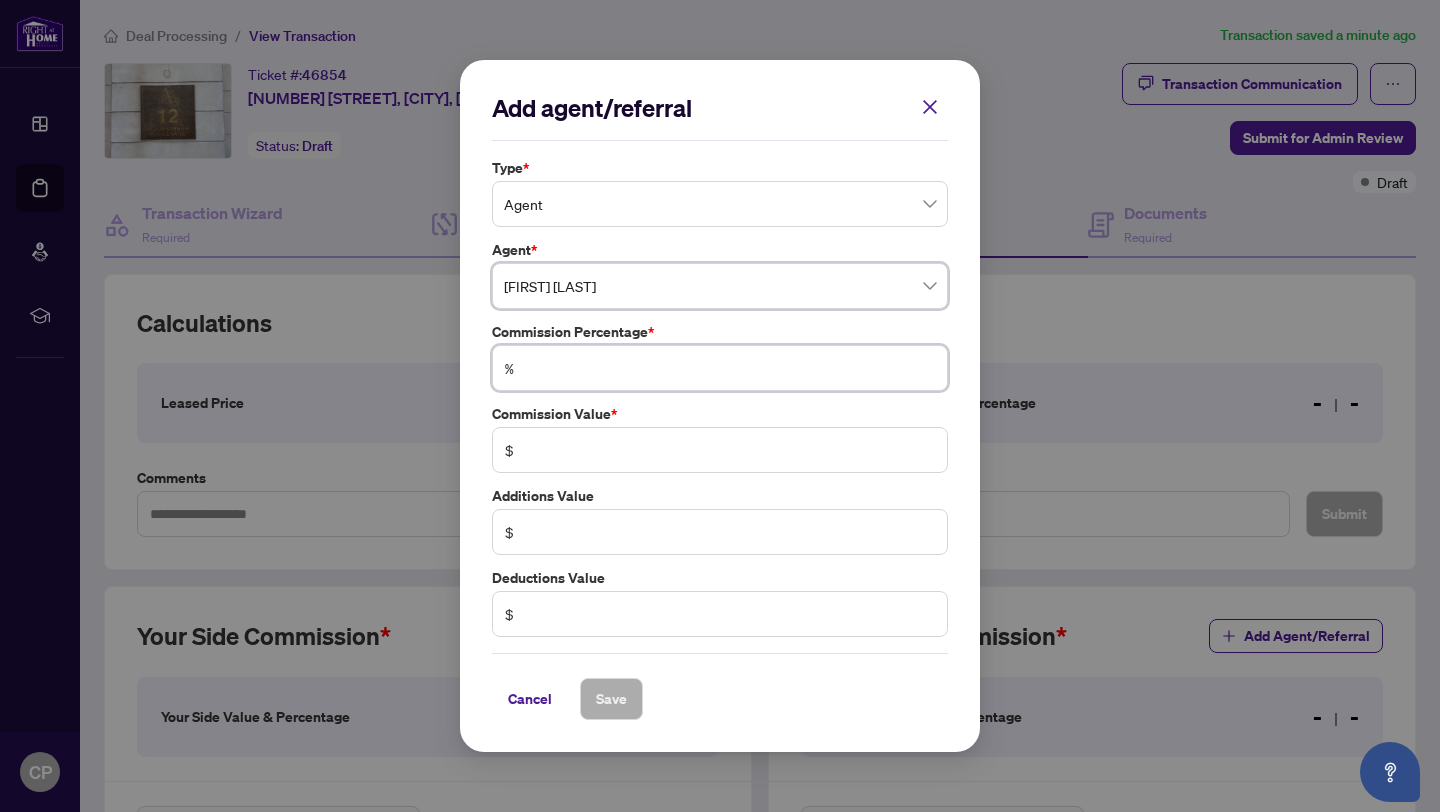 click at bounding box center (730, 368) 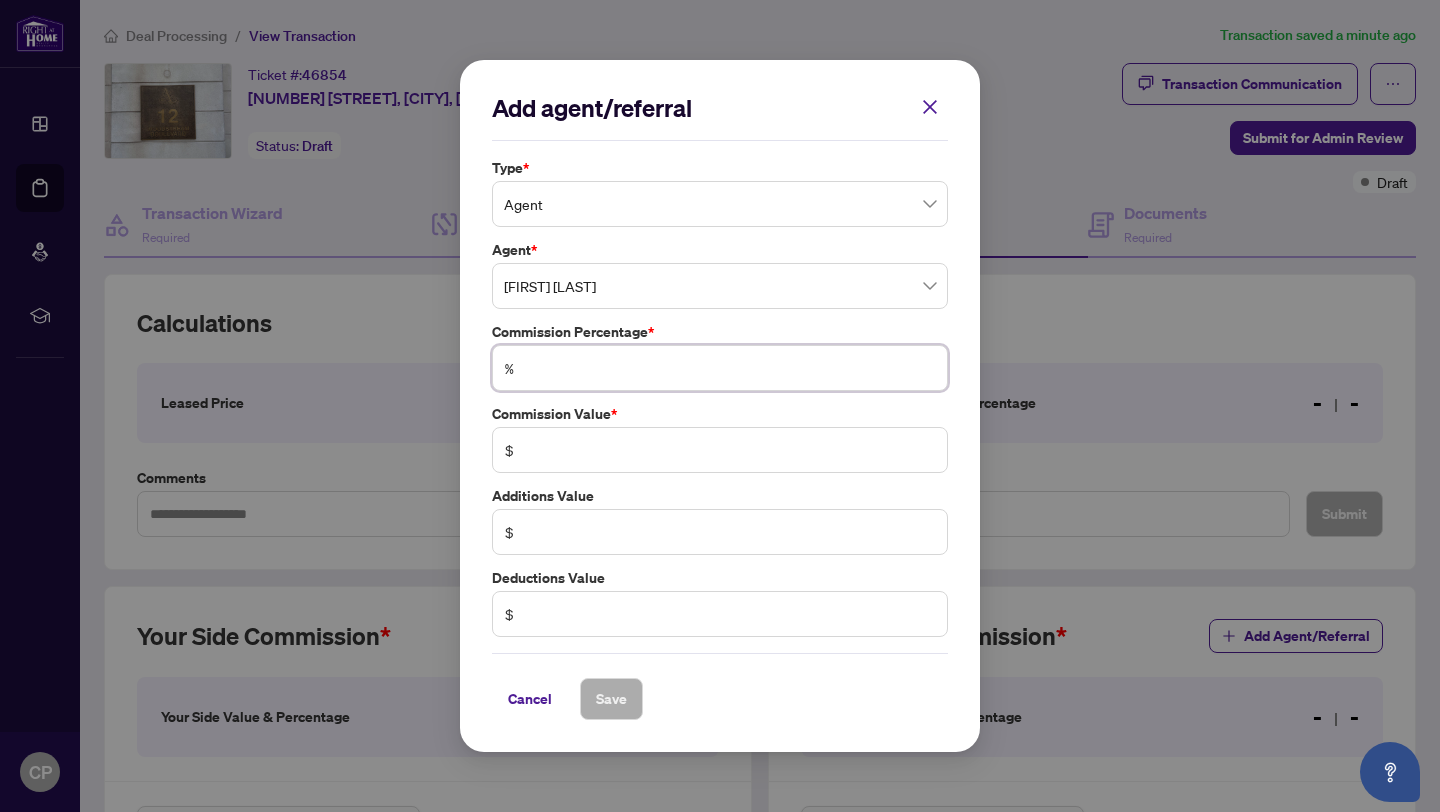 type on "*" 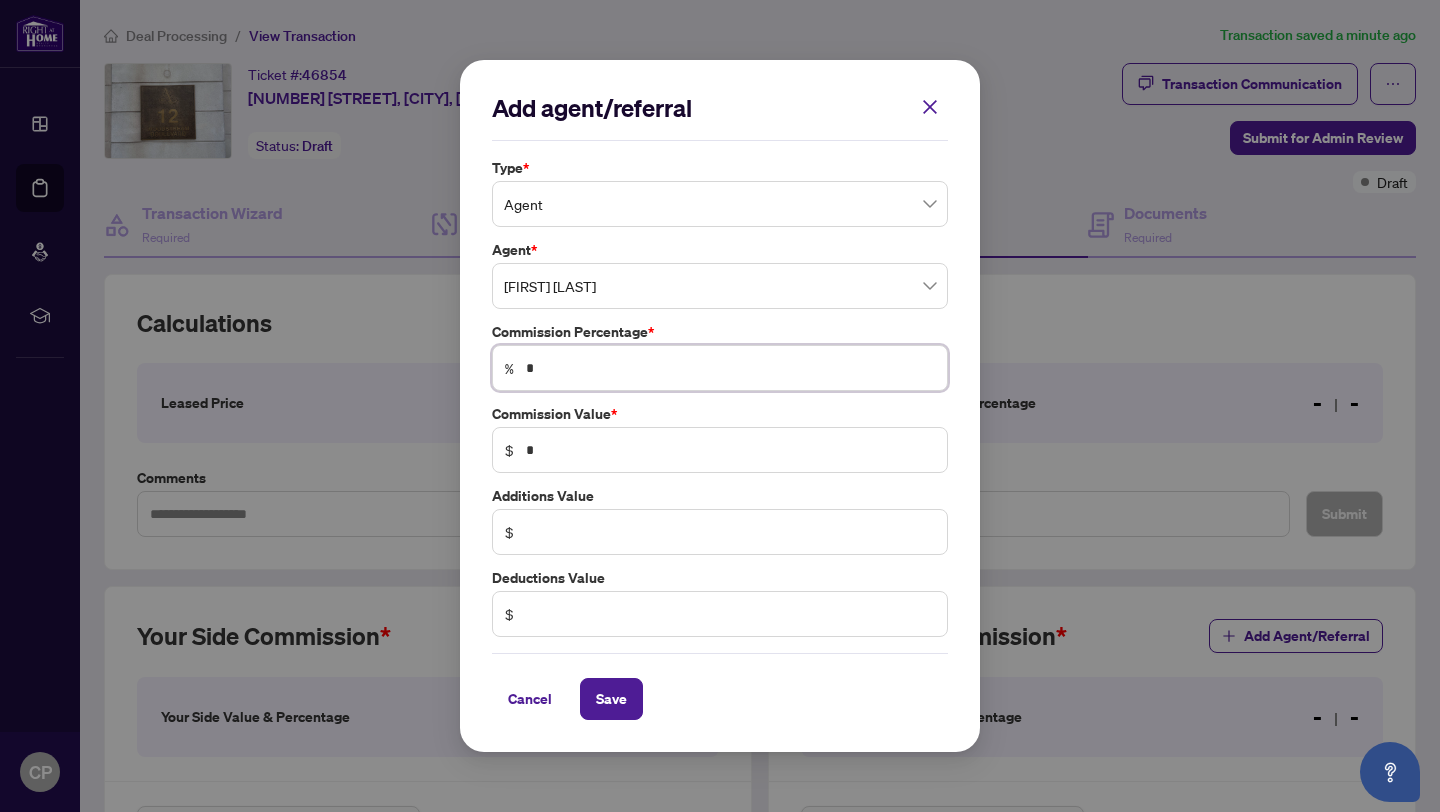 type on "*" 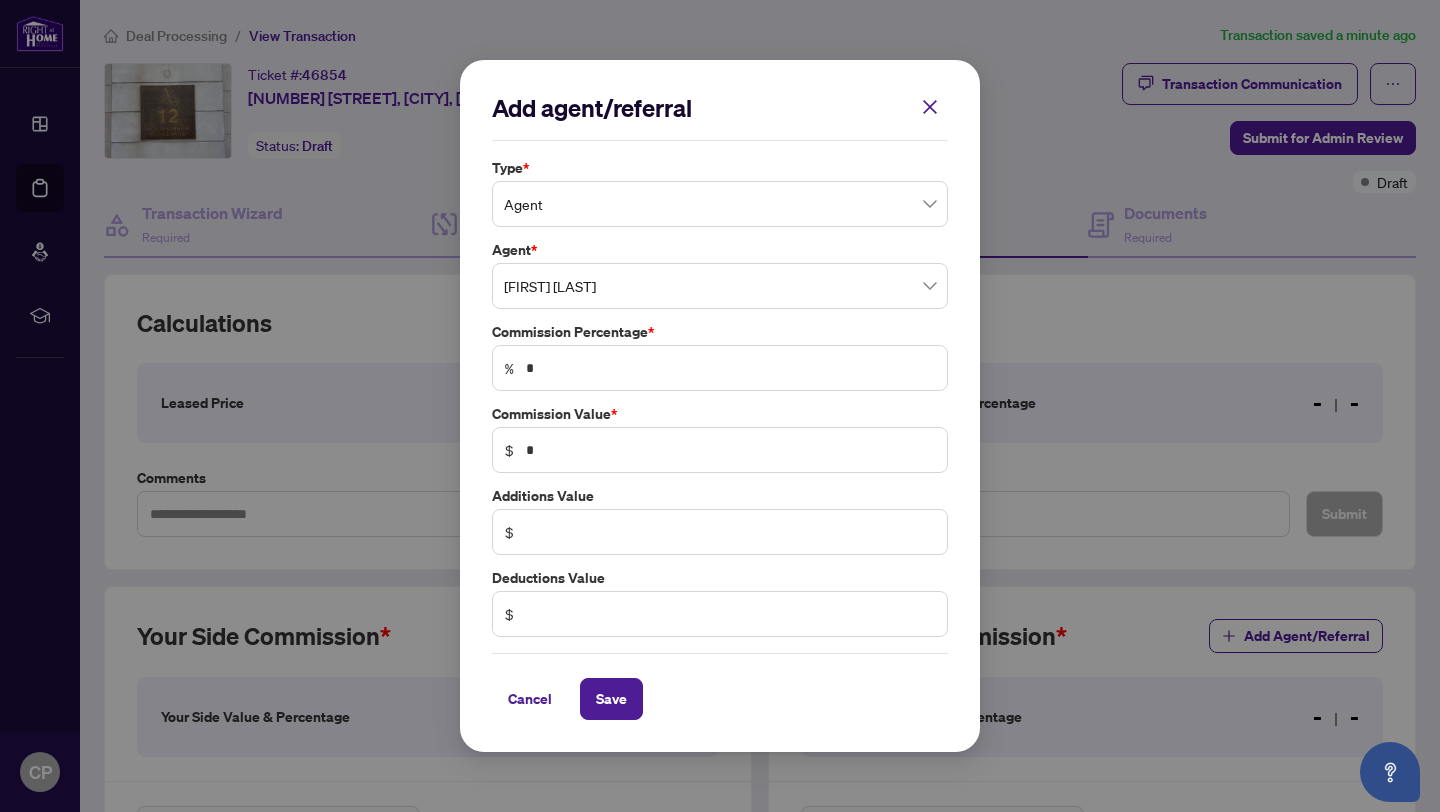 click on "Additions Value" at bounding box center (720, 496) 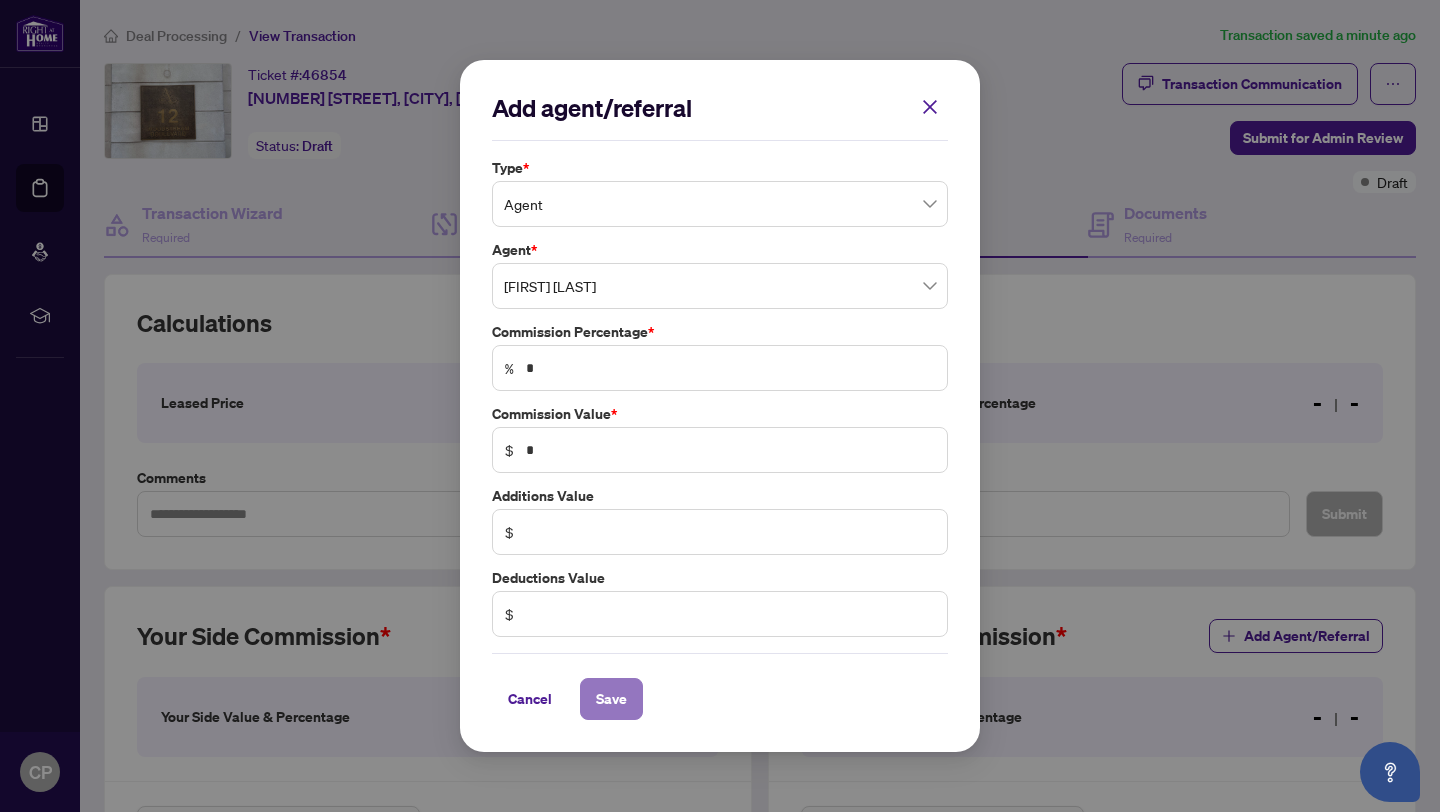 click on "Save" at bounding box center (611, 699) 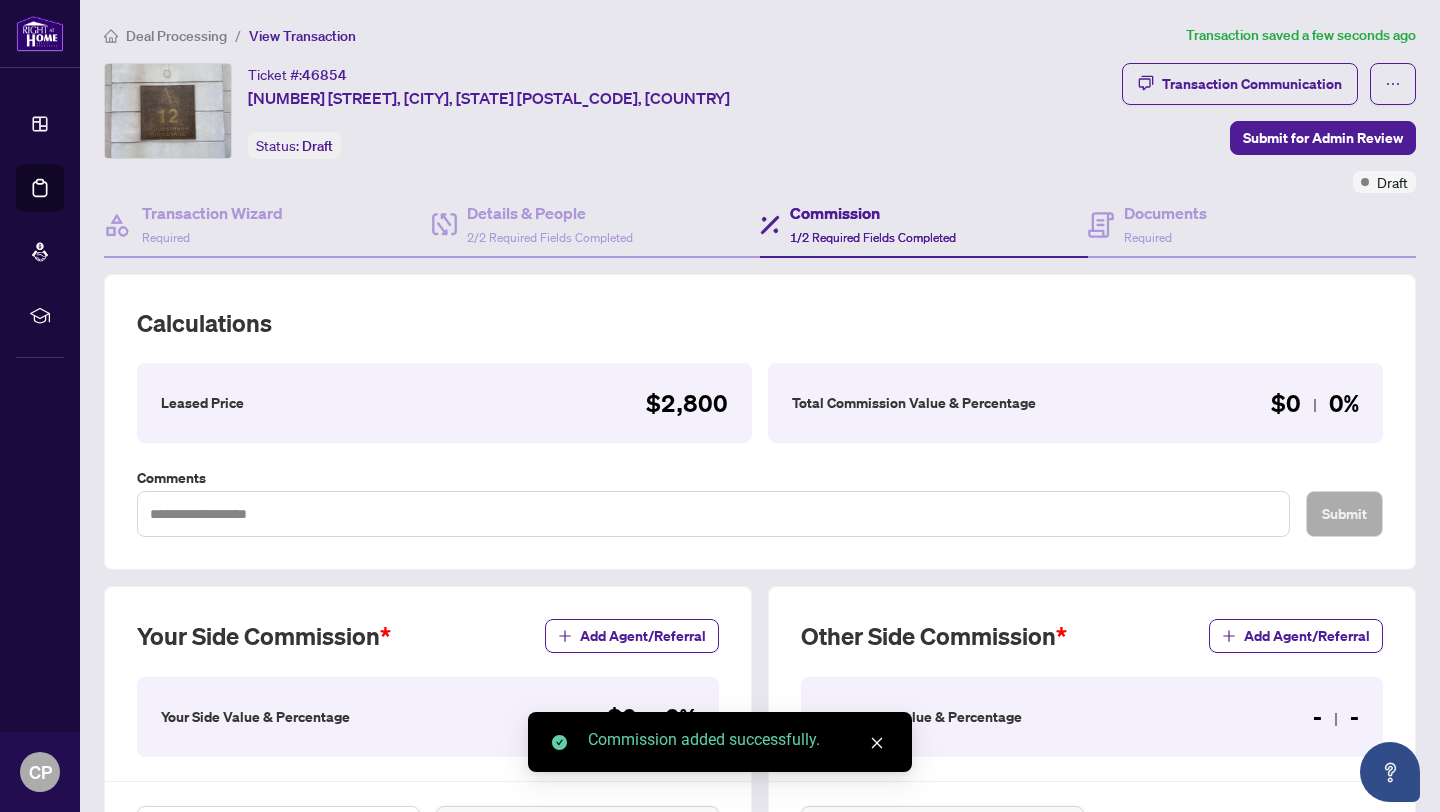 click on "Other Side Commission Add Agent/Referral Other Side Value & Percentage -     - Add Agent/Referral" at bounding box center (1092, 837) 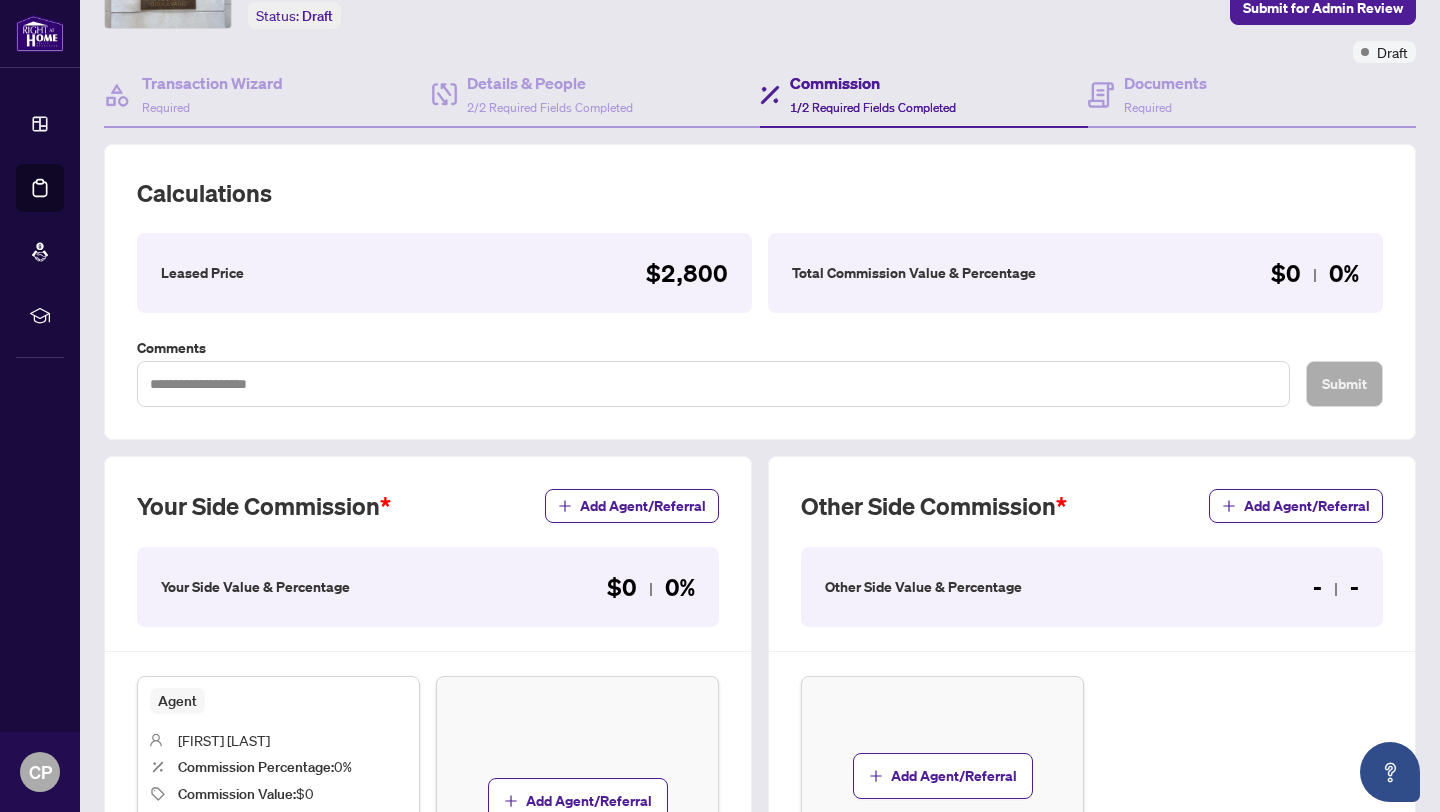 scroll, scrollTop: 160, scrollLeft: 0, axis: vertical 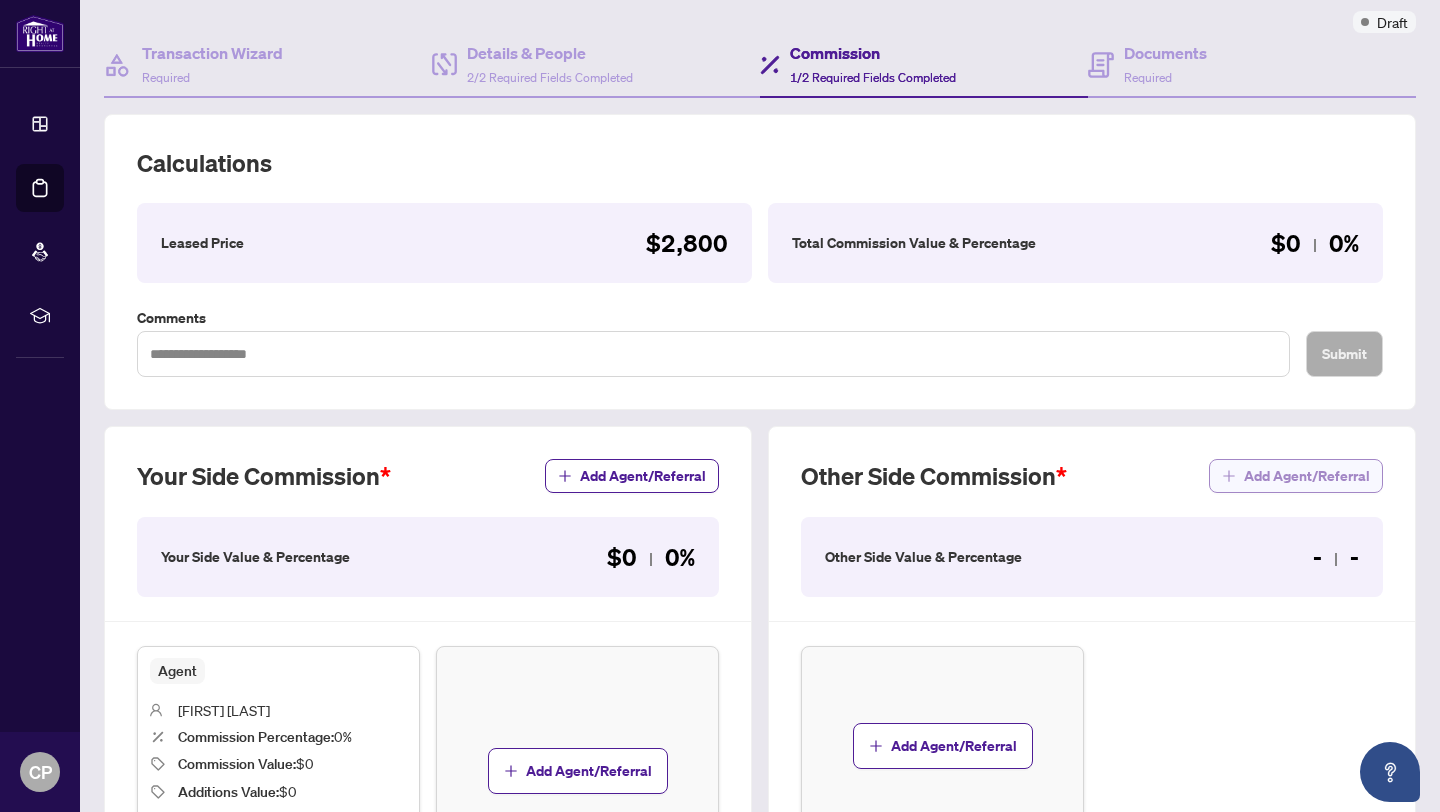 click on "Add Agent/Referral" at bounding box center (1307, 476) 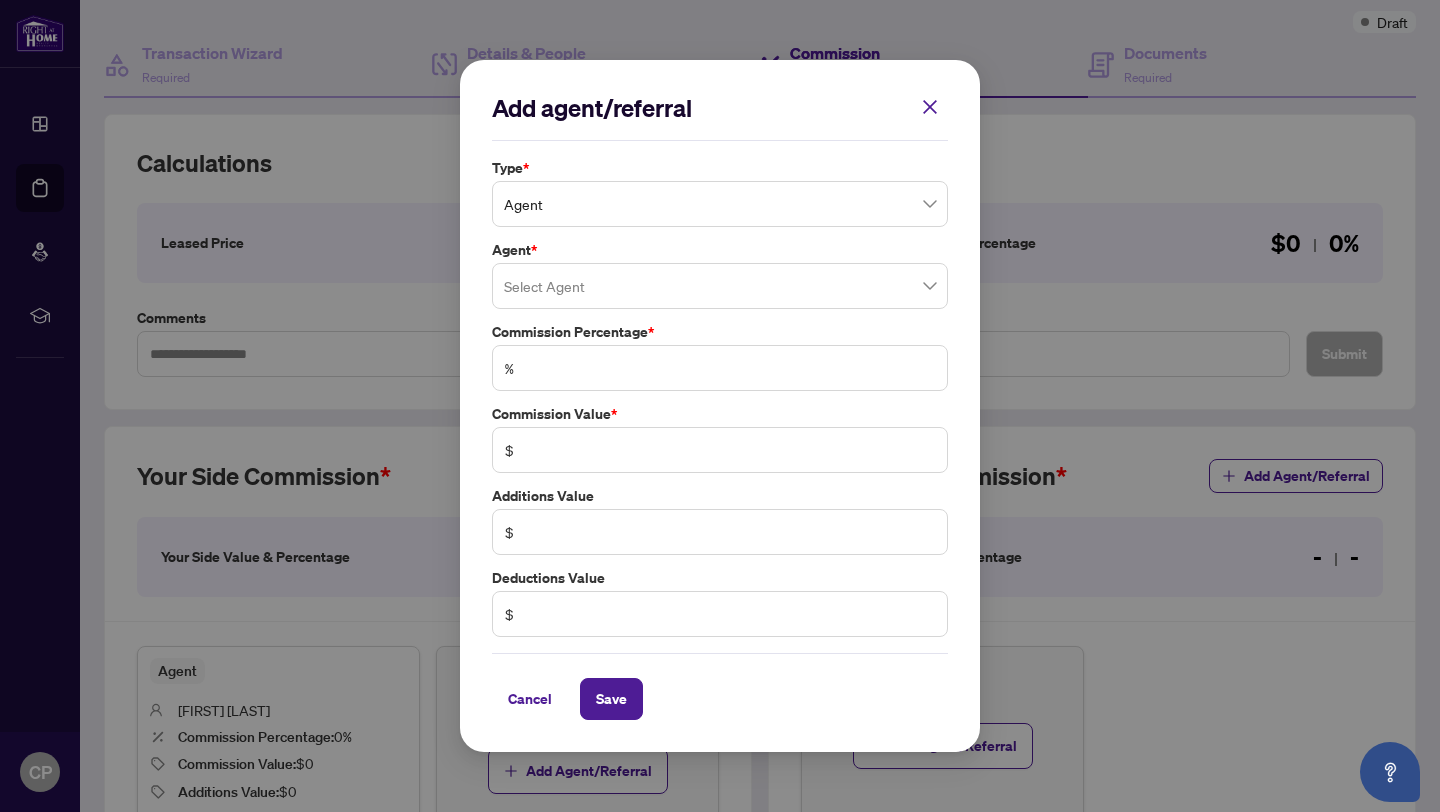 click at bounding box center [720, 286] 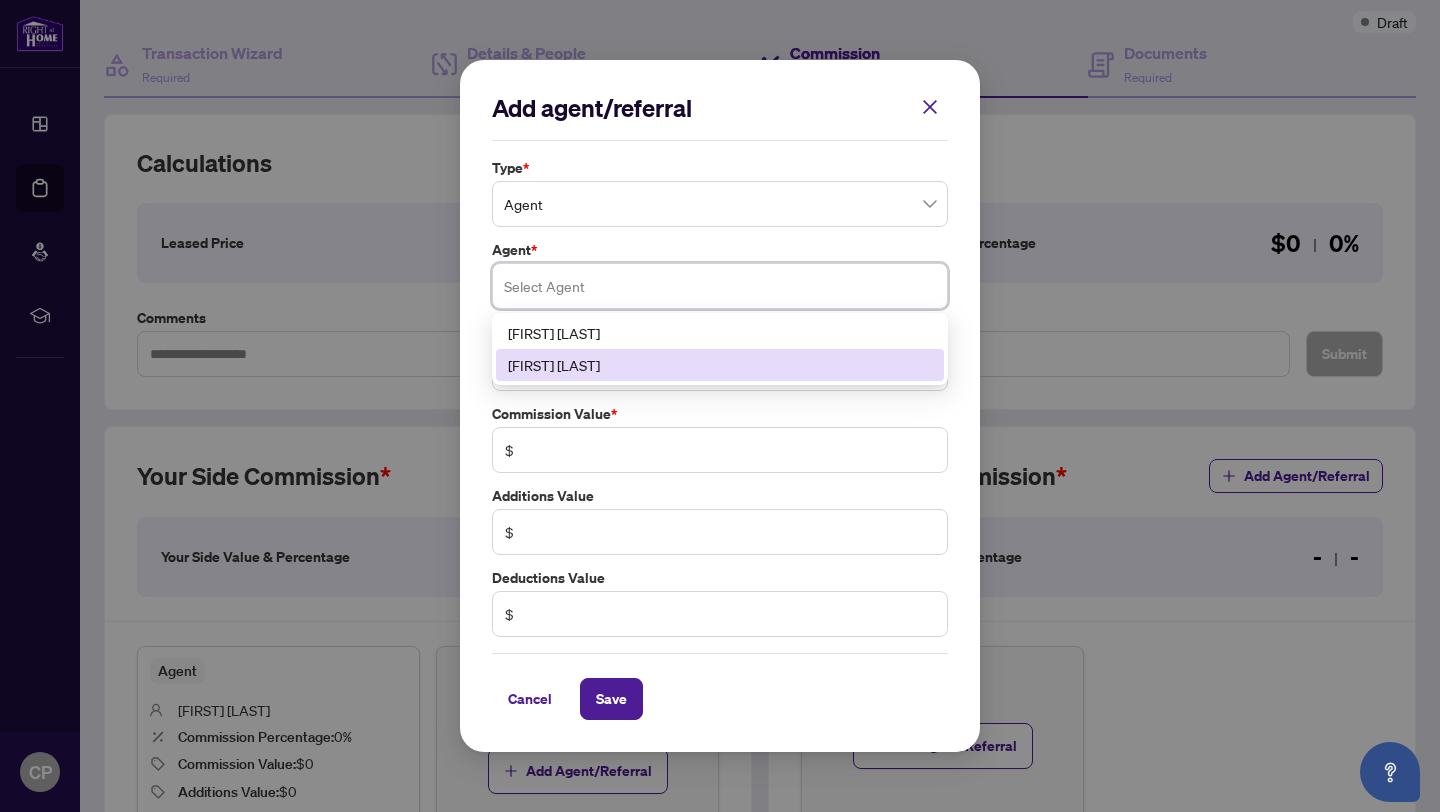 click on "[FIRST] [LAST]" at bounding box center (720, 365) 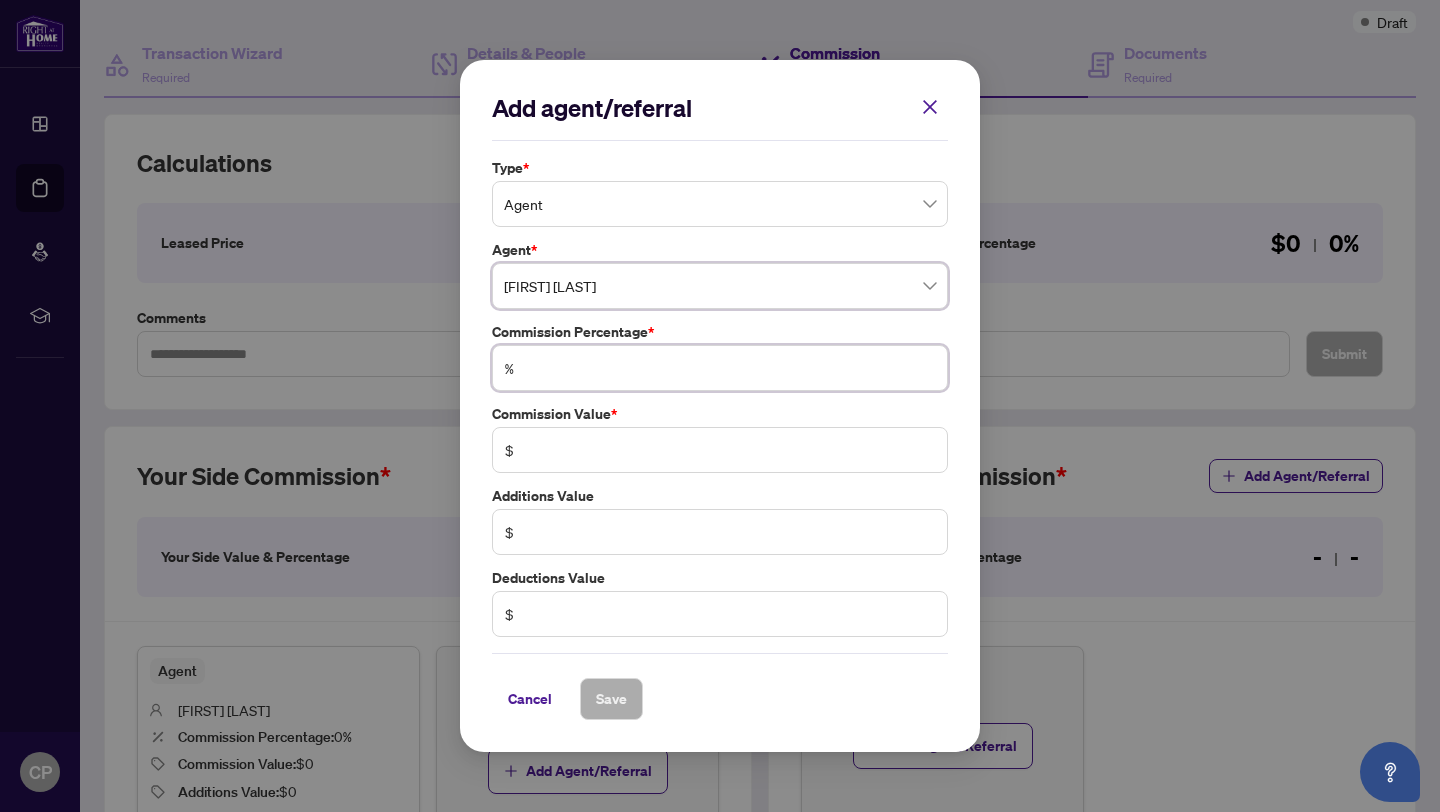 click at bounding box center (730, 368) 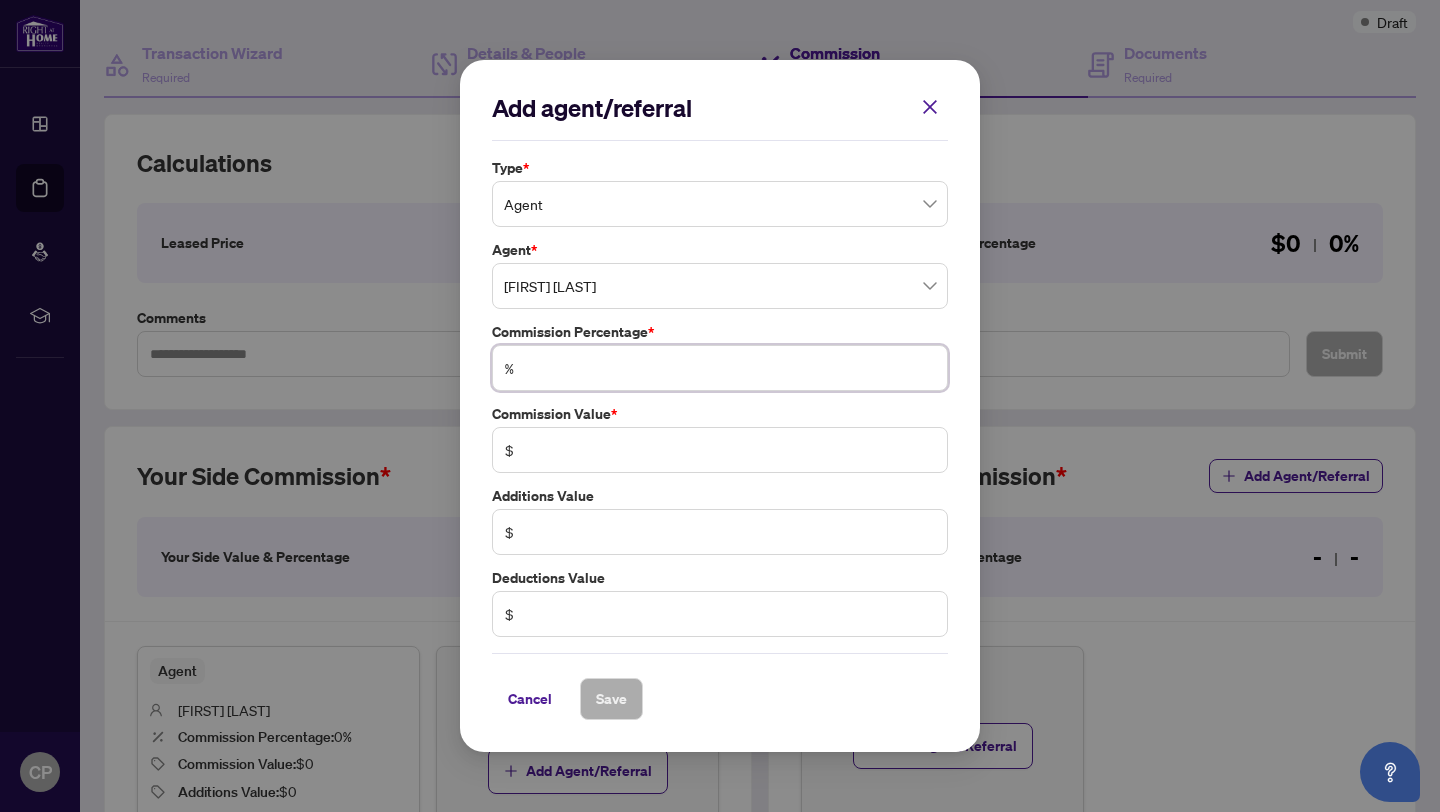 type on "*" 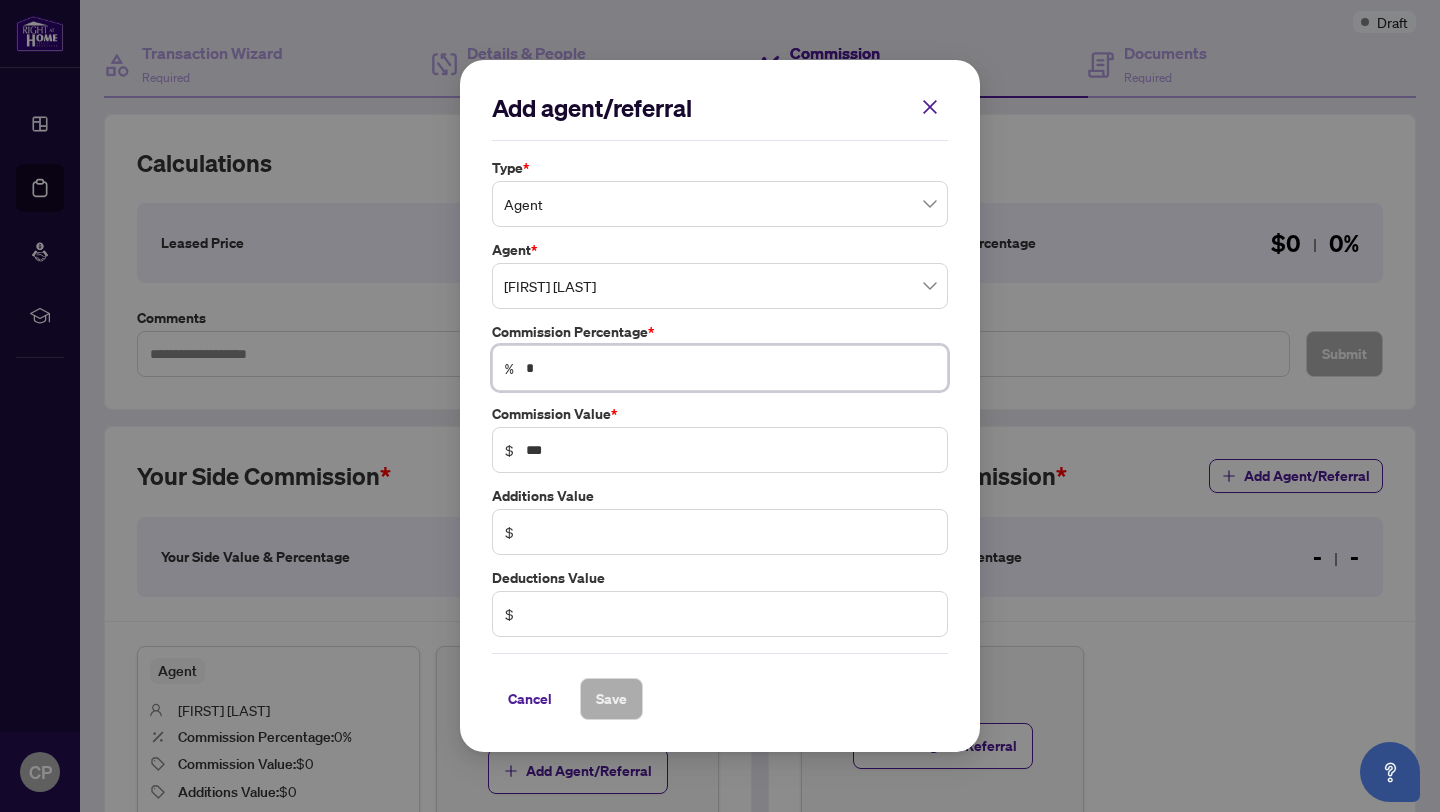 type on "**" 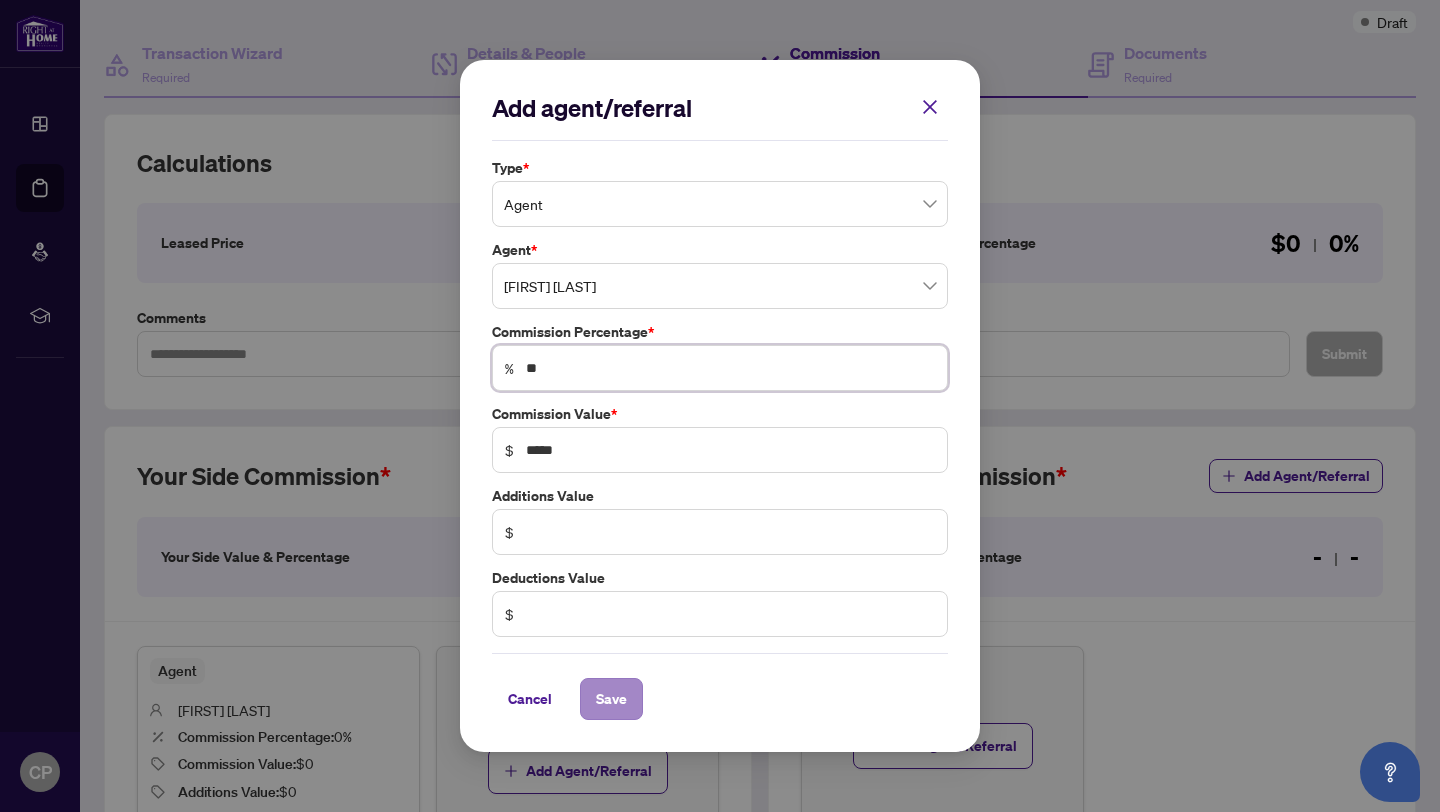 type on "**" 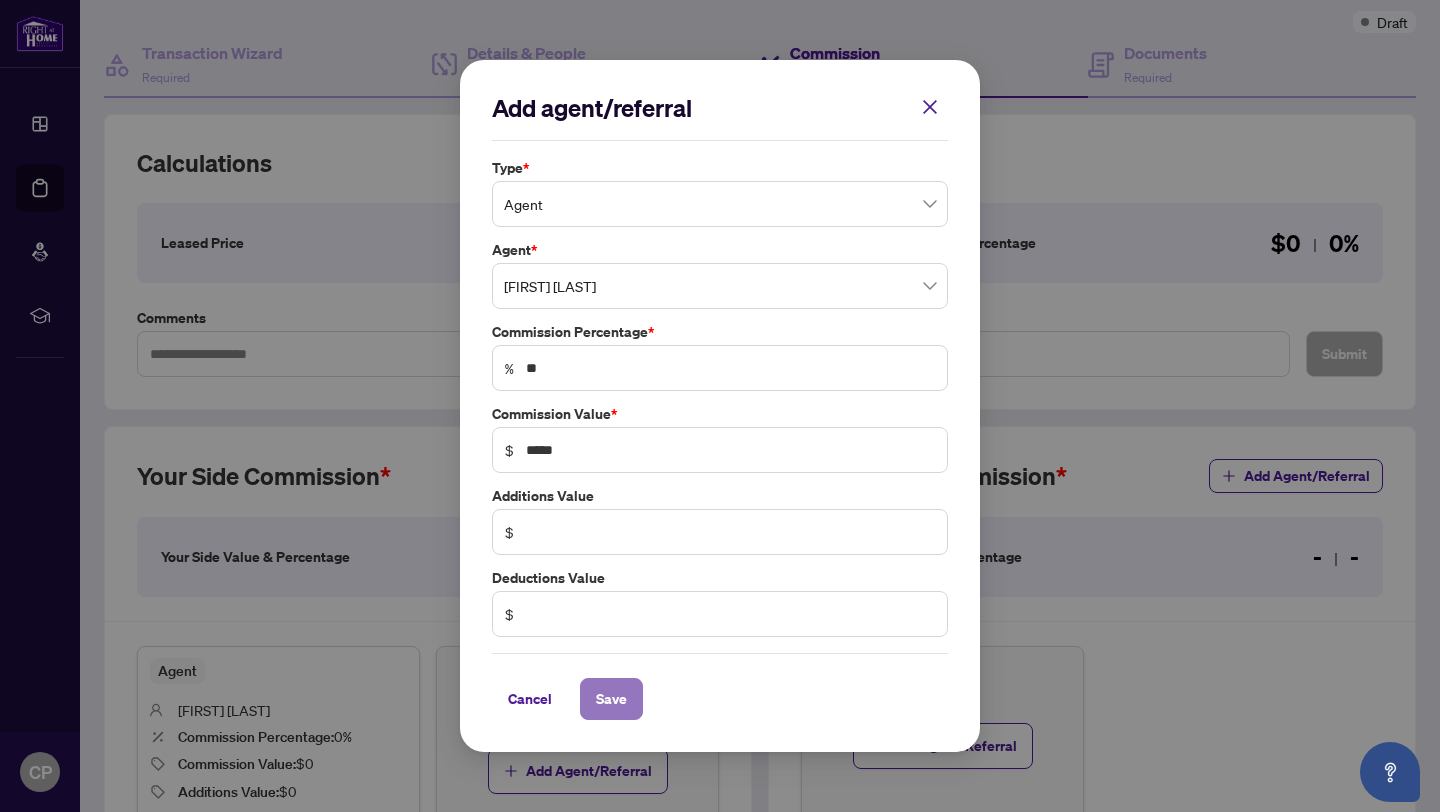 click on "Save" at bounding box center (611, 699) 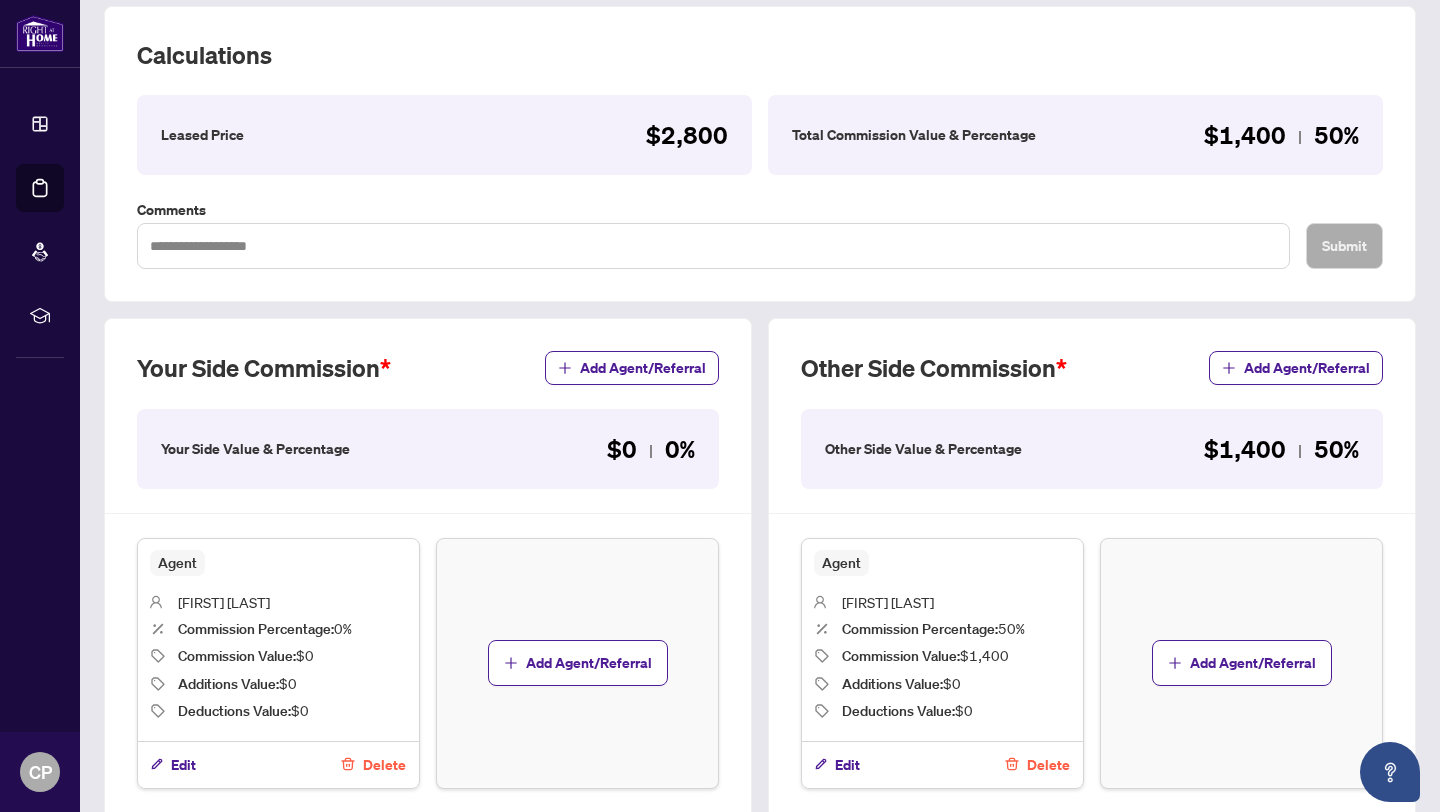 scroll, scrollTop: 276, scrollLeft: 0, axis: vertical 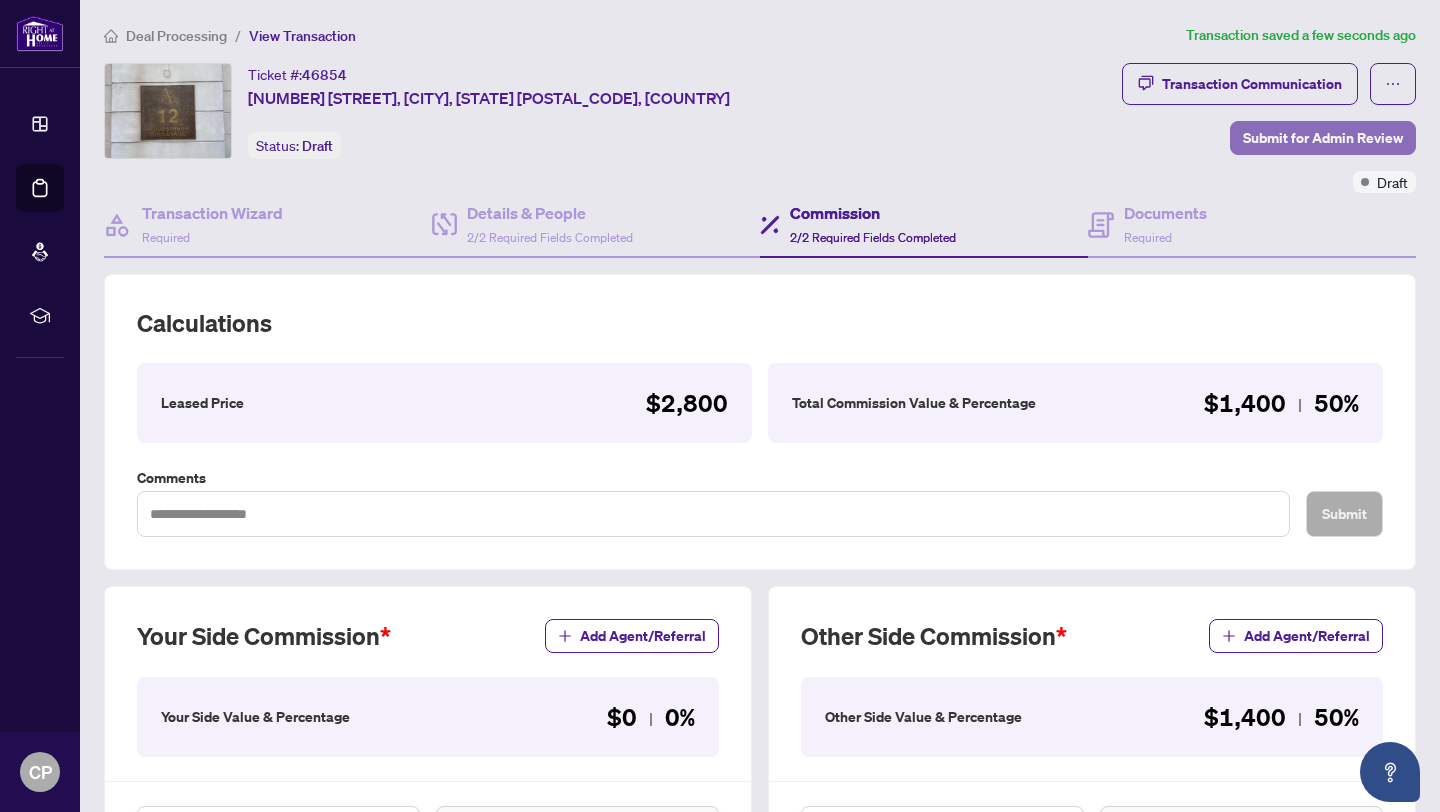 click on "Submit for Admin Review" at bounding box center (1323, 138) 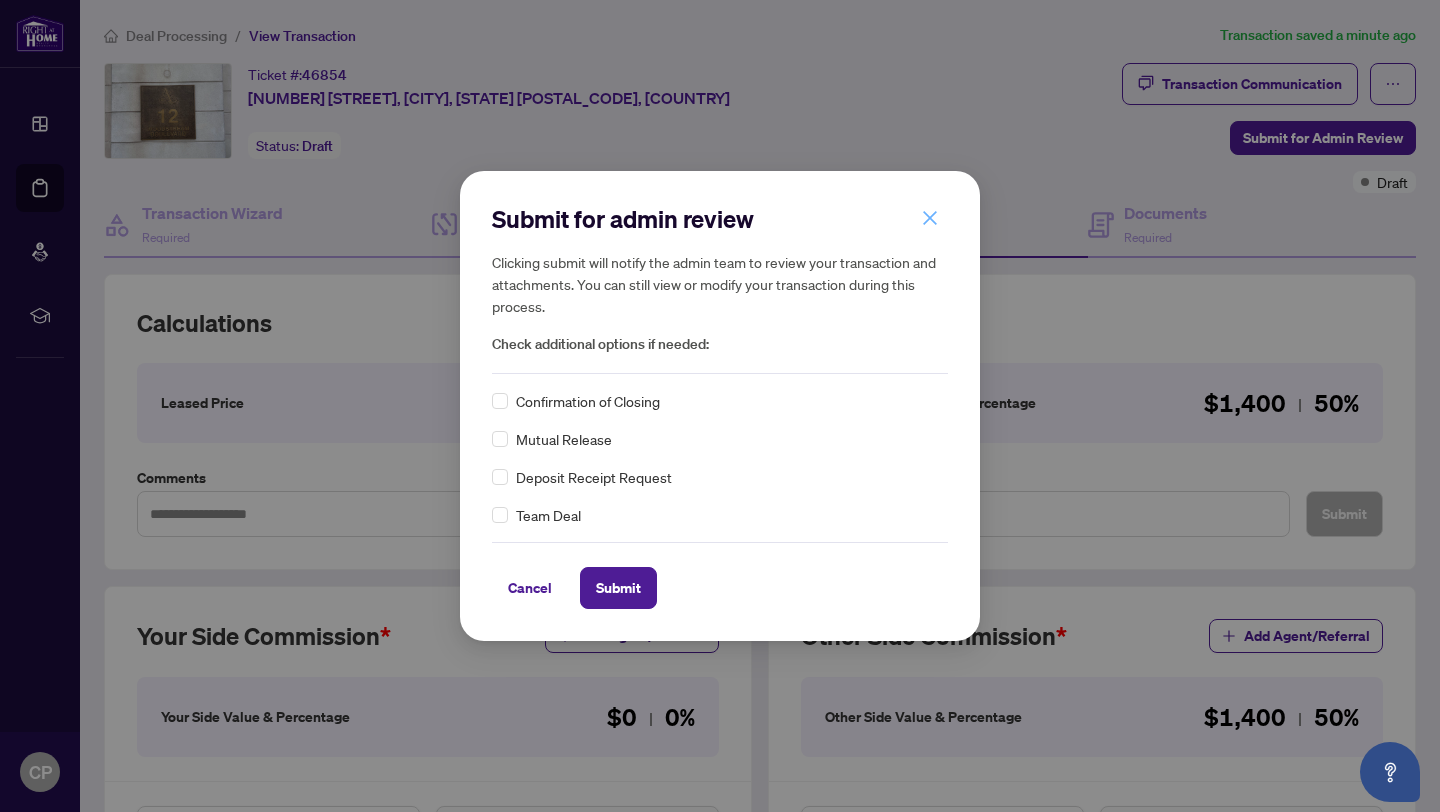 click 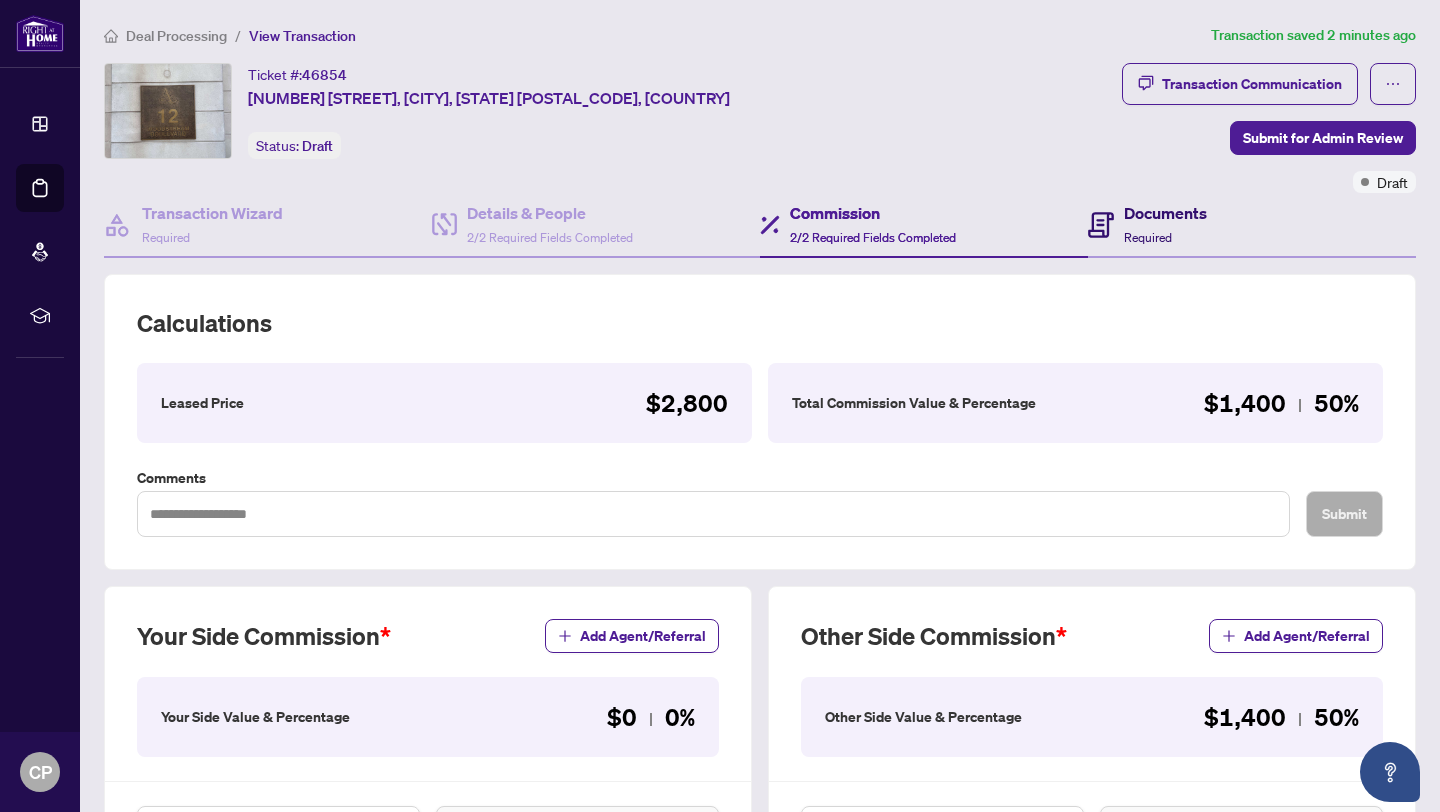click on "Required" at bounding box center [1148, 237] 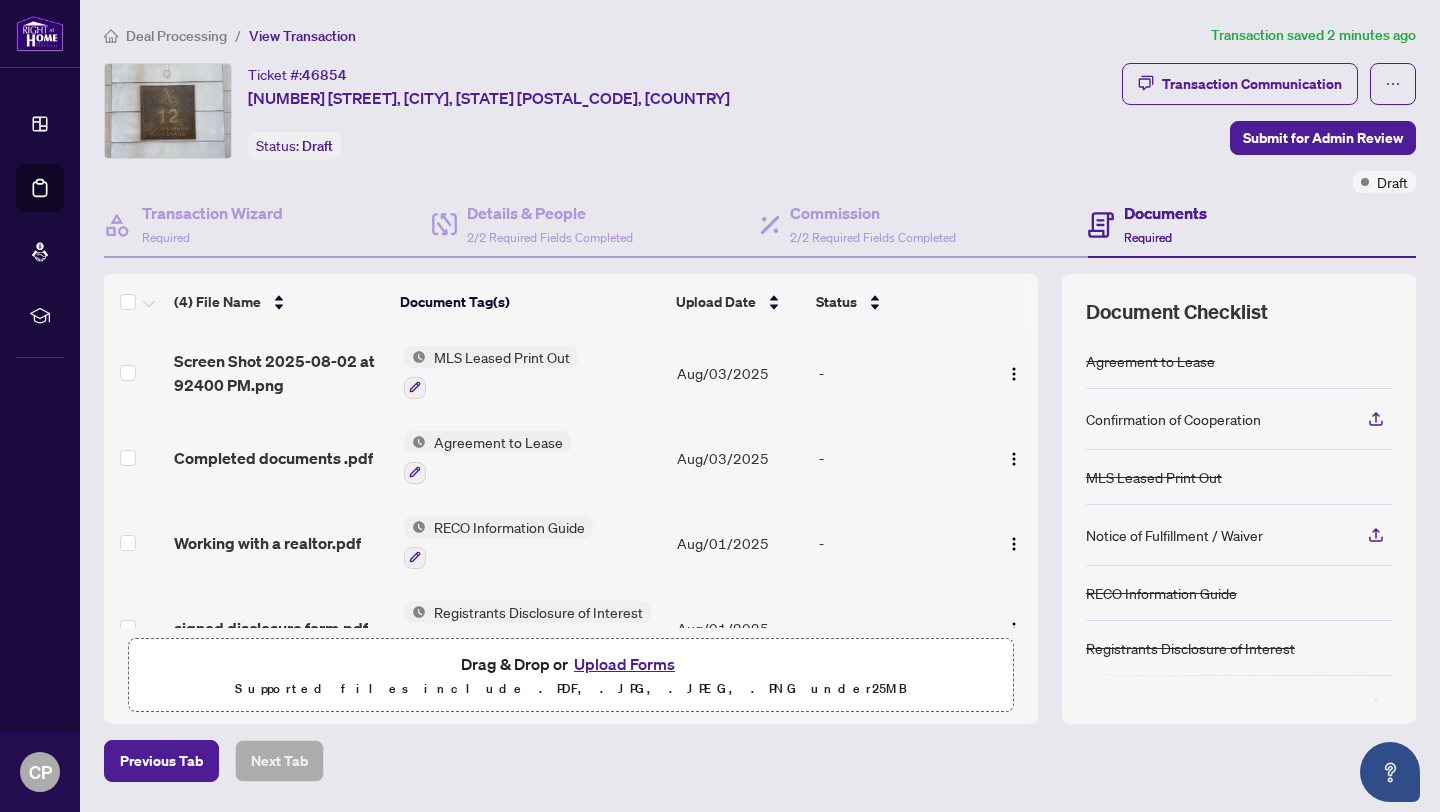 click on "Upload Forms" at bounding box center (624, 664) 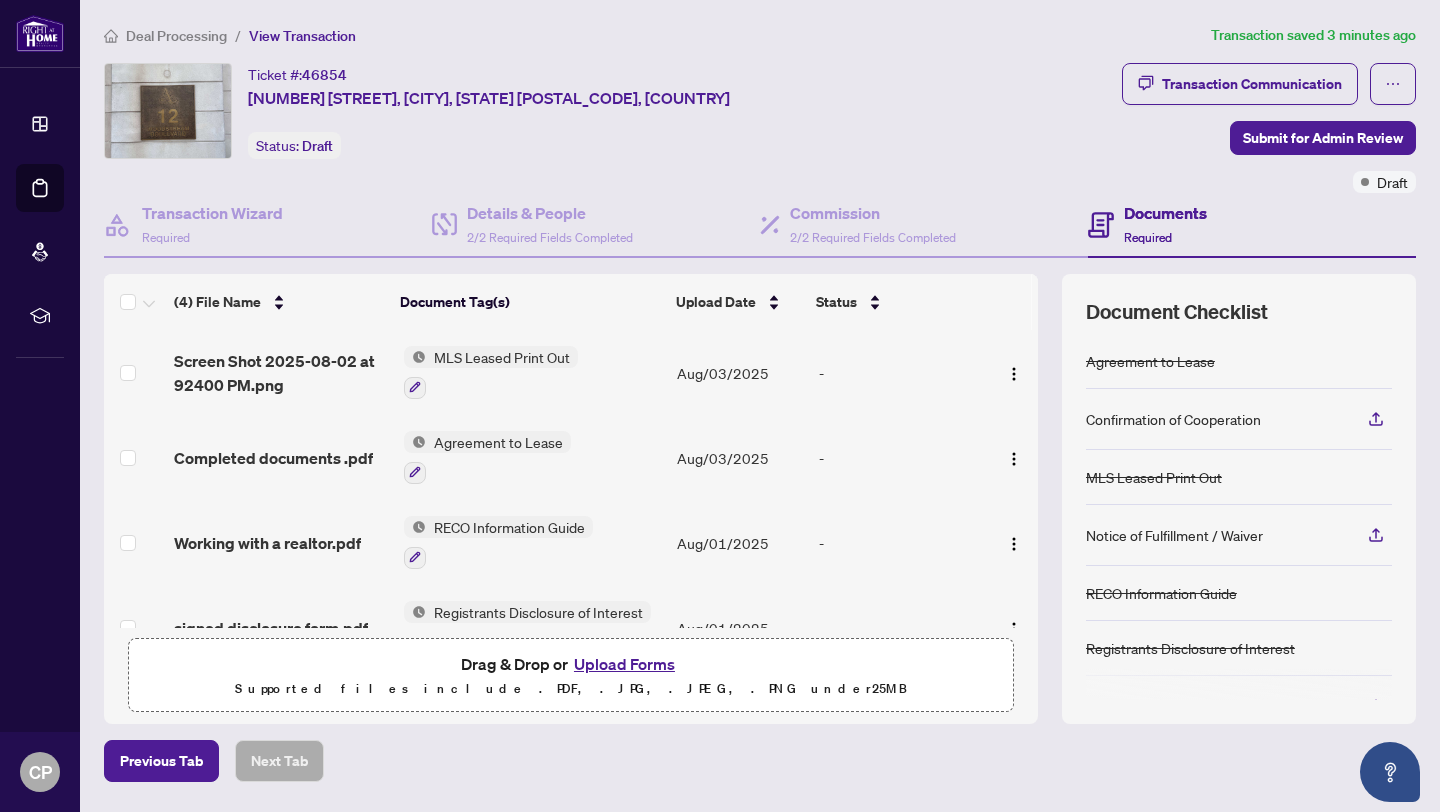 click on "Upload Forms" at bounding box center [624, 664] 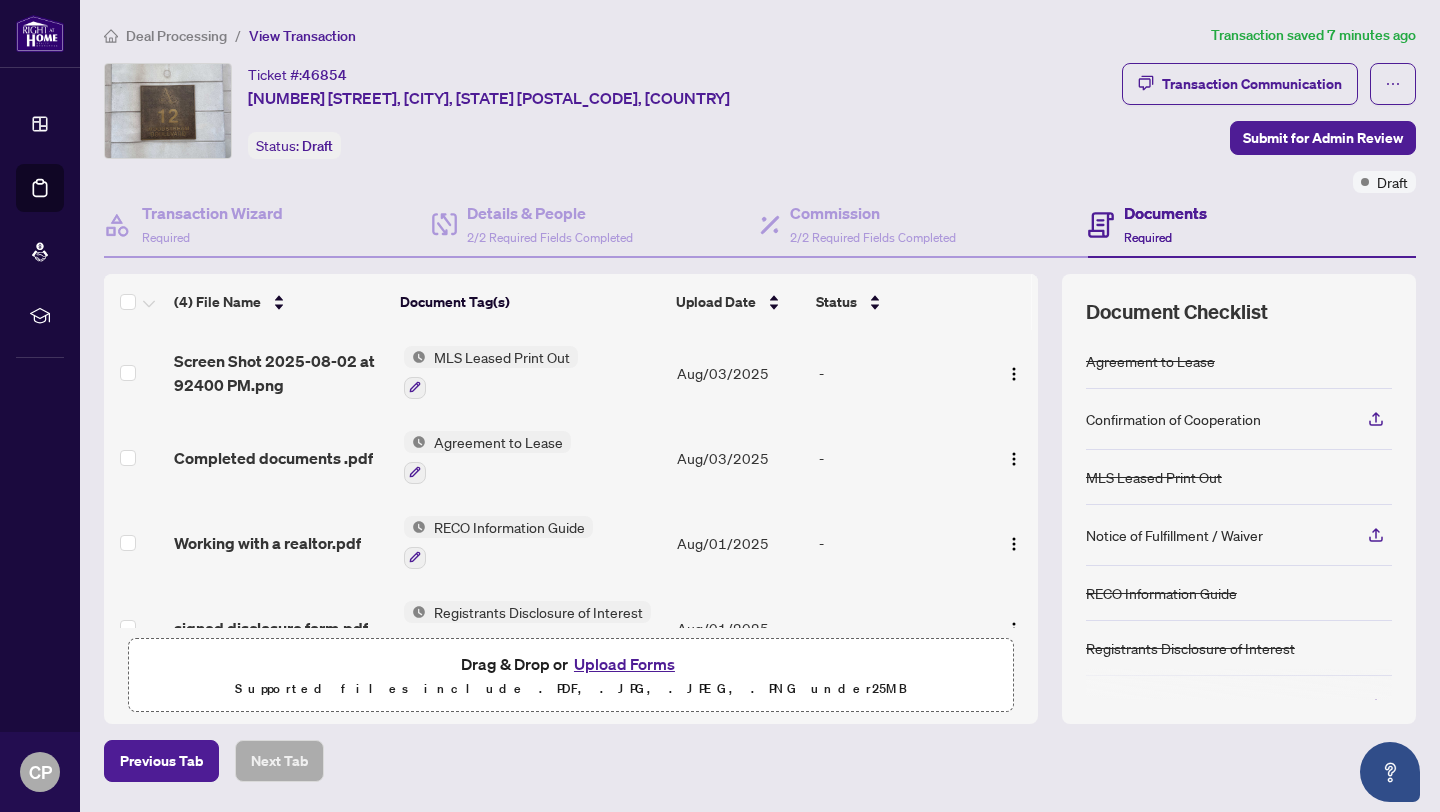 click on "Upload Forms" at bounding box center [624, 664] 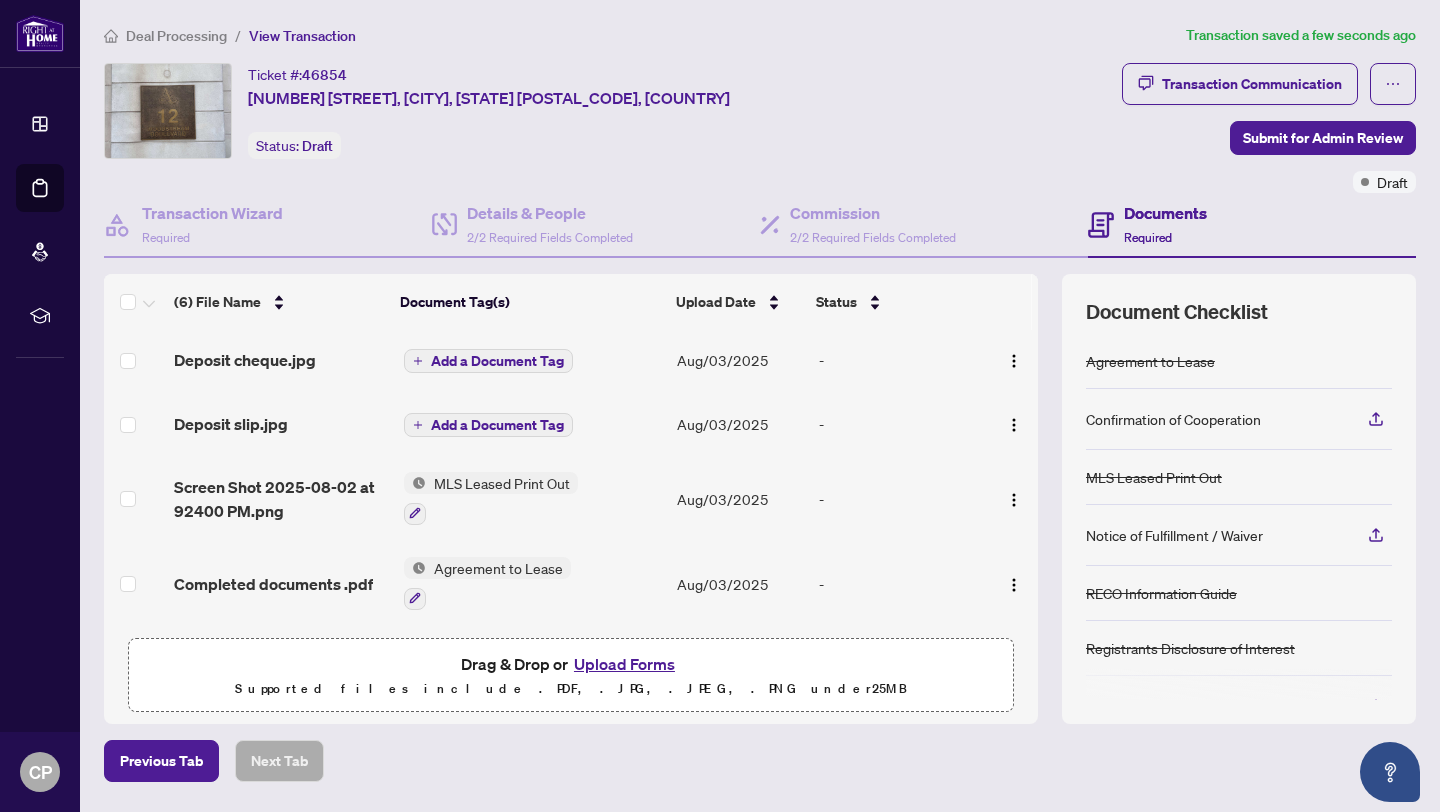 scroll, scrollTop: 0, scrollLeft: 0, axis: both 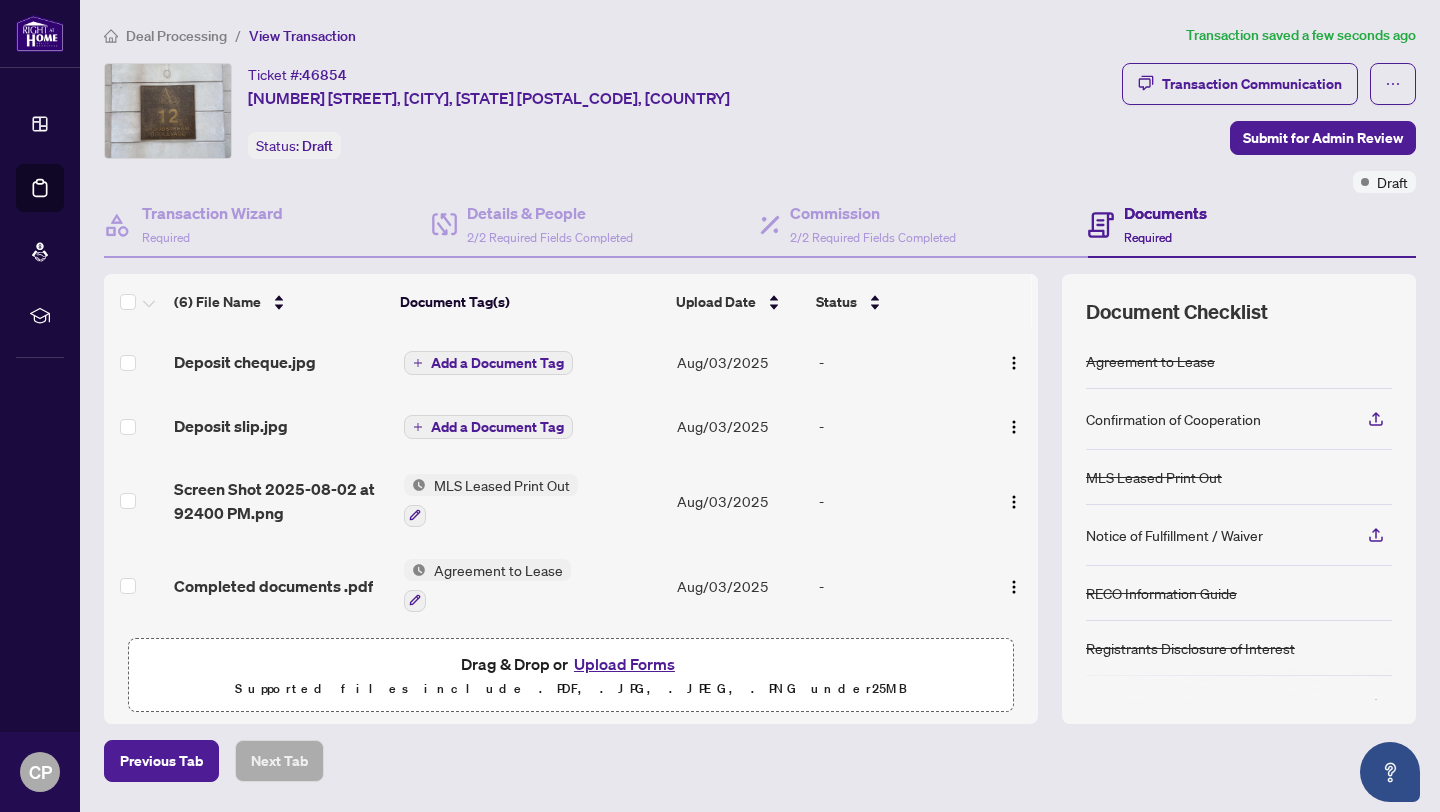 click on "Add a Document Tag" at bounding box center [497, 427] 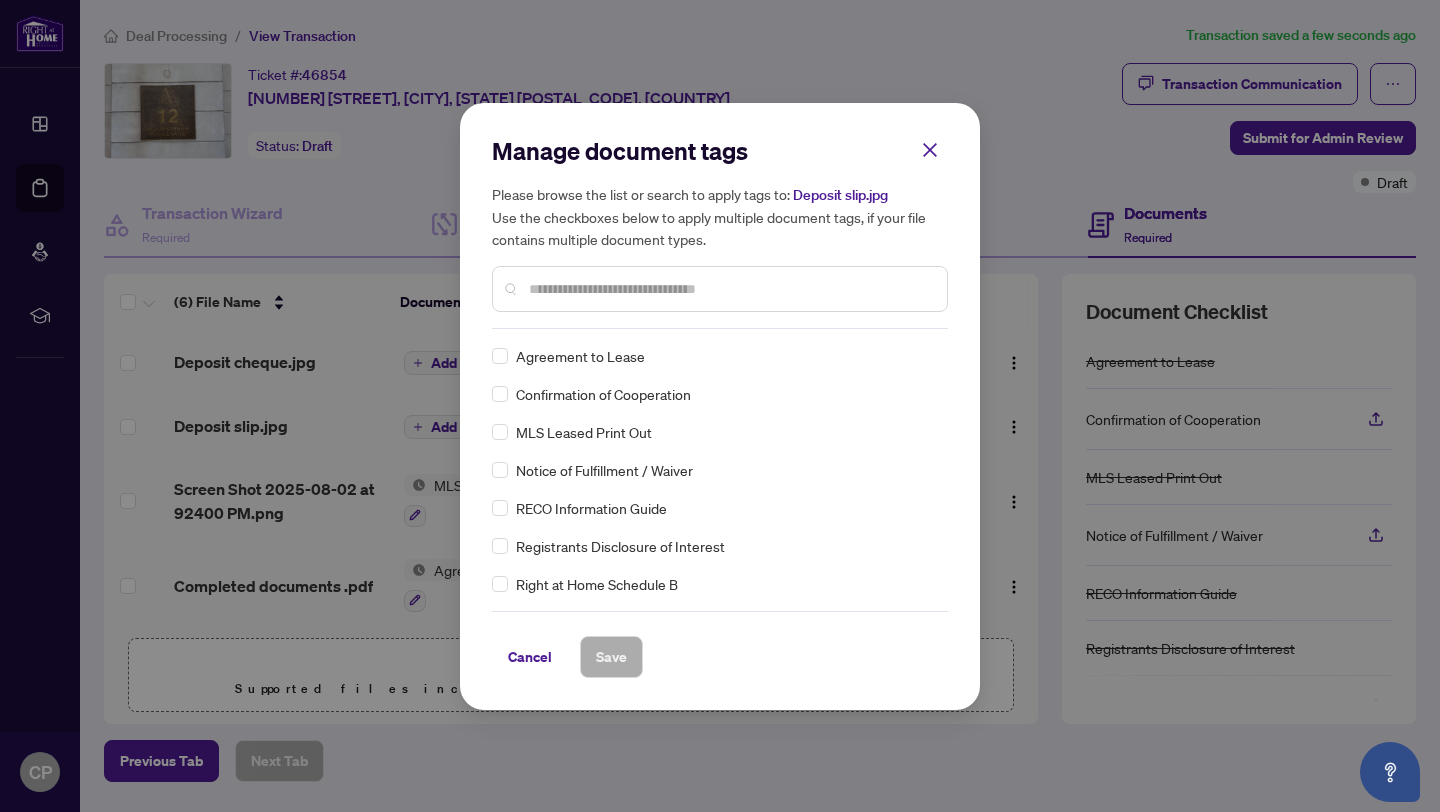 click at bounding box center (730, 289) 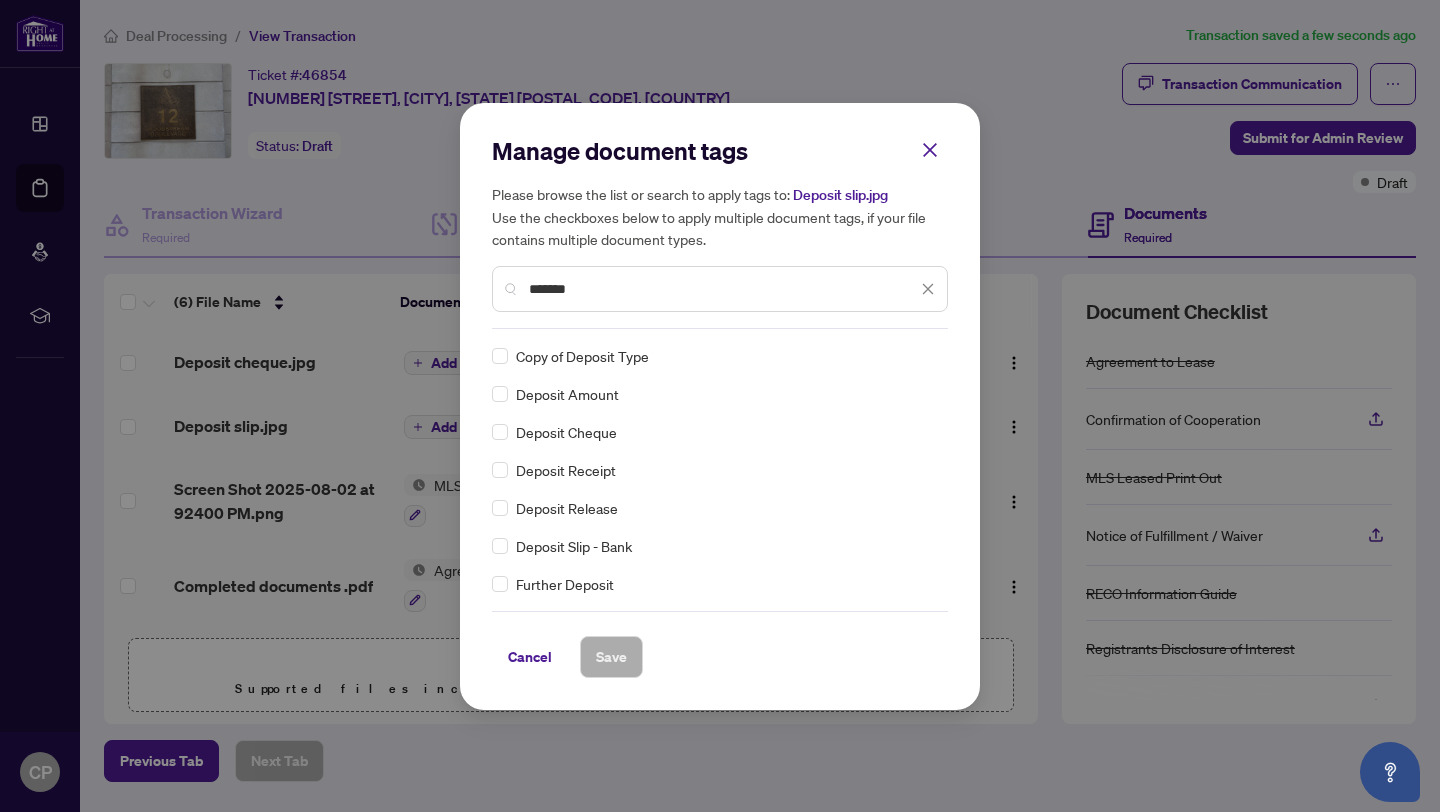 type on "*******" 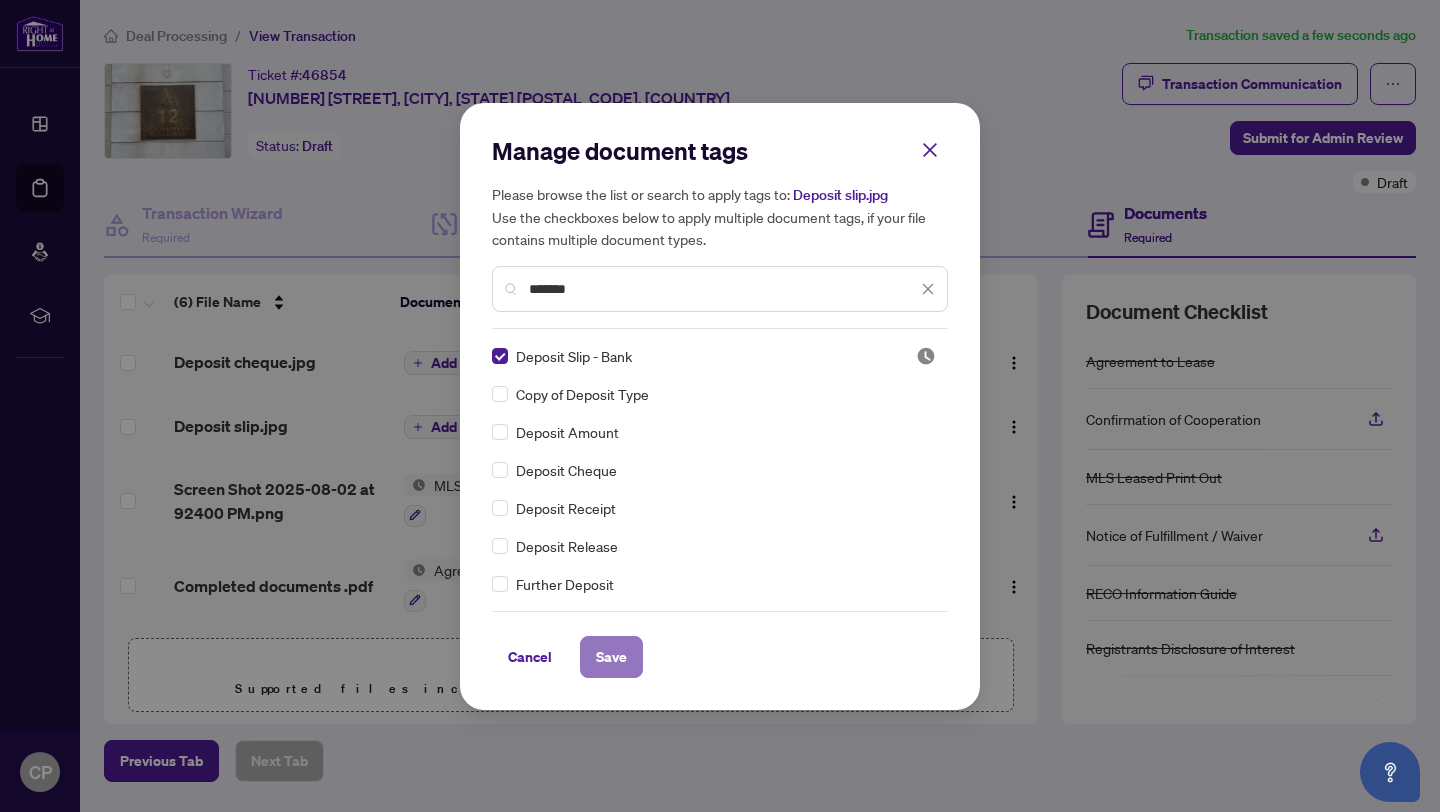 click on "Save" at bounding box center [611, 657] 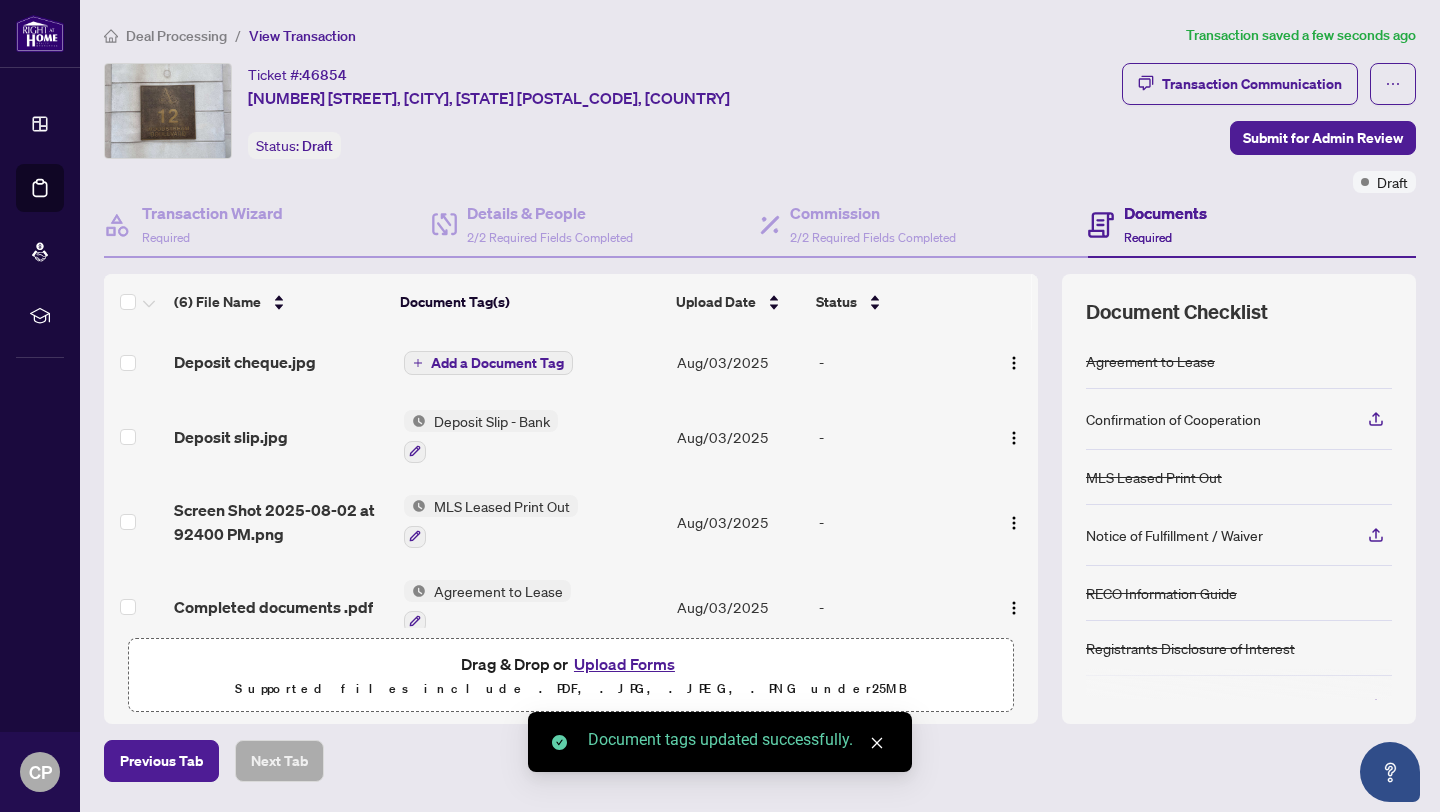 click on "Add a Document Tag" at bounding box center (497, 363) 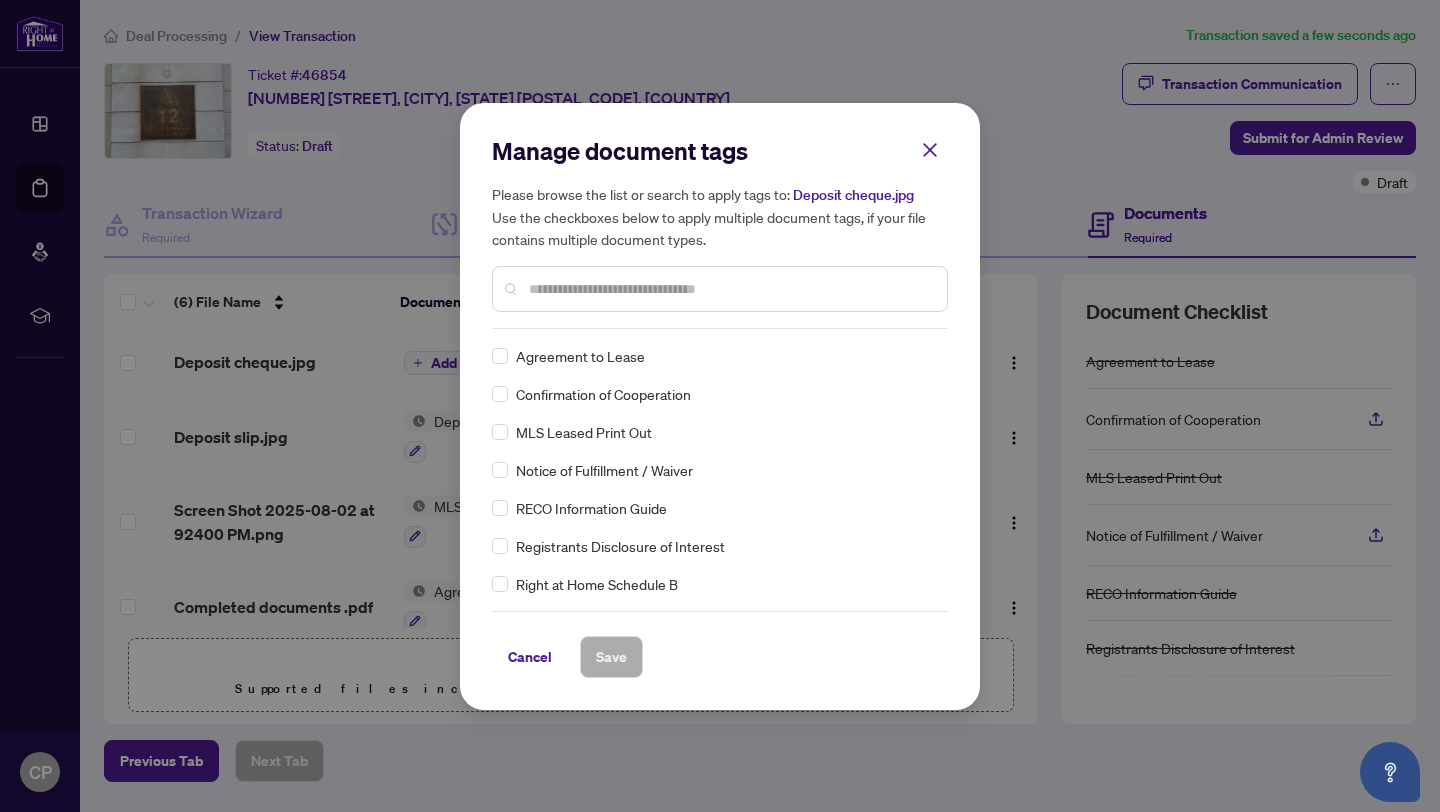click at bounding box center [730, 289] 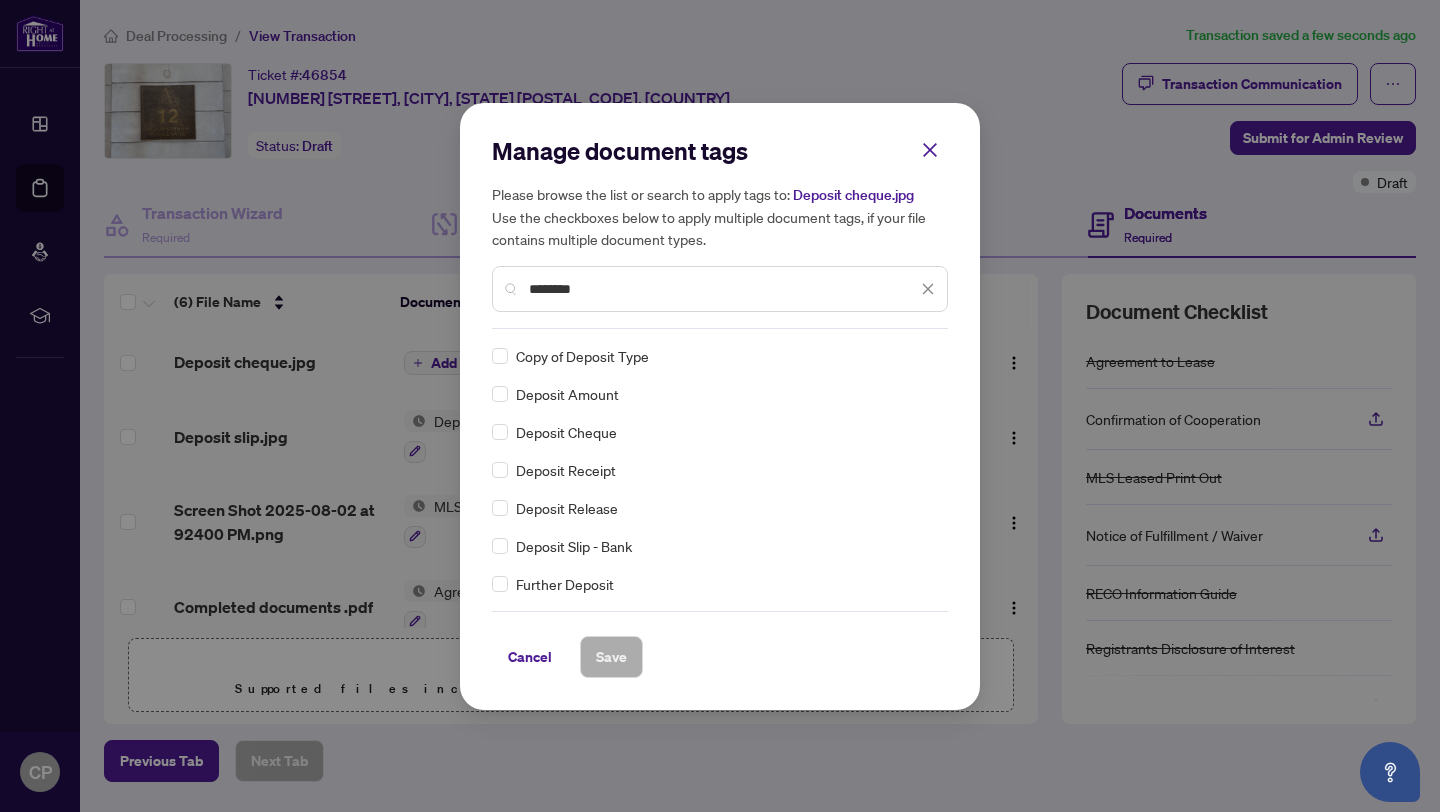 type on "*******" 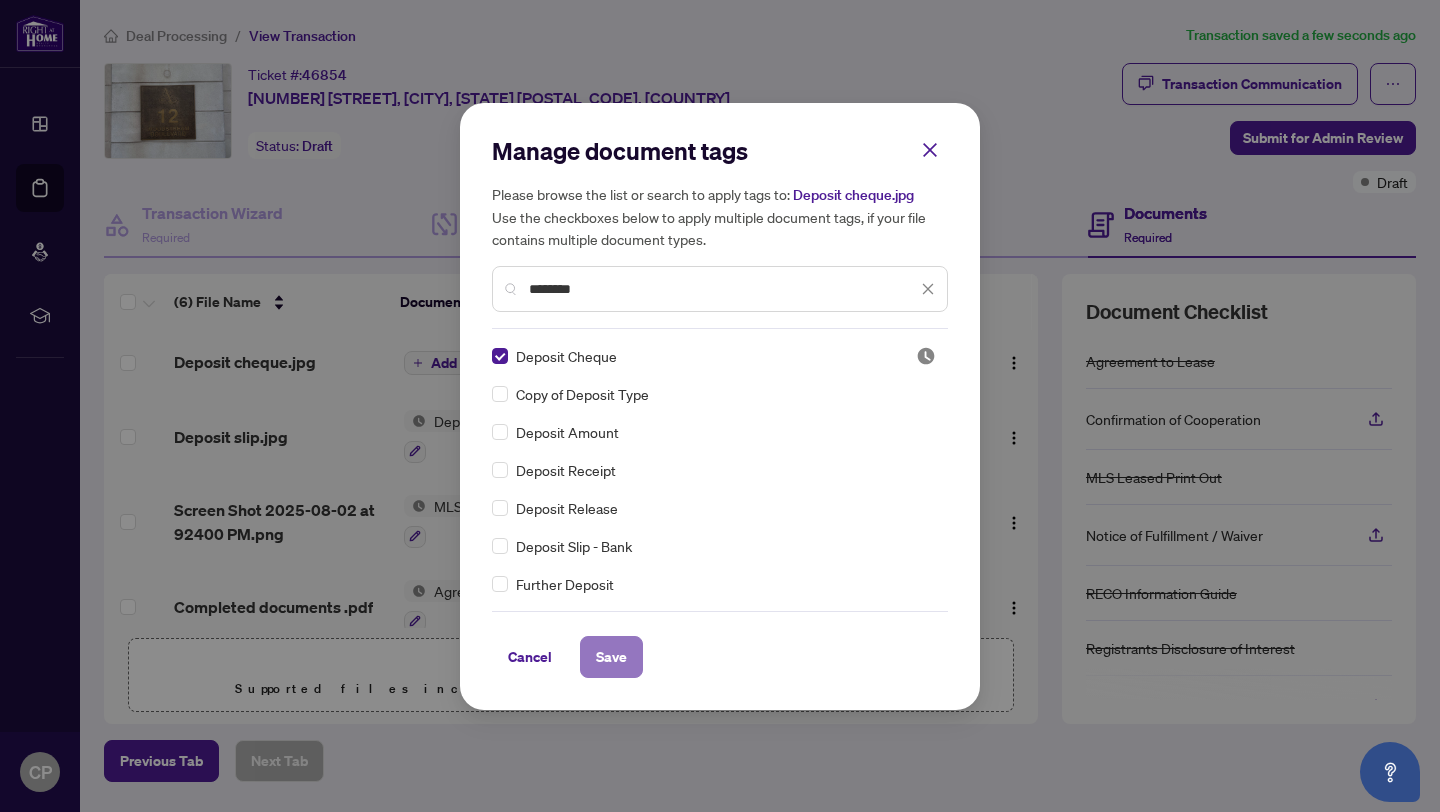 click on "Save" at bounding box center (611, 657) 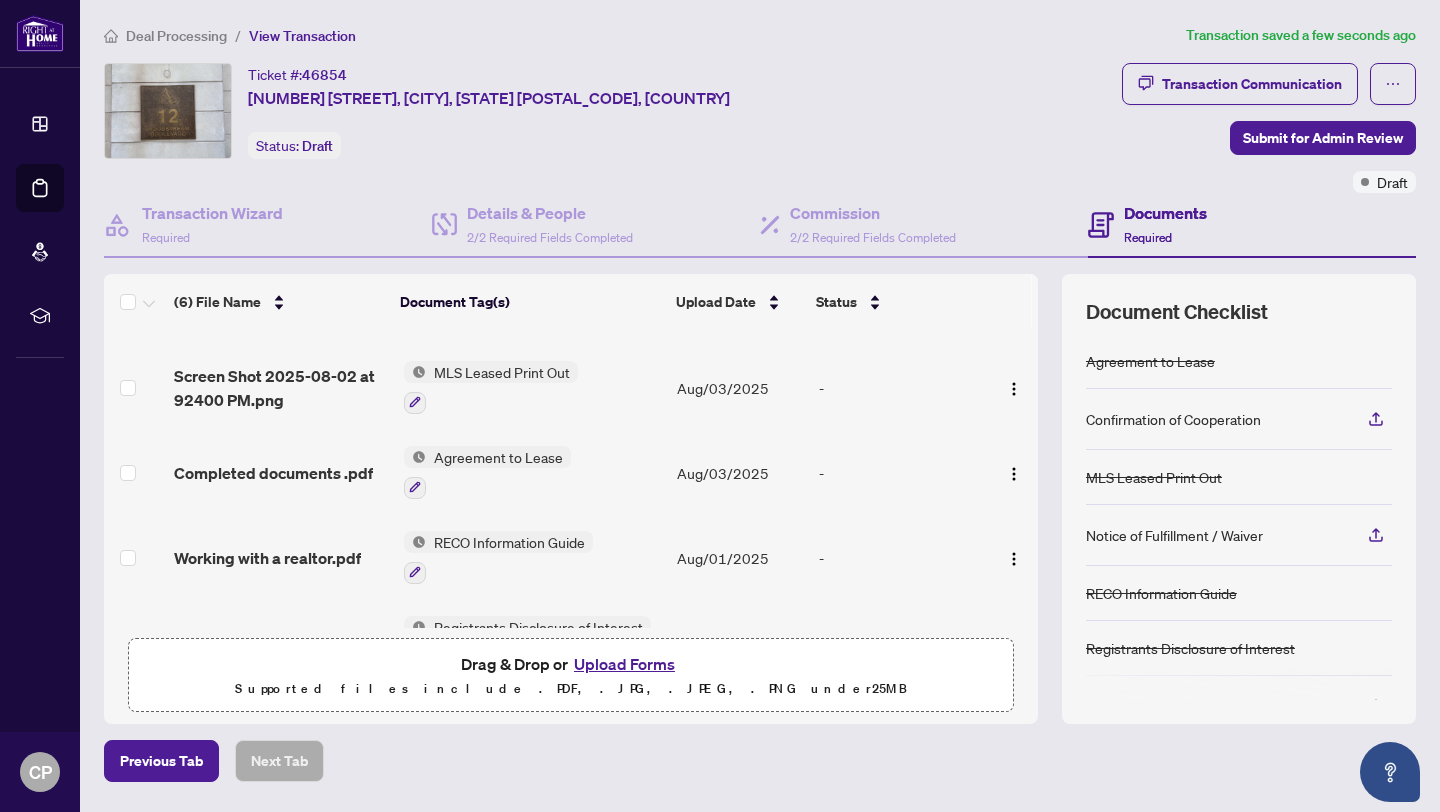 scroll, scrollTop: 0, scrollLeft: 0, axis: both 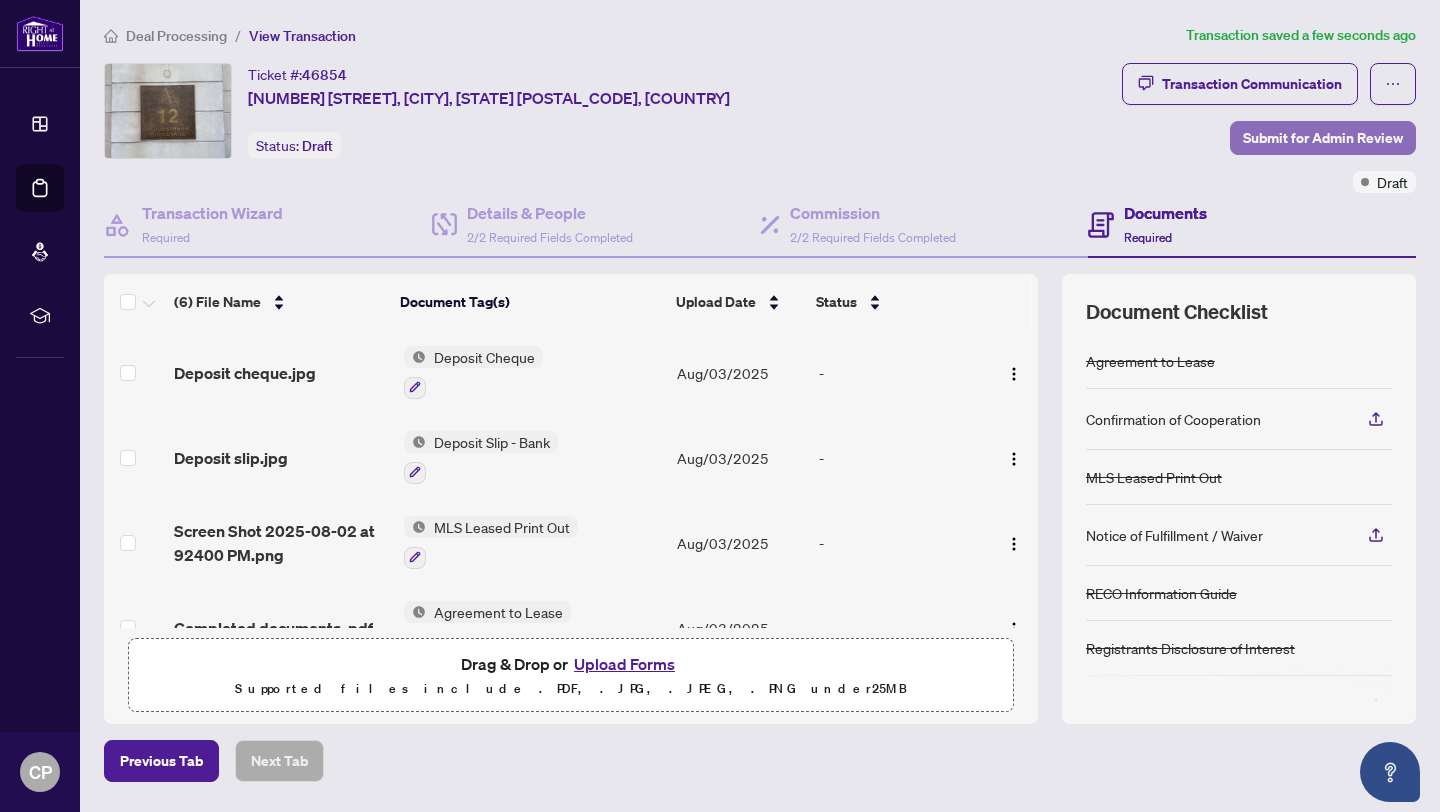 click on "Submit for Admin Review" at bounding box center [1323, 138] 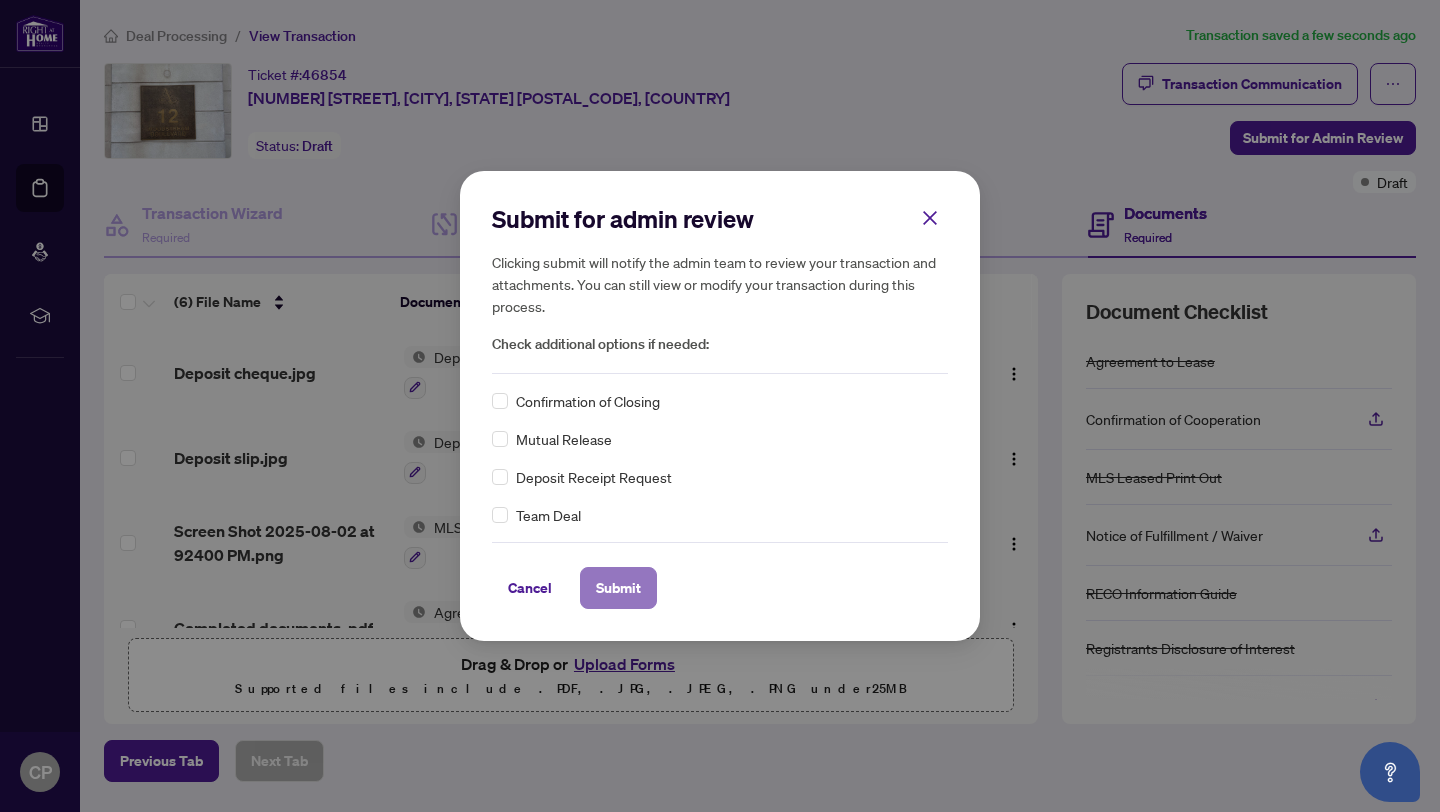 click on "Submit" at bounding box center (618, 588) 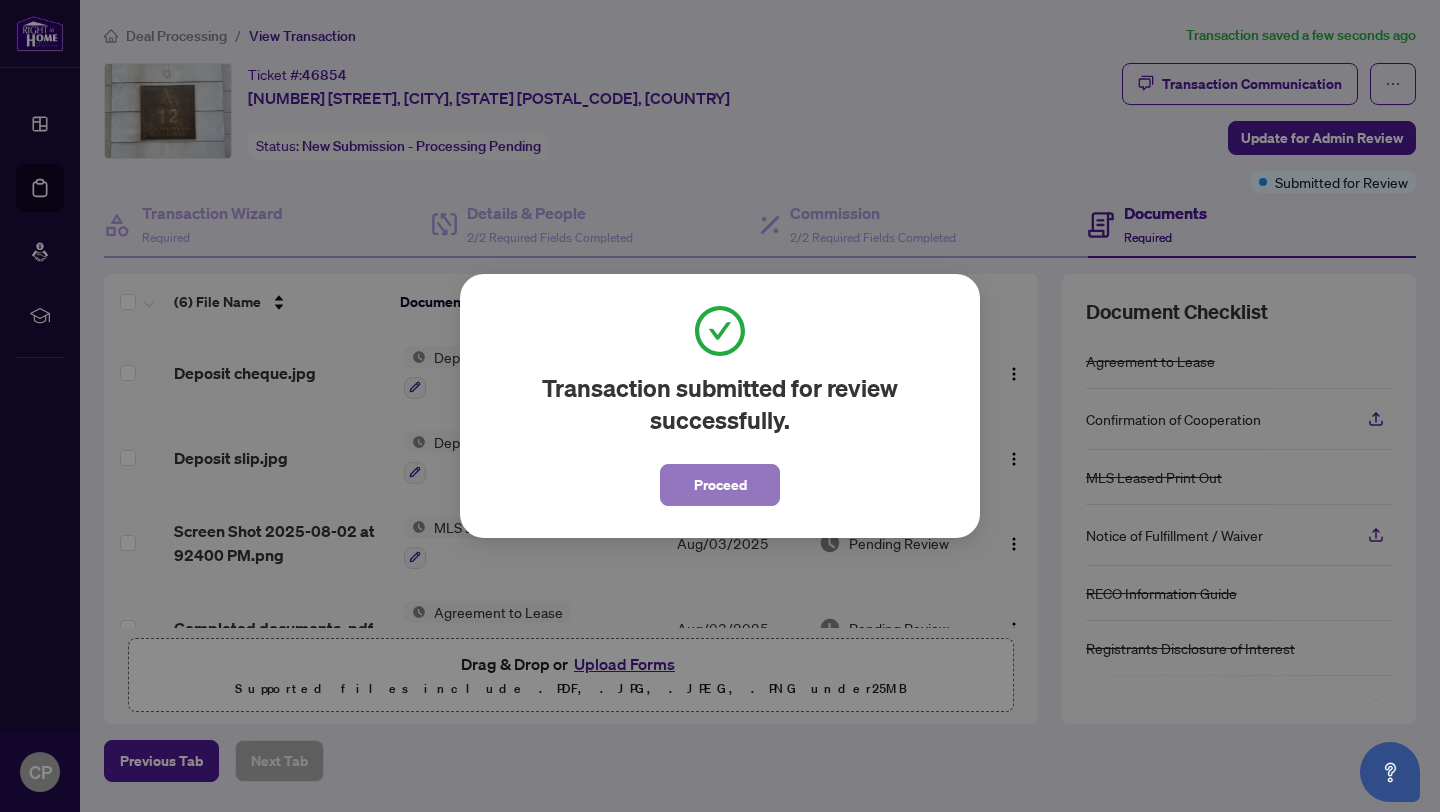 click on "Proceed" at bounding box center (720, 485) 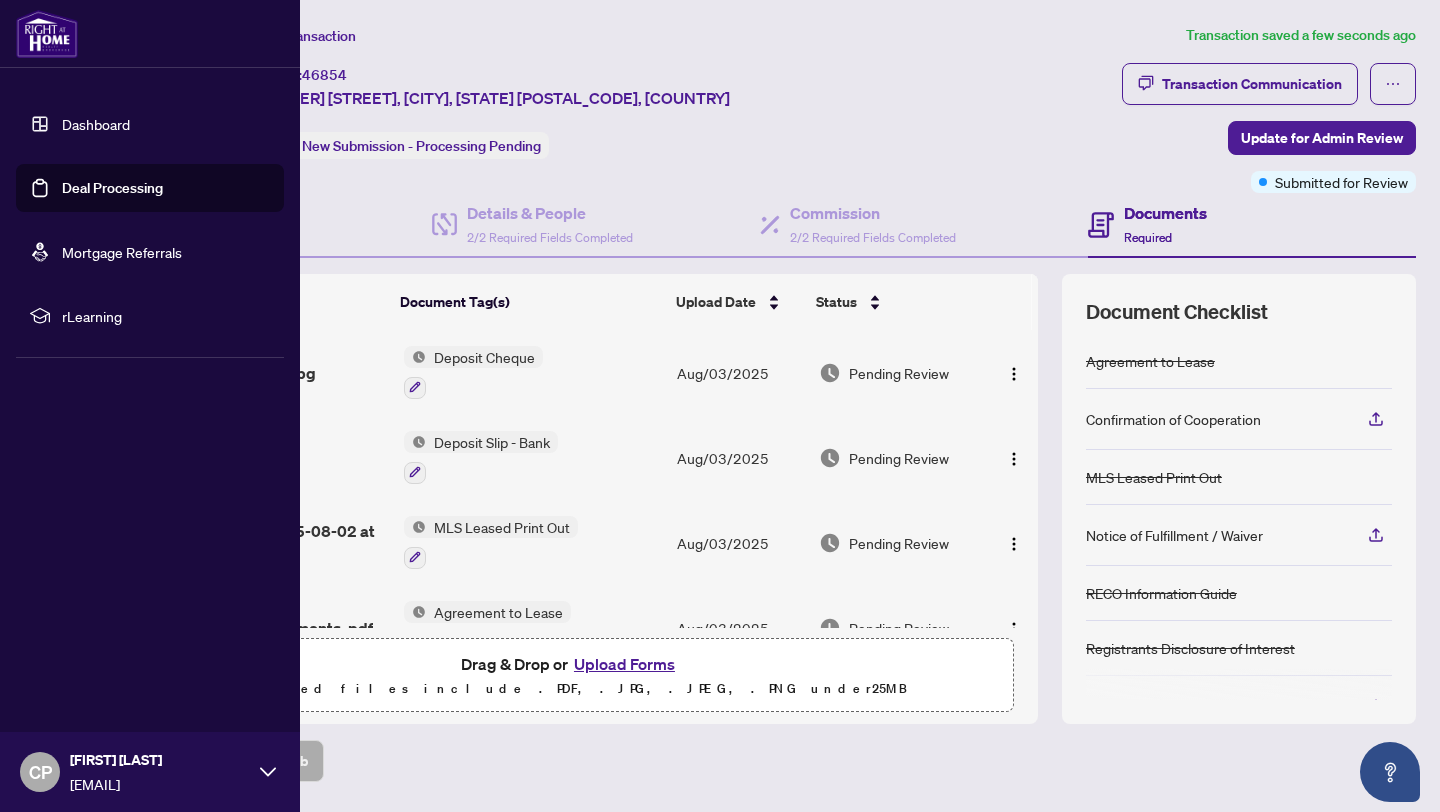 click on "Dashboard" at bounding box center (96, 124) 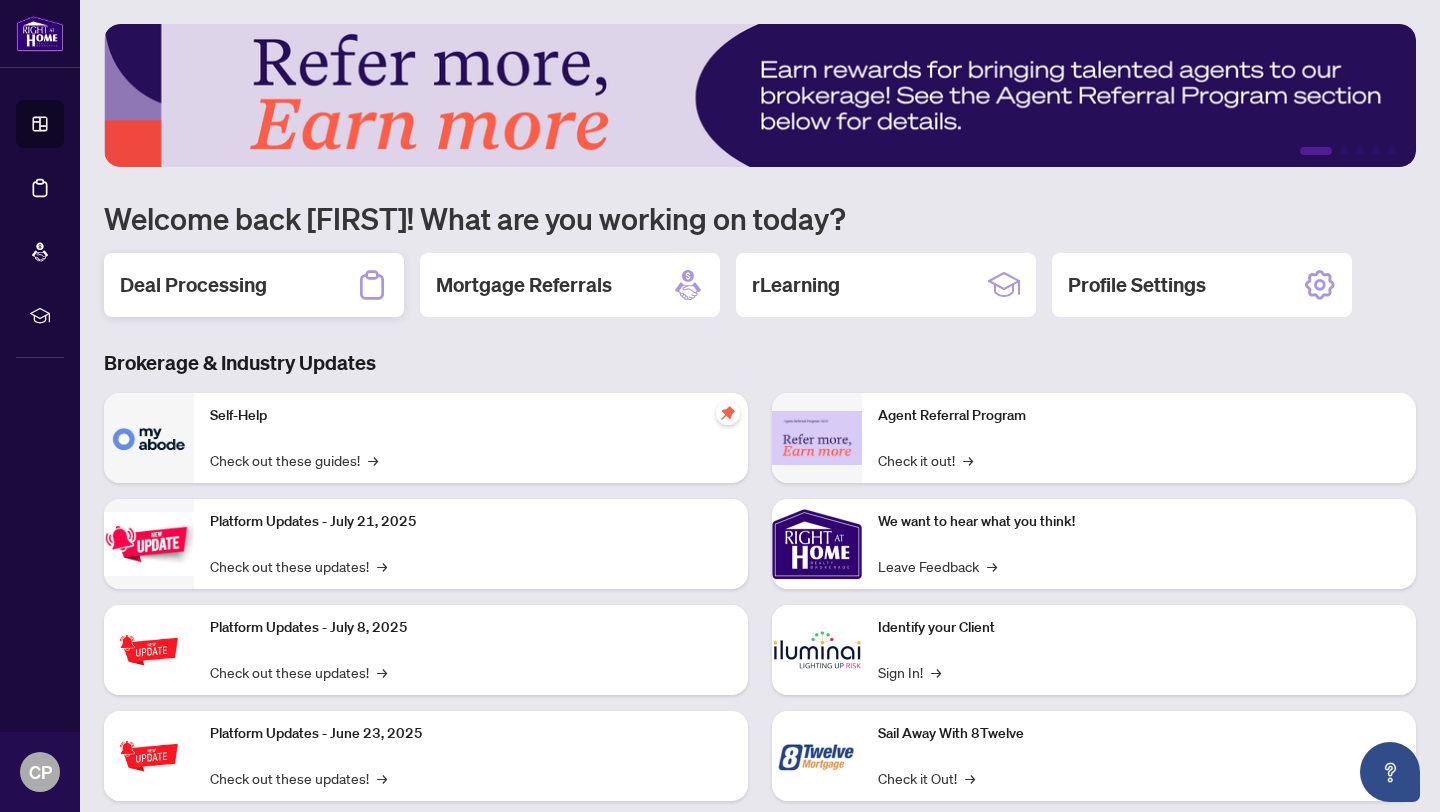 click on "Deal Processing" at bounding box center [254, 285] 